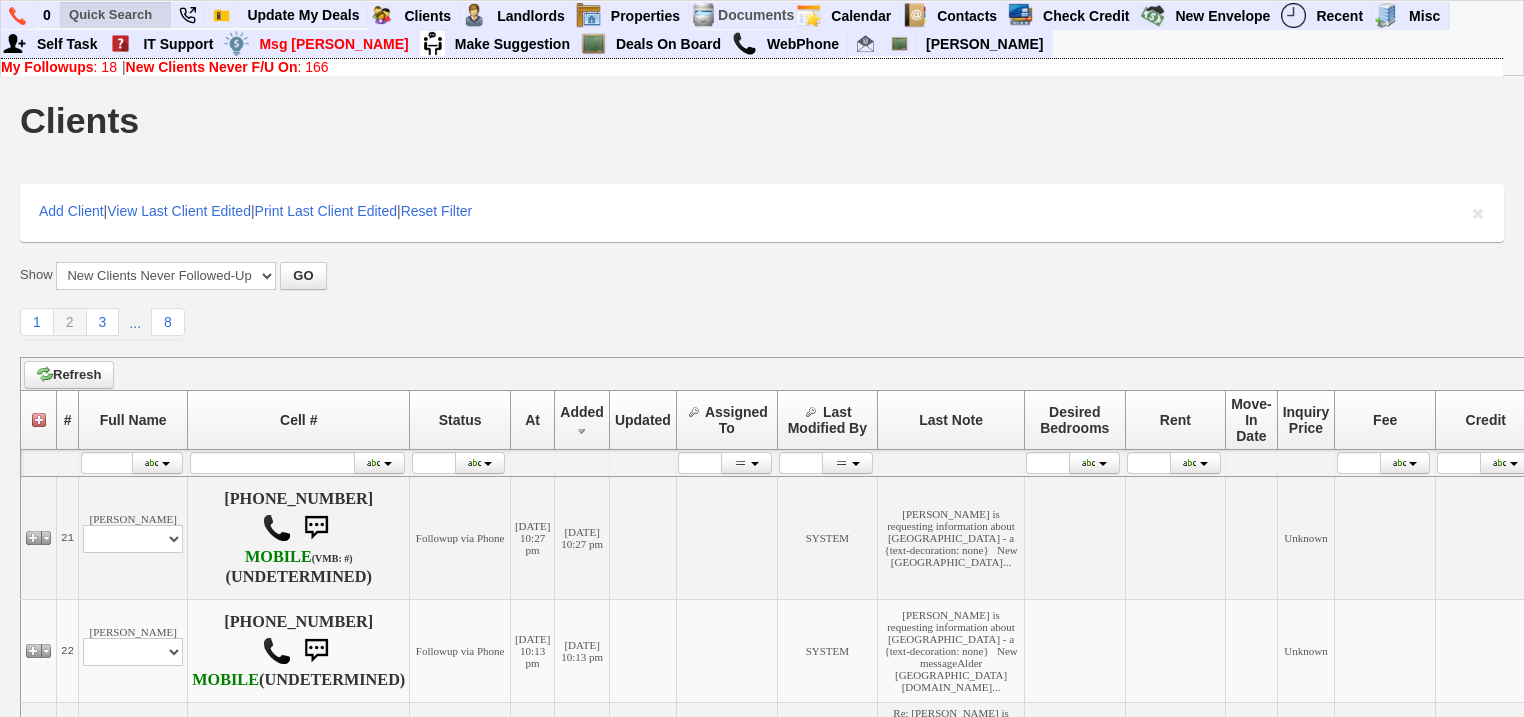 scroll, scrollTop: 0, scrollLeft: 0, axis: both 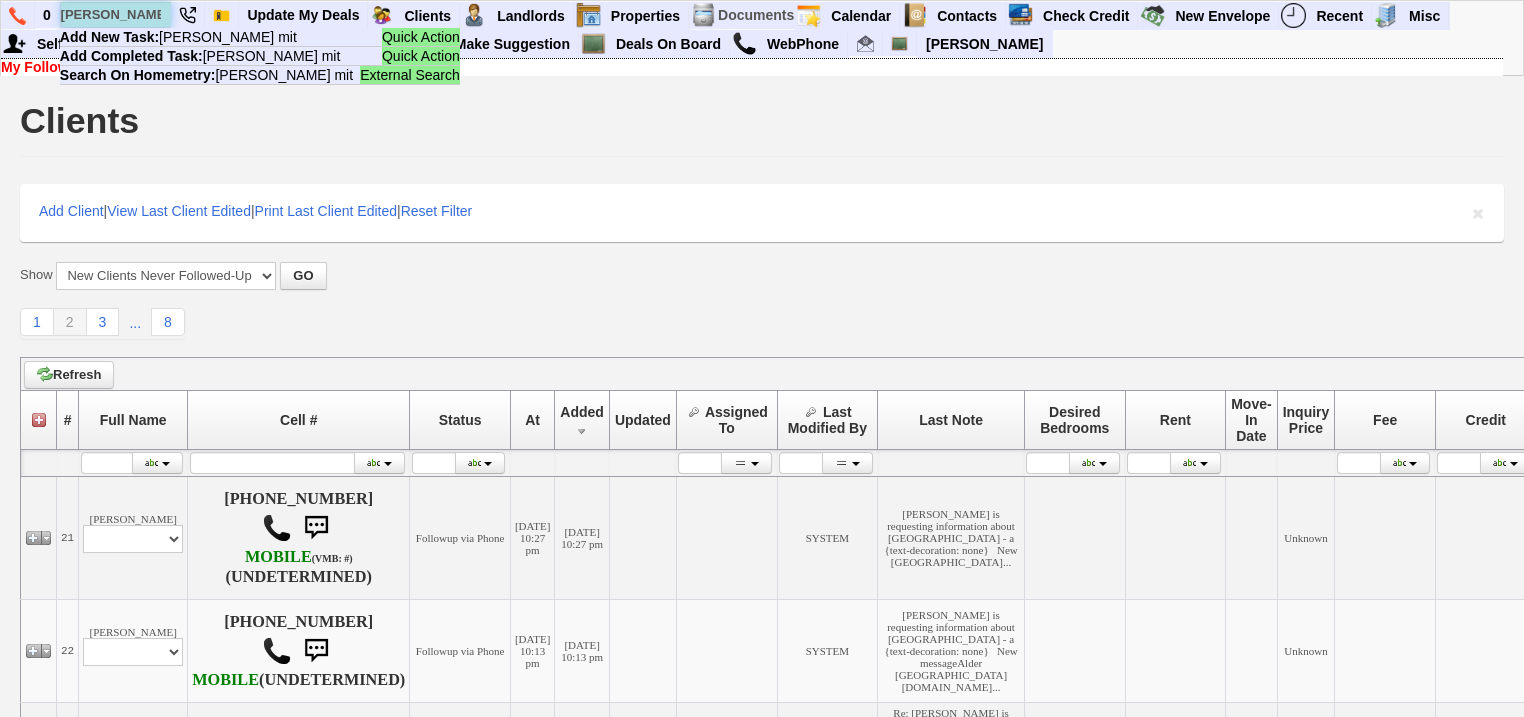 click on "lillian mit" at bounding box center (116, 14) 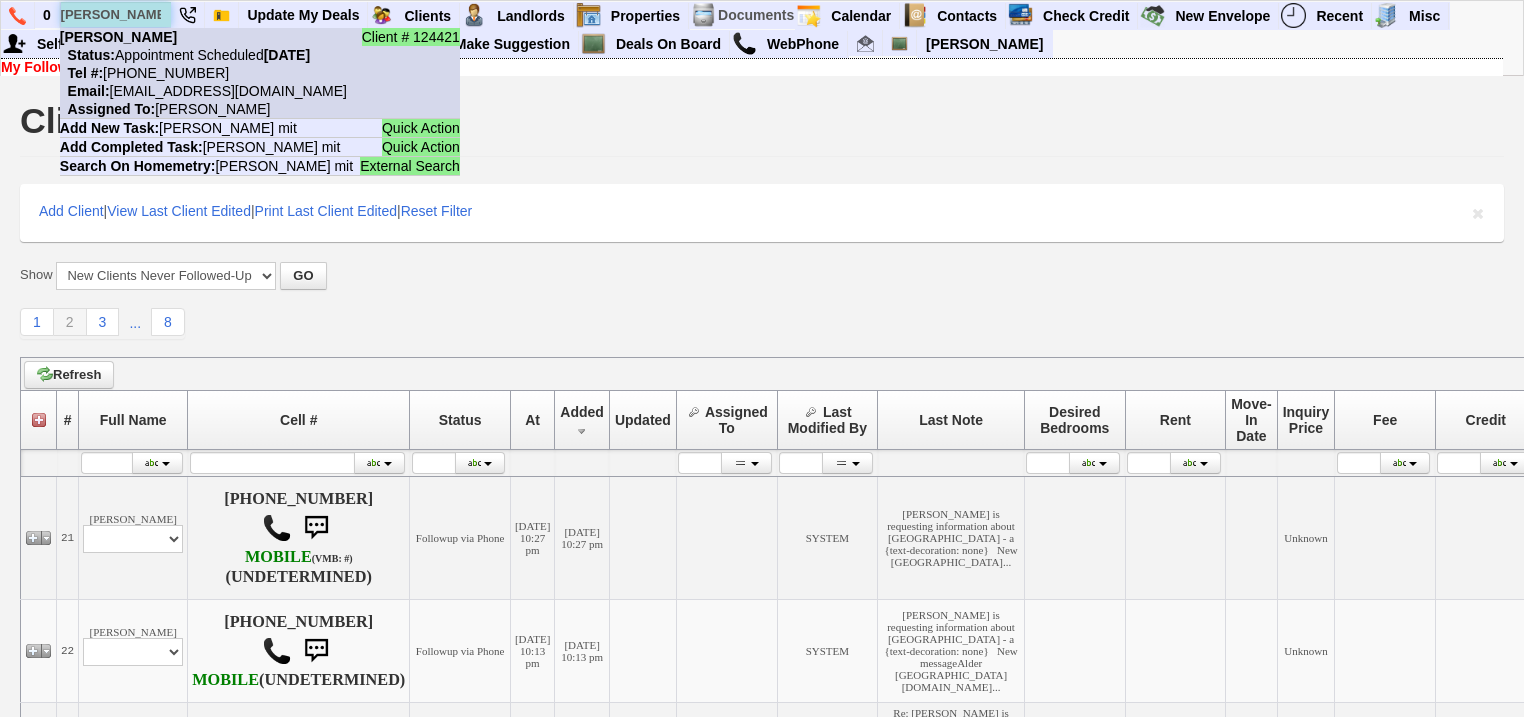 type on "lilian mit" 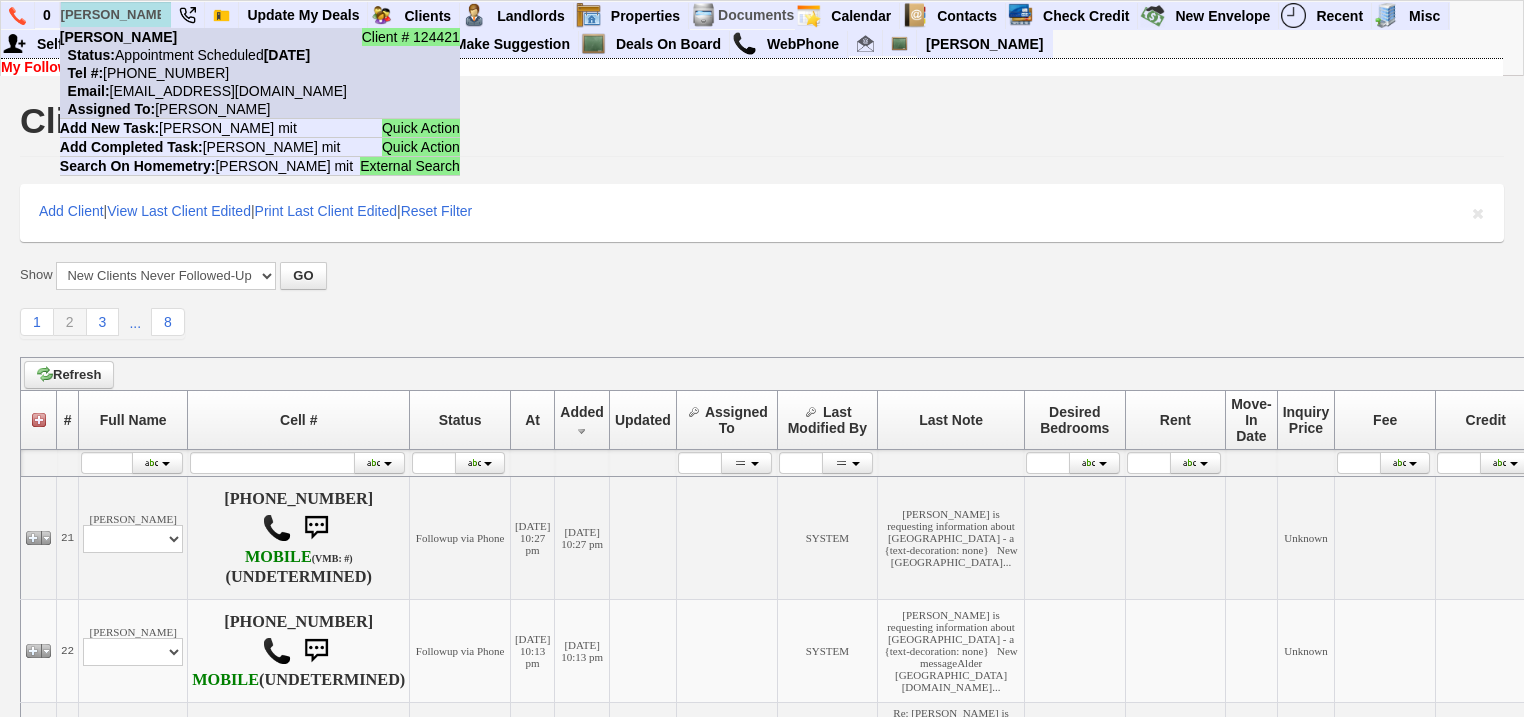 click on "Status:  Appointment Scheduled   Tuesday, July 8th, 2025" at bounding box center (185, 55) 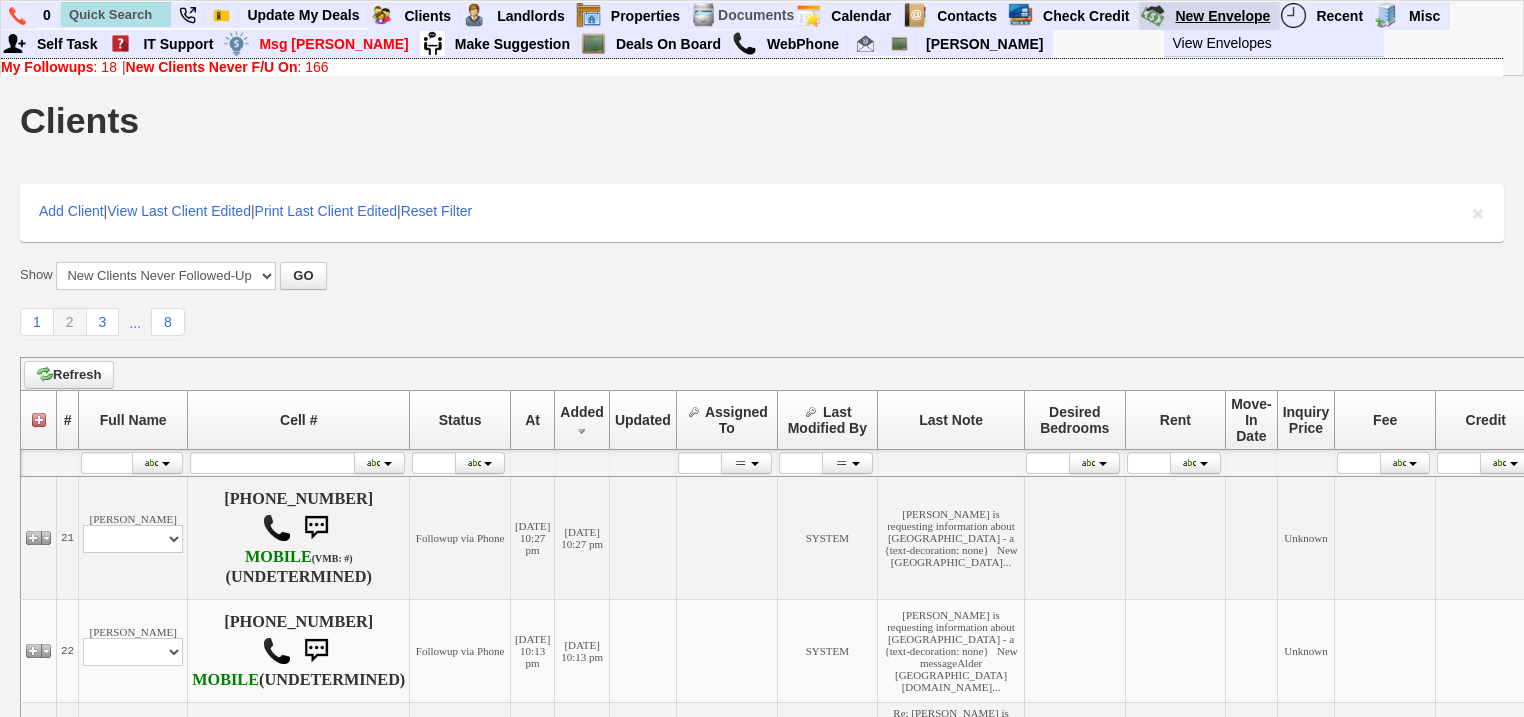 click on "New Envelope" at bounding box center [1223, 16] 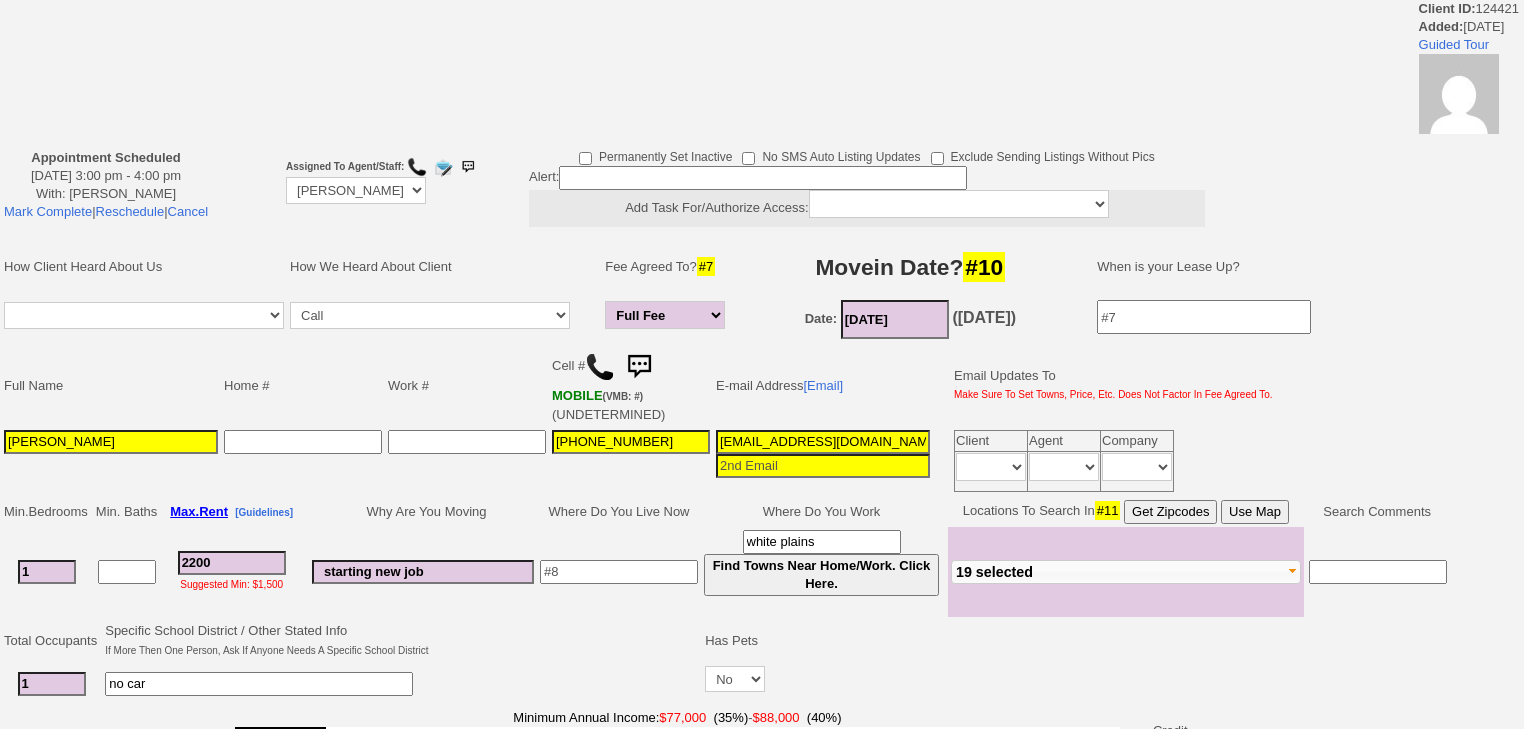 scroll, scrollTop: 0, scrollLeft: 0, axis: both 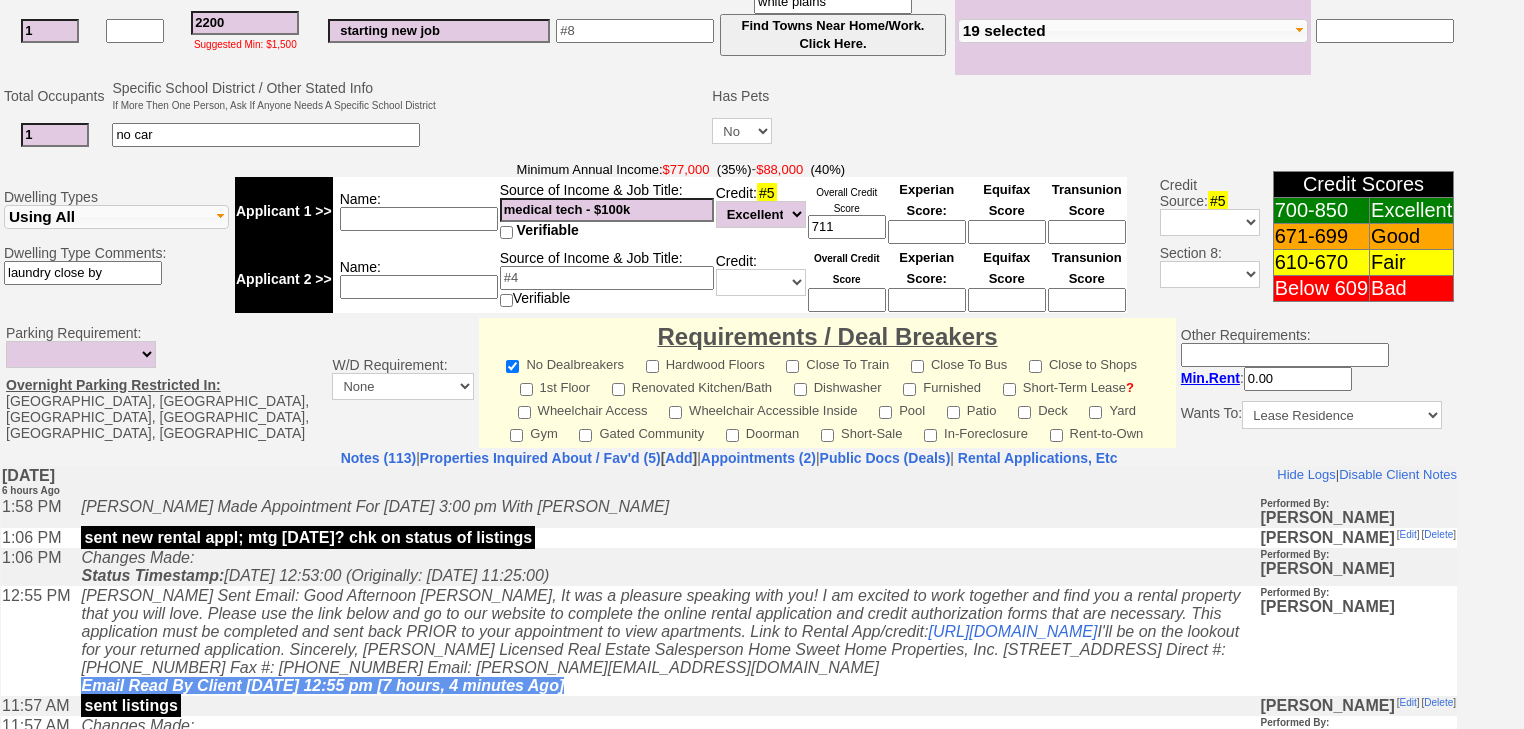 click on "Notes (113)       |
Properties Inquired About / Fav'd
(5)  [ Add ]      |
Appointments (2)                          |      Public Docs (Deals)
|
Rental Applications, Etc
Insert New Note Here If you input false followup notes/information, and/or select an incorrect follow-up date according to the guidelines set forth under the "Help" button next to the follow-up date, your CRM activity will become monitored on a daily basis and you will forfeit this client." at bounding box center [729, 648] 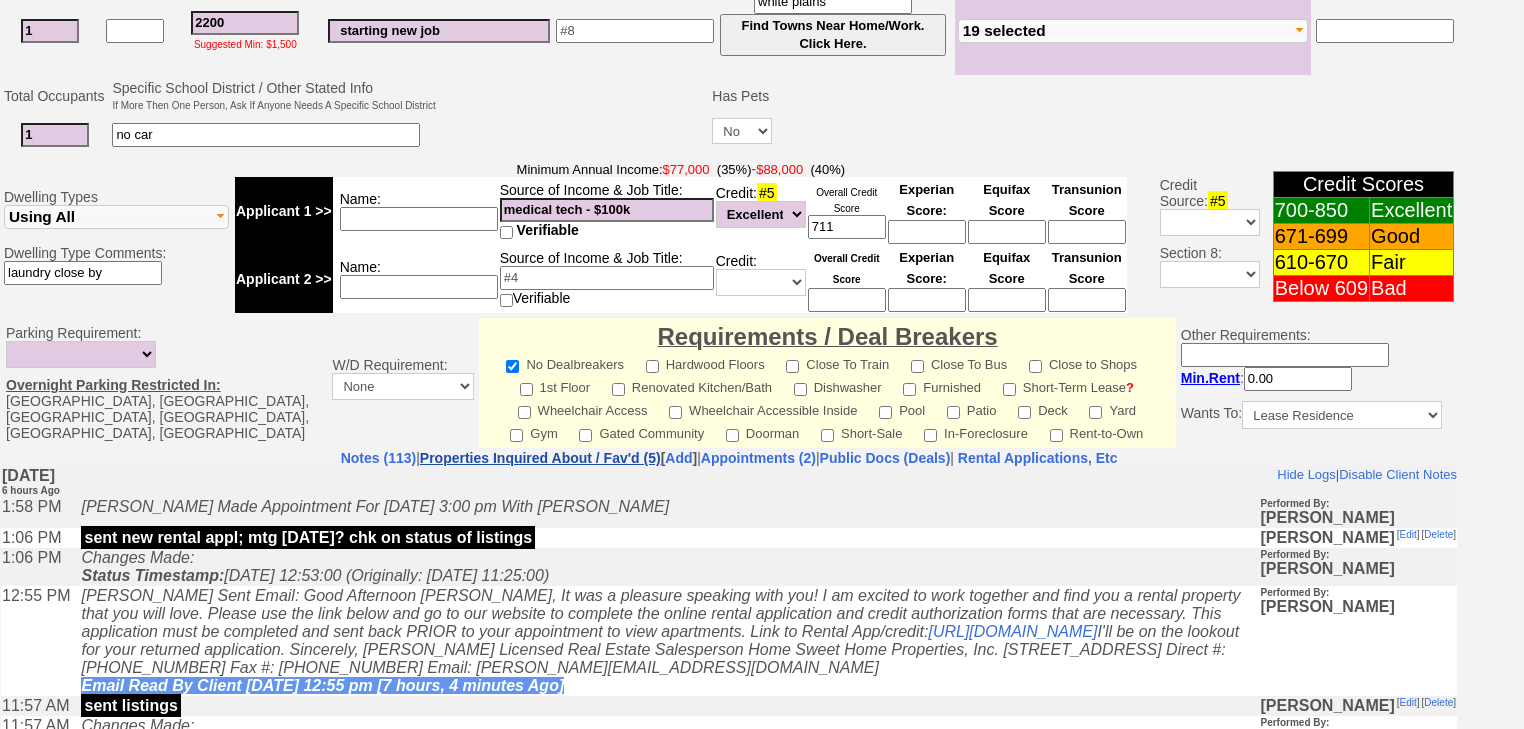 click on "Properties Inquired About / Fav'd
(5)" at bounding box center (540, 458) 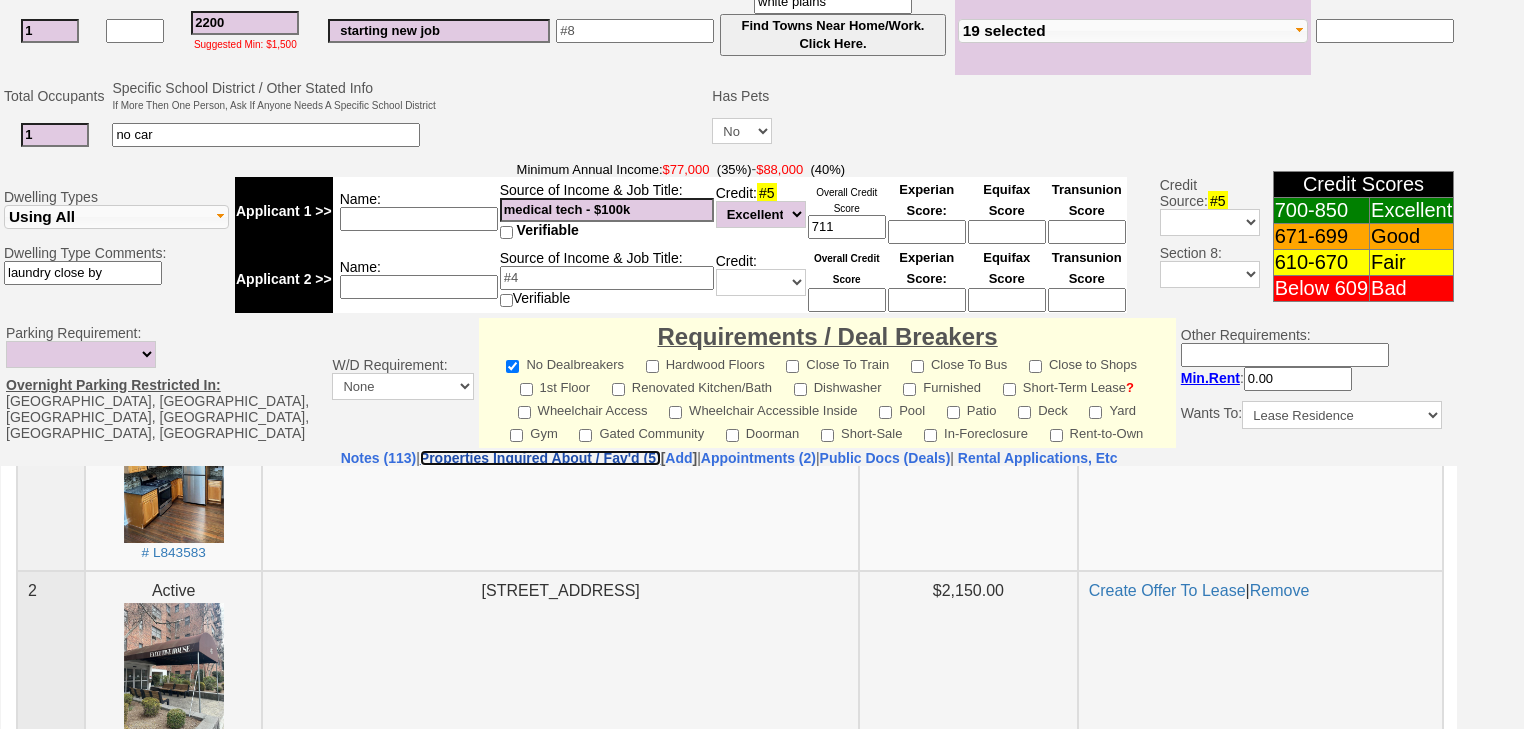 scroll, scrollTop: 480, scrollLeft: 0, axis: vertical 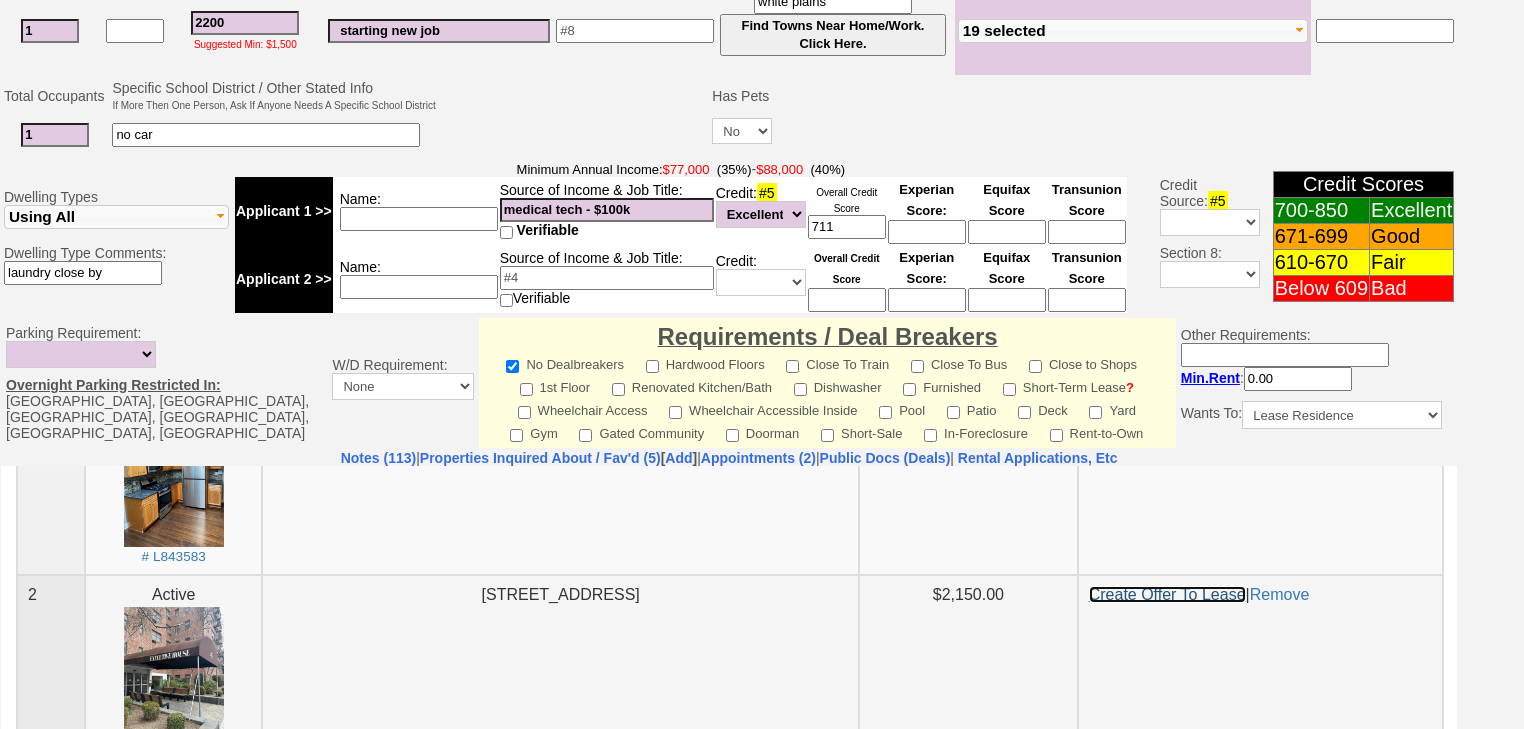 click on "Create Offer To Lease" at bounding box center (1167, 593) 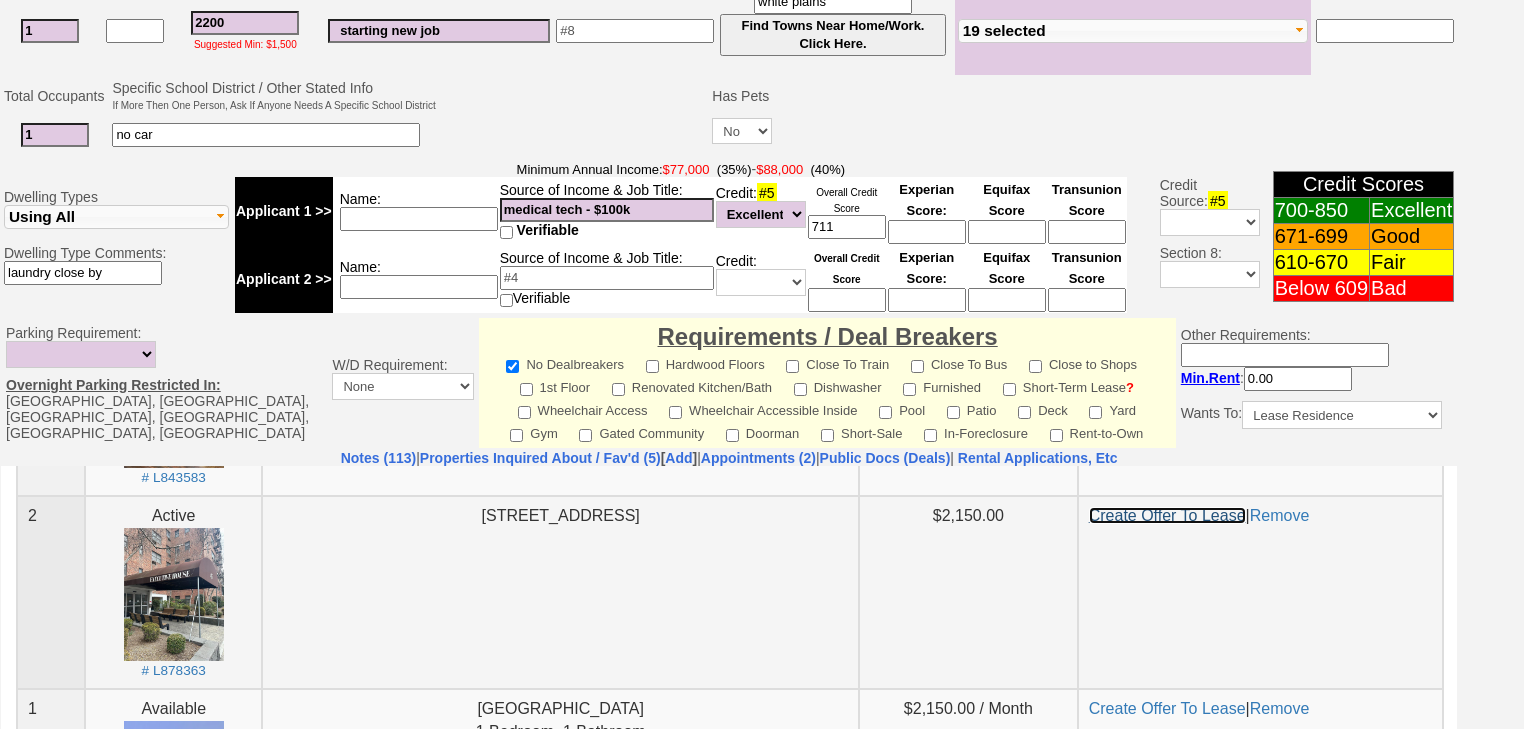 scroll, scrollTop: 560, scrollLeft: 0, axis: vertical 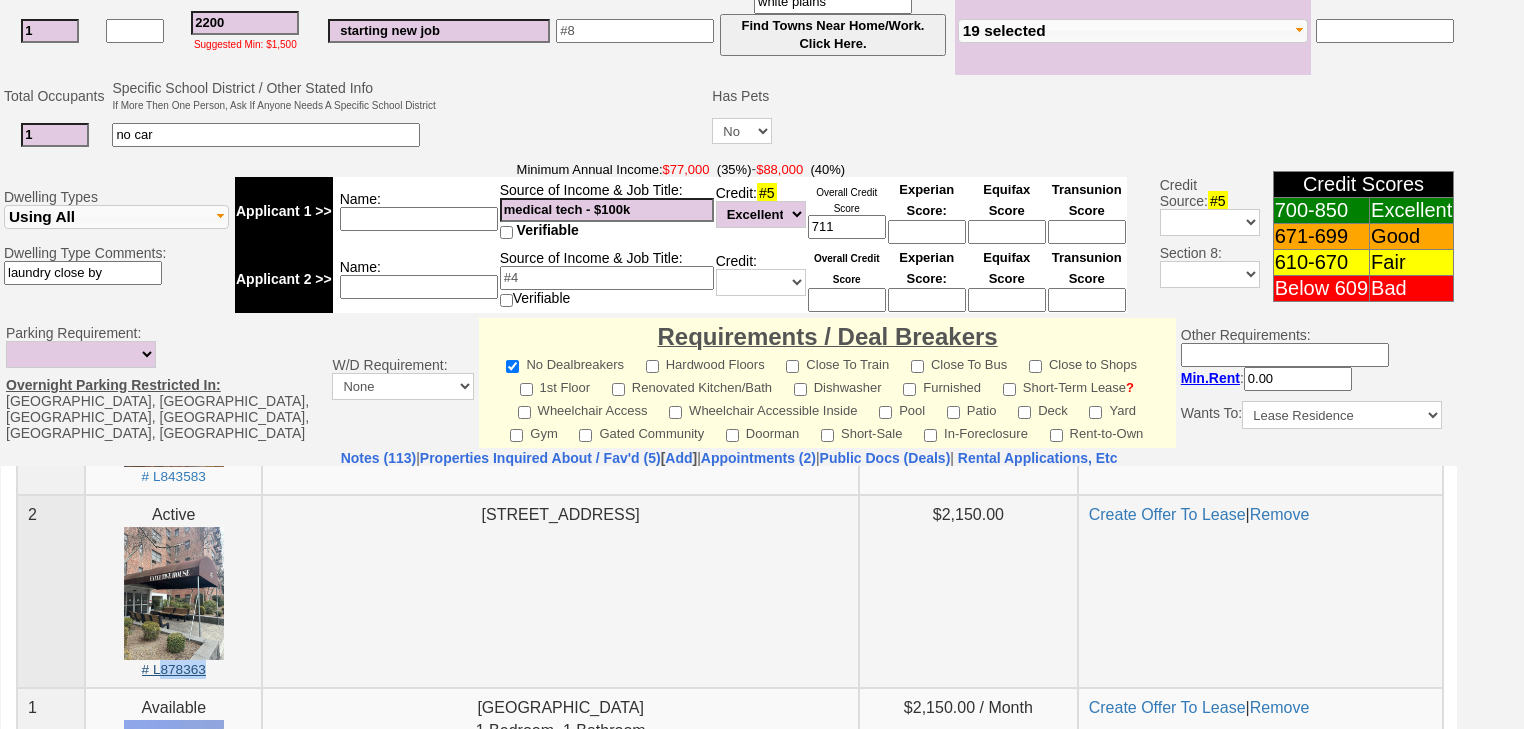 drag, startPoint x: 216, startPoint y: 669, endPoint x: 156, endPoint y: 672, distance: 60.074955 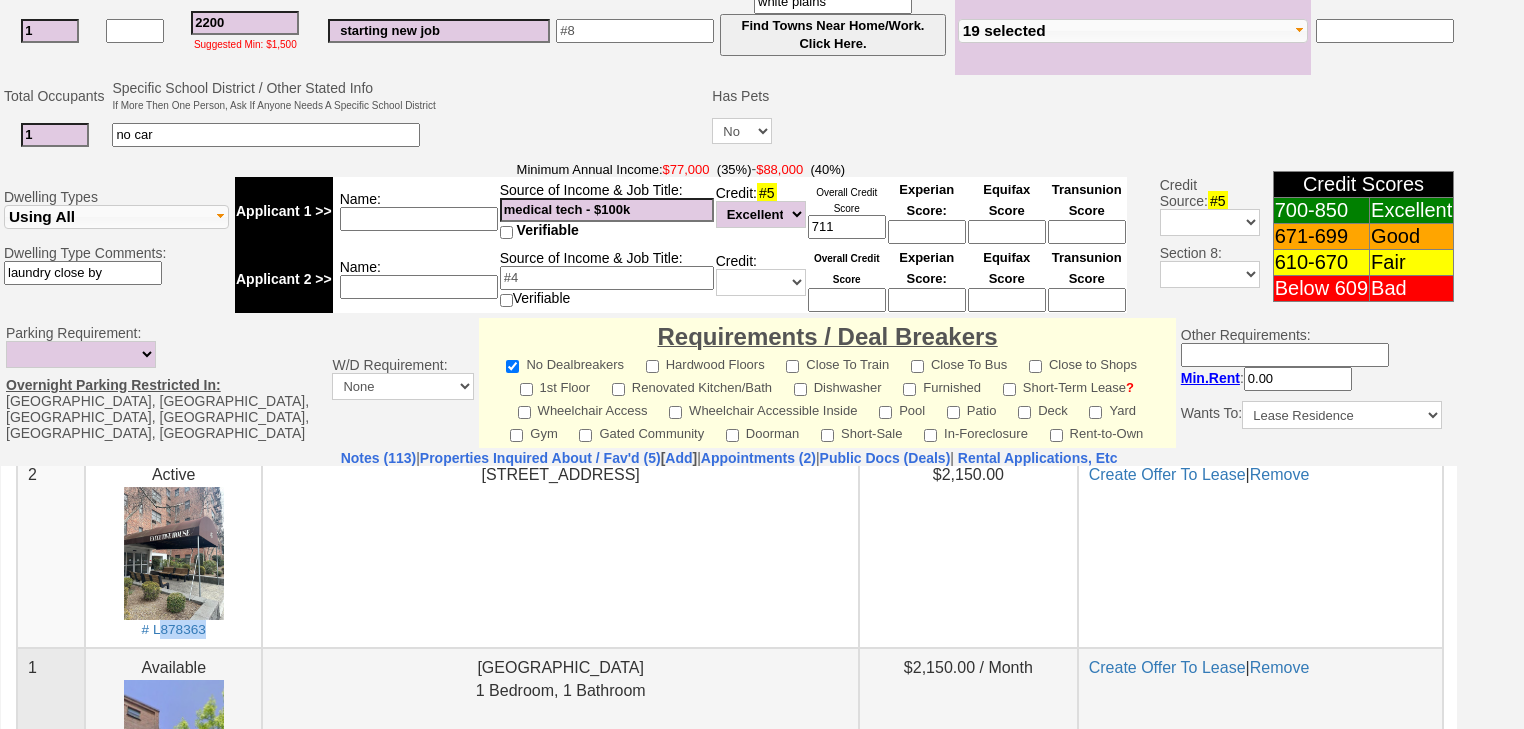 scroll, scrollTop: 640, scrollLeft: 0, axis: vertical 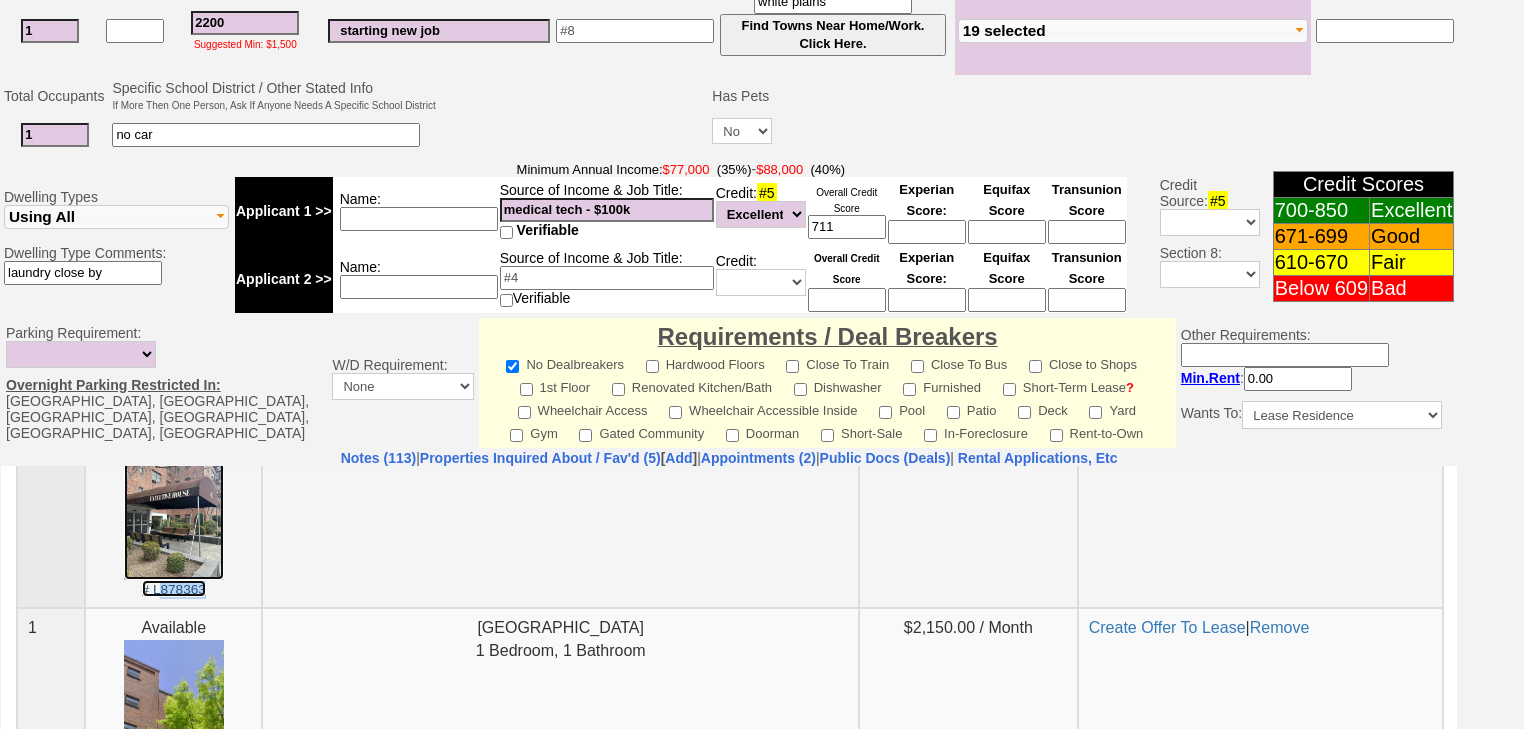 copy on "878363" 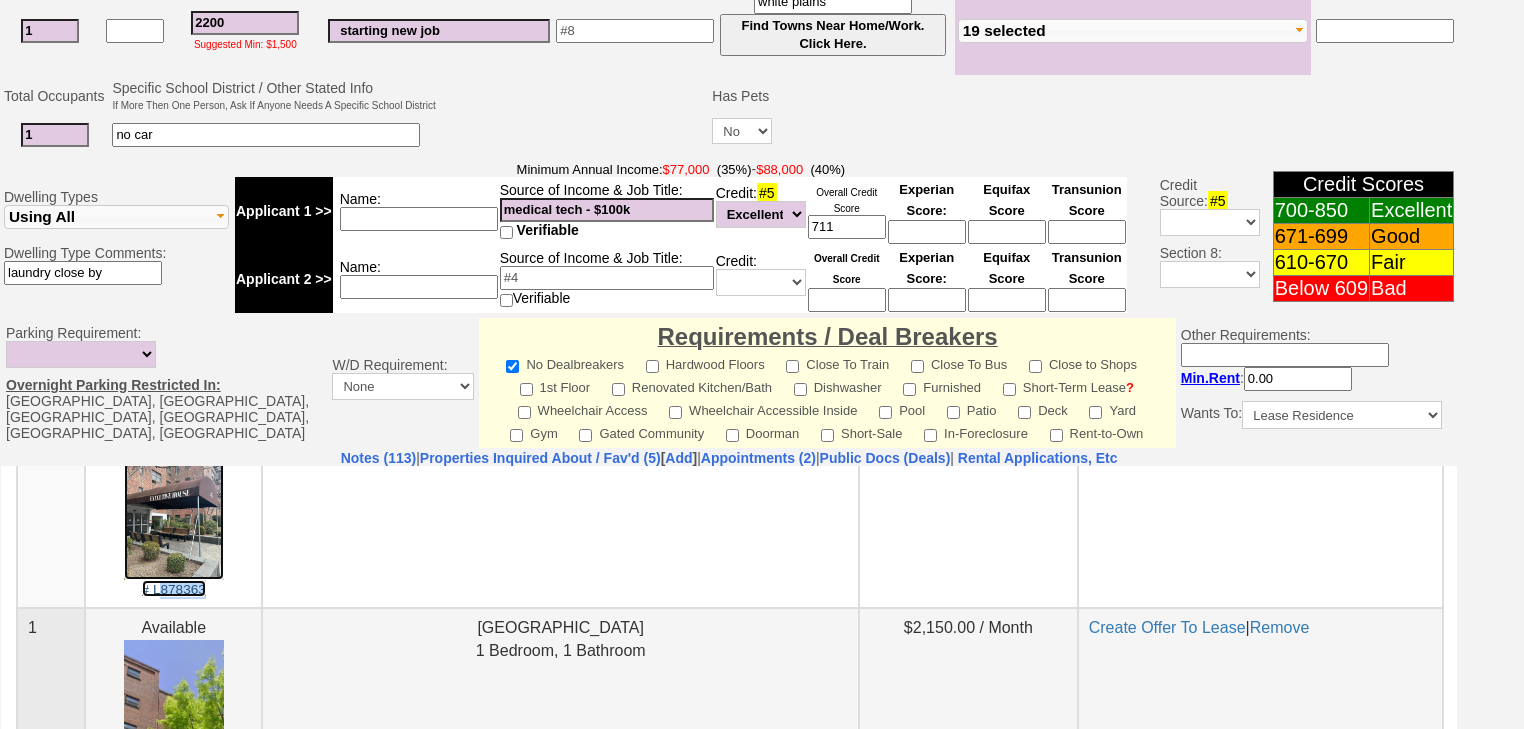 scroll, scrollTop: 560, scrollLeft: 0, axis: vertical 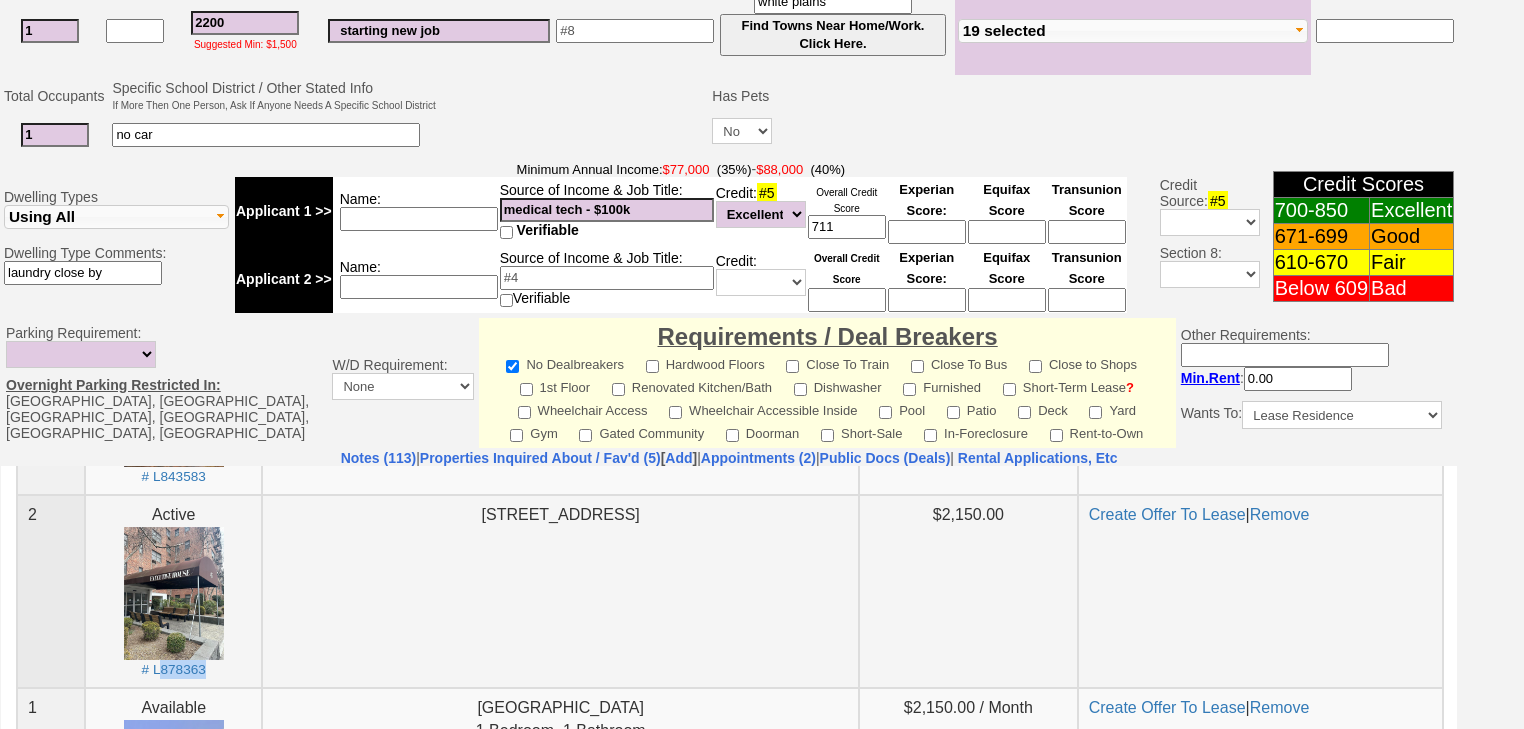 drag, startPoint x: 360, startPoint y: 512, endPoint x: 750, endPoint y: 514, distance: 390.00513 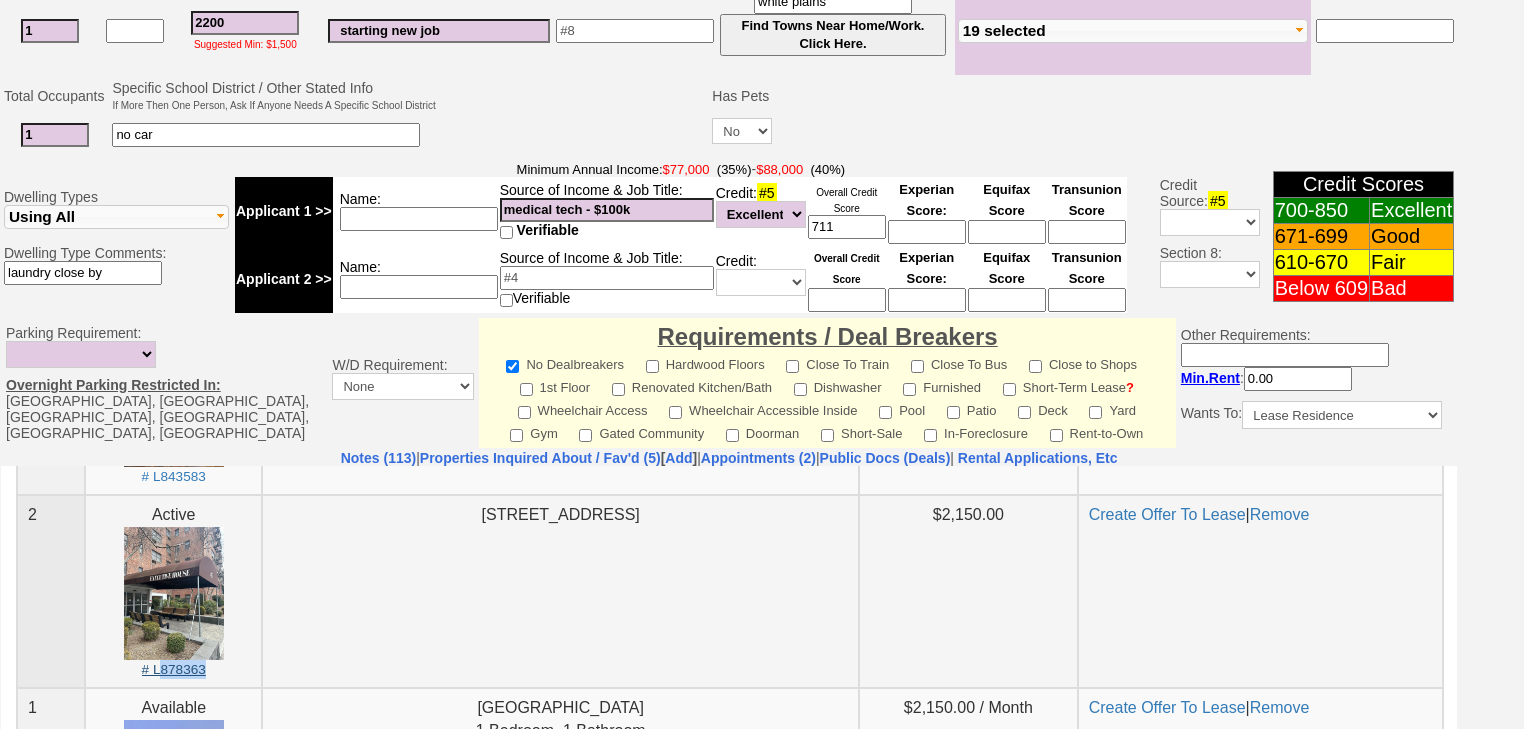 drag, startPoint x: 227, startPoint y: 667, endPoint x: 158, endPoint y: 667, distance: 69 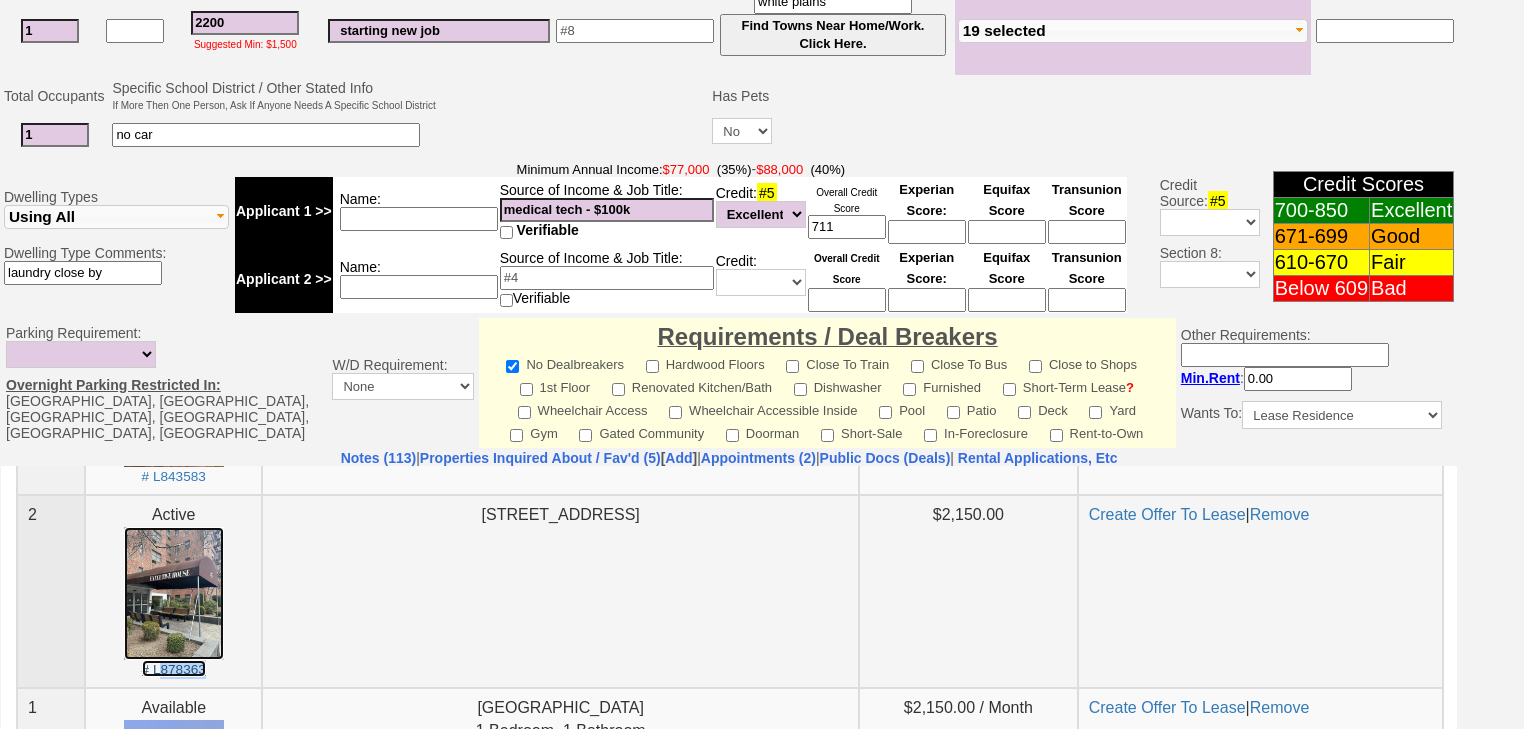 copy on "878363" 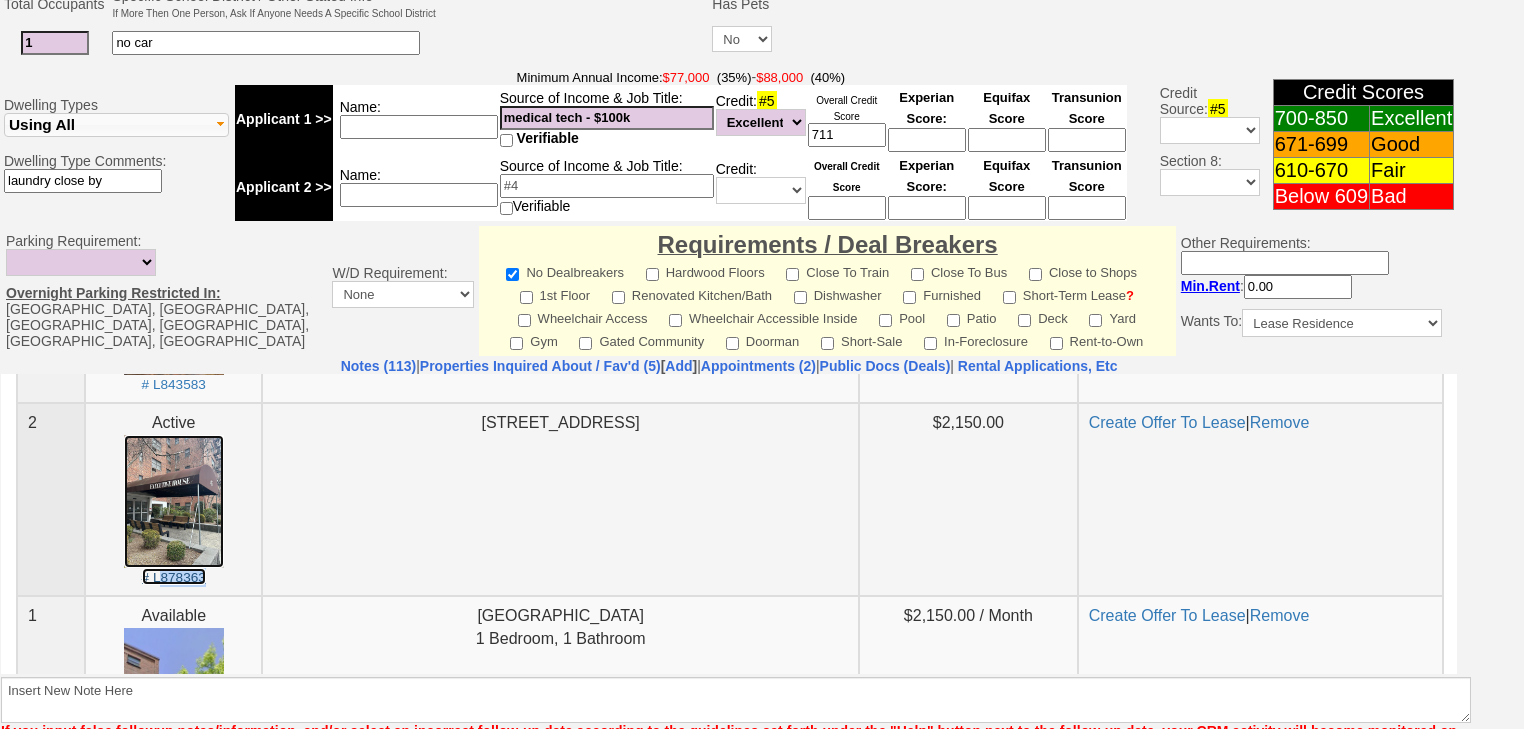 scroll, scrollTop: 835, scrollLeft: 0, axis: vertical 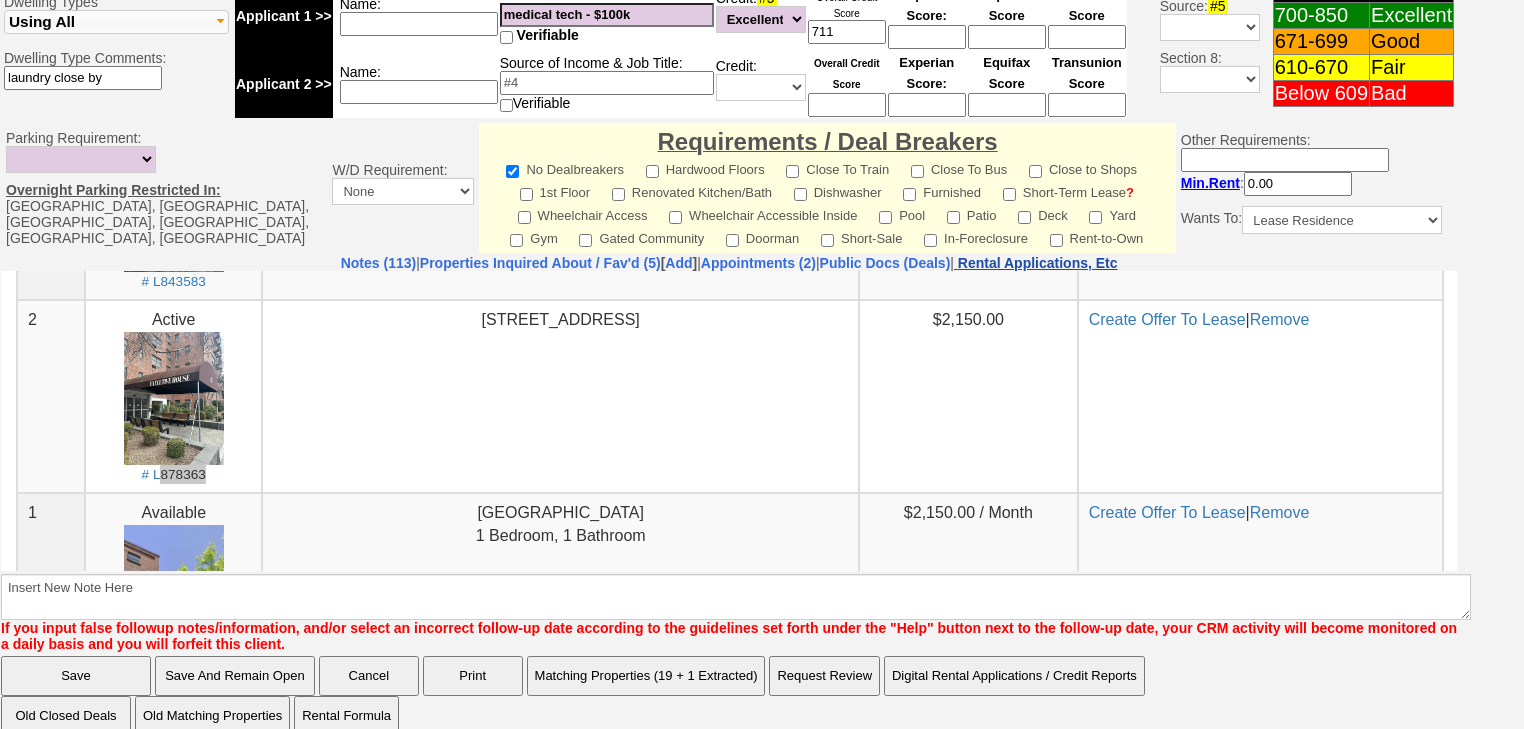 click on "Rental Applications, Etc" at bounding box center [1038, 263] 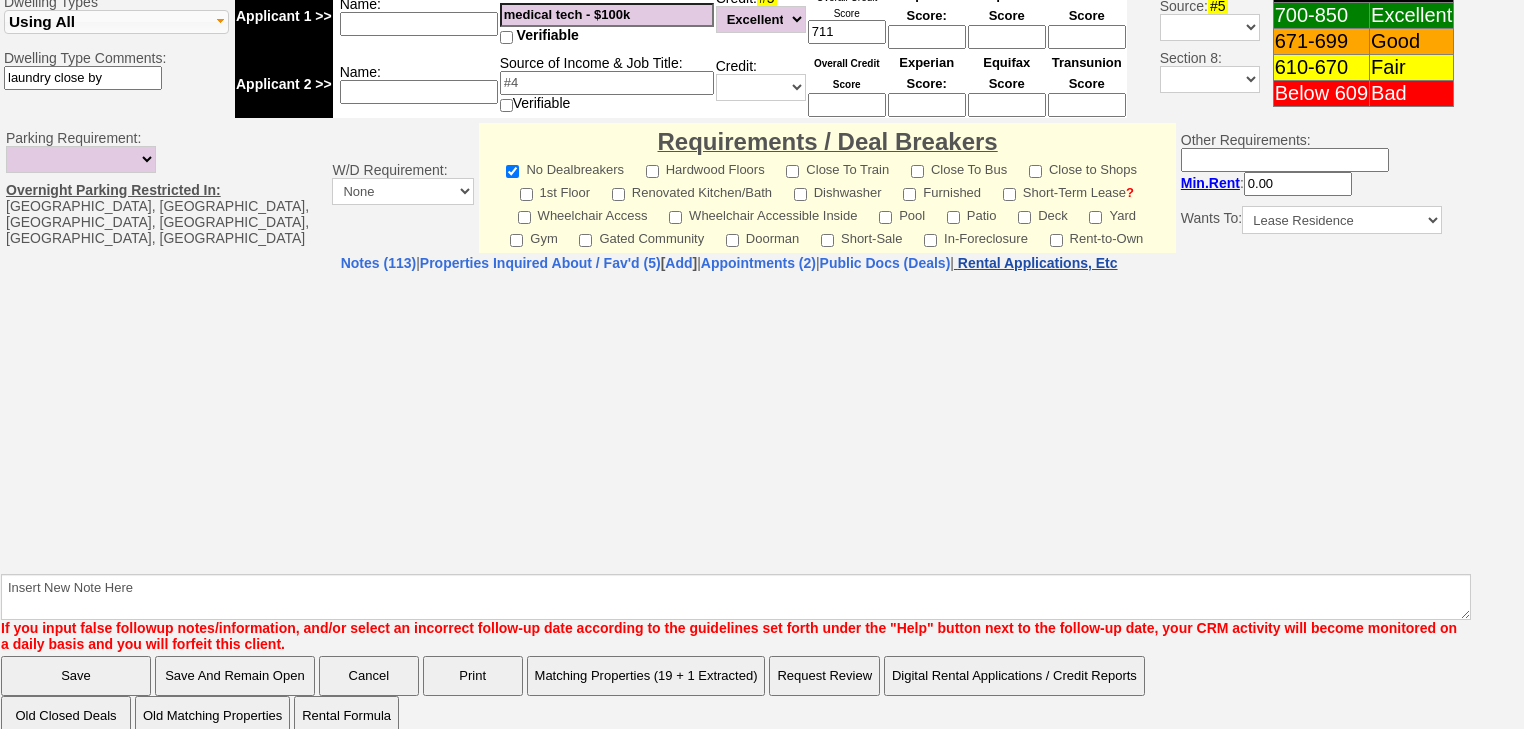 select on "100" 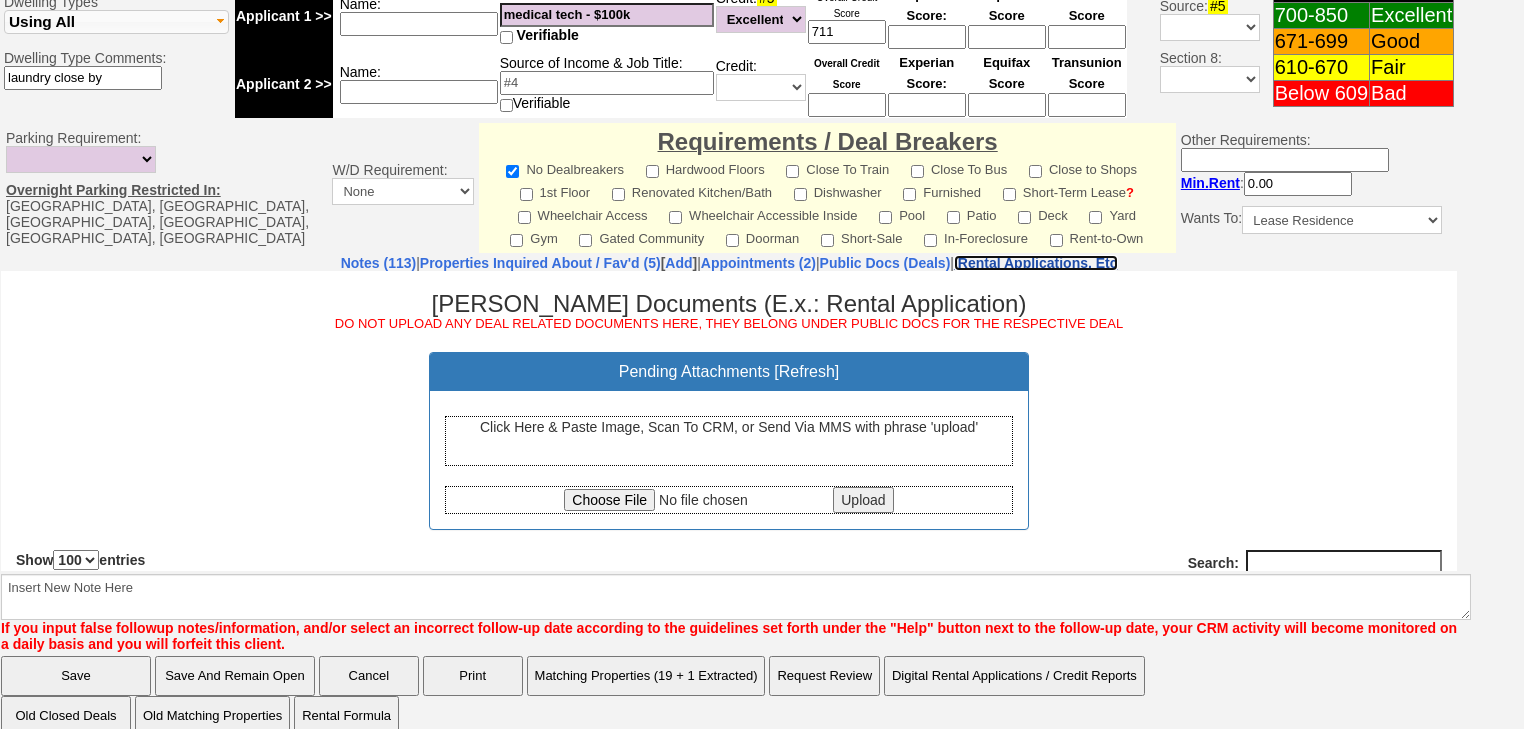 scroll, scrollTop: 0, scrollLeft: 0, axis: both 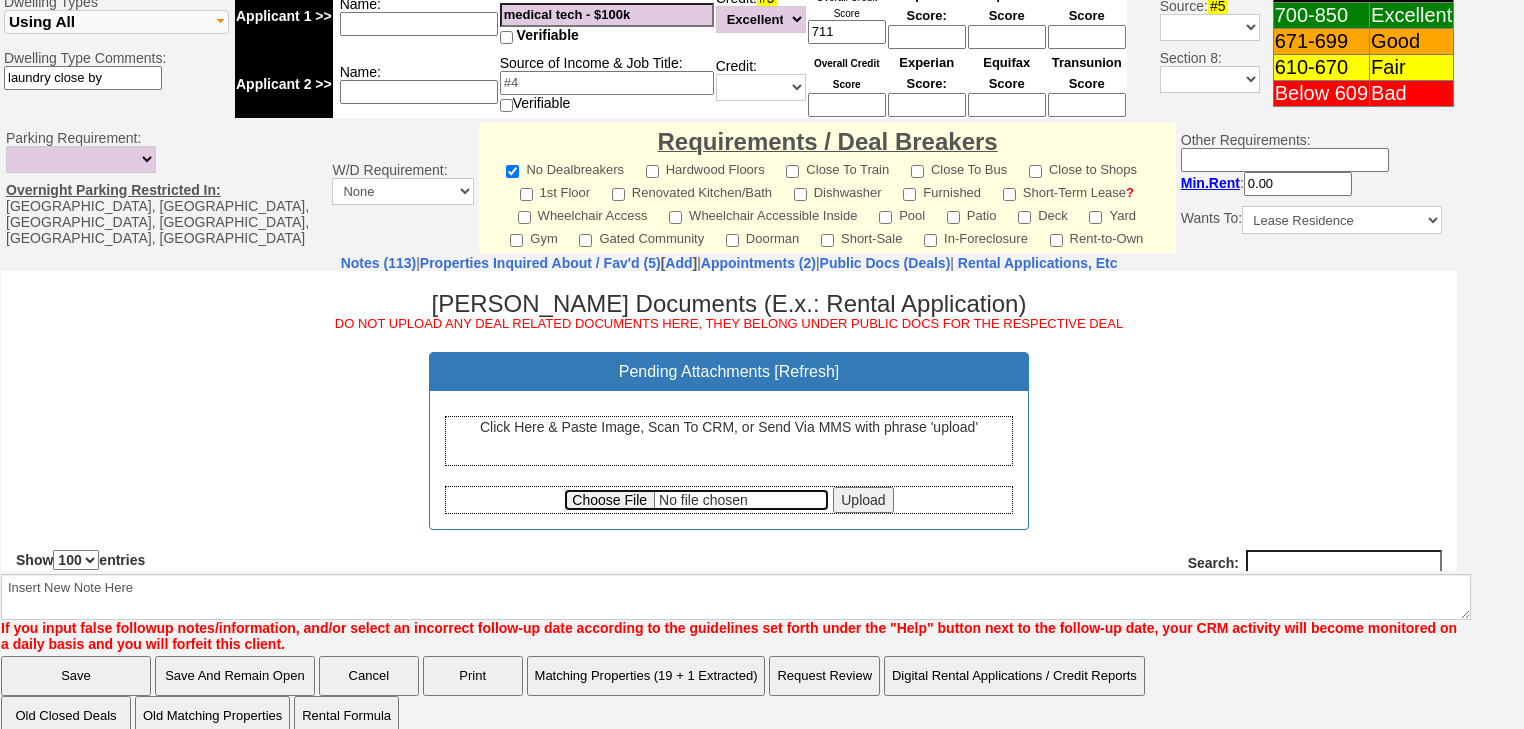 click at bounding box center [696, 499] 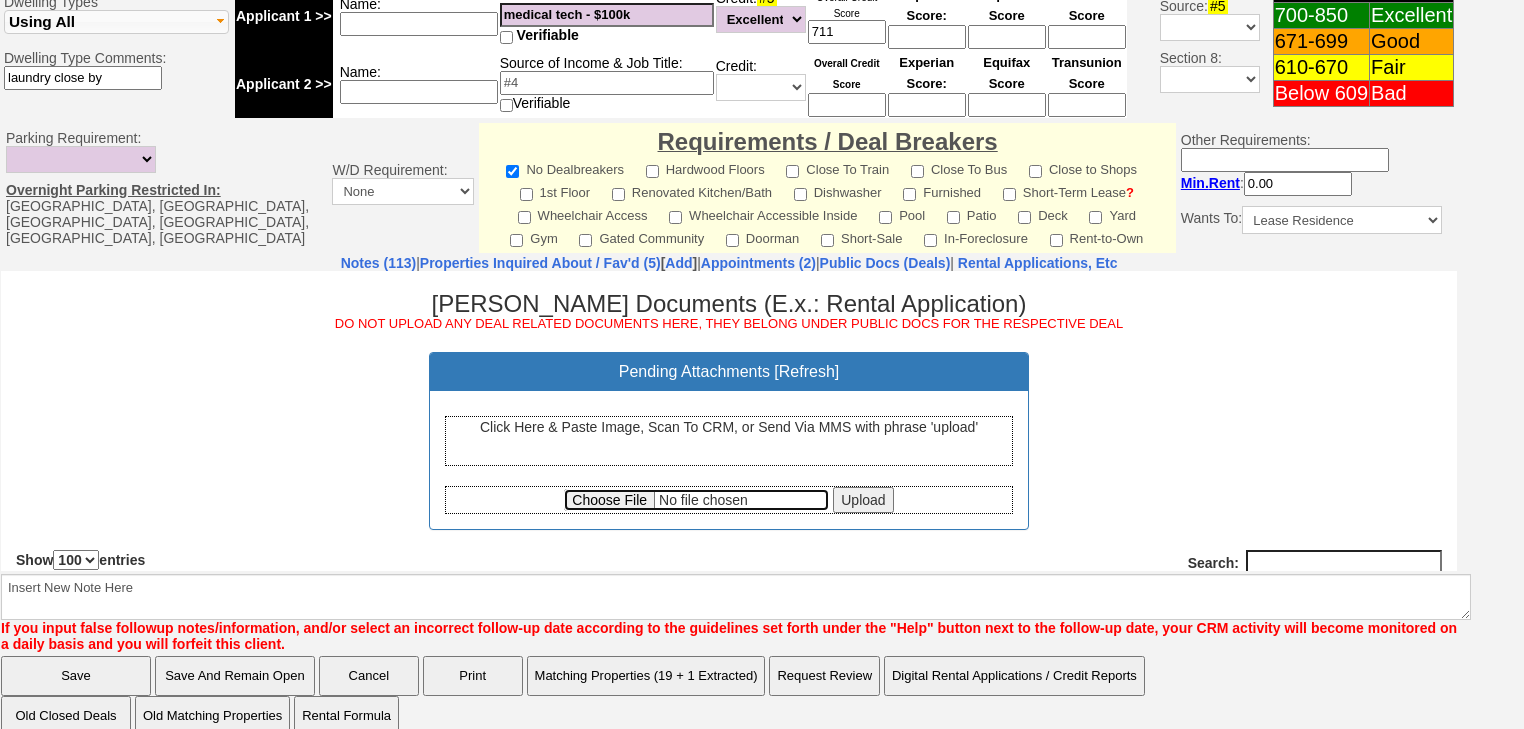 type on "C:\fakepath\Listing.pdf" 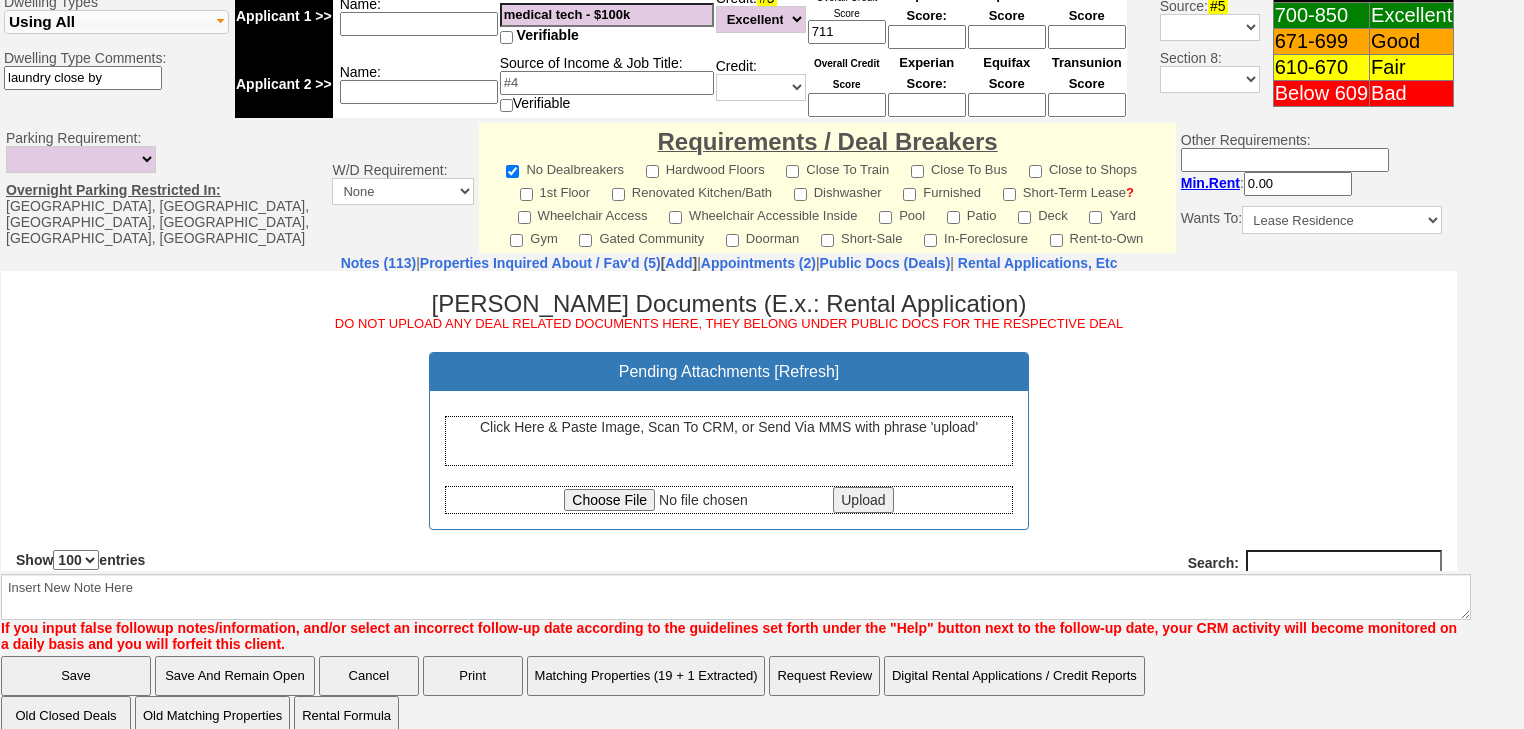 click on "Upload" at bounding box center (863, 499) 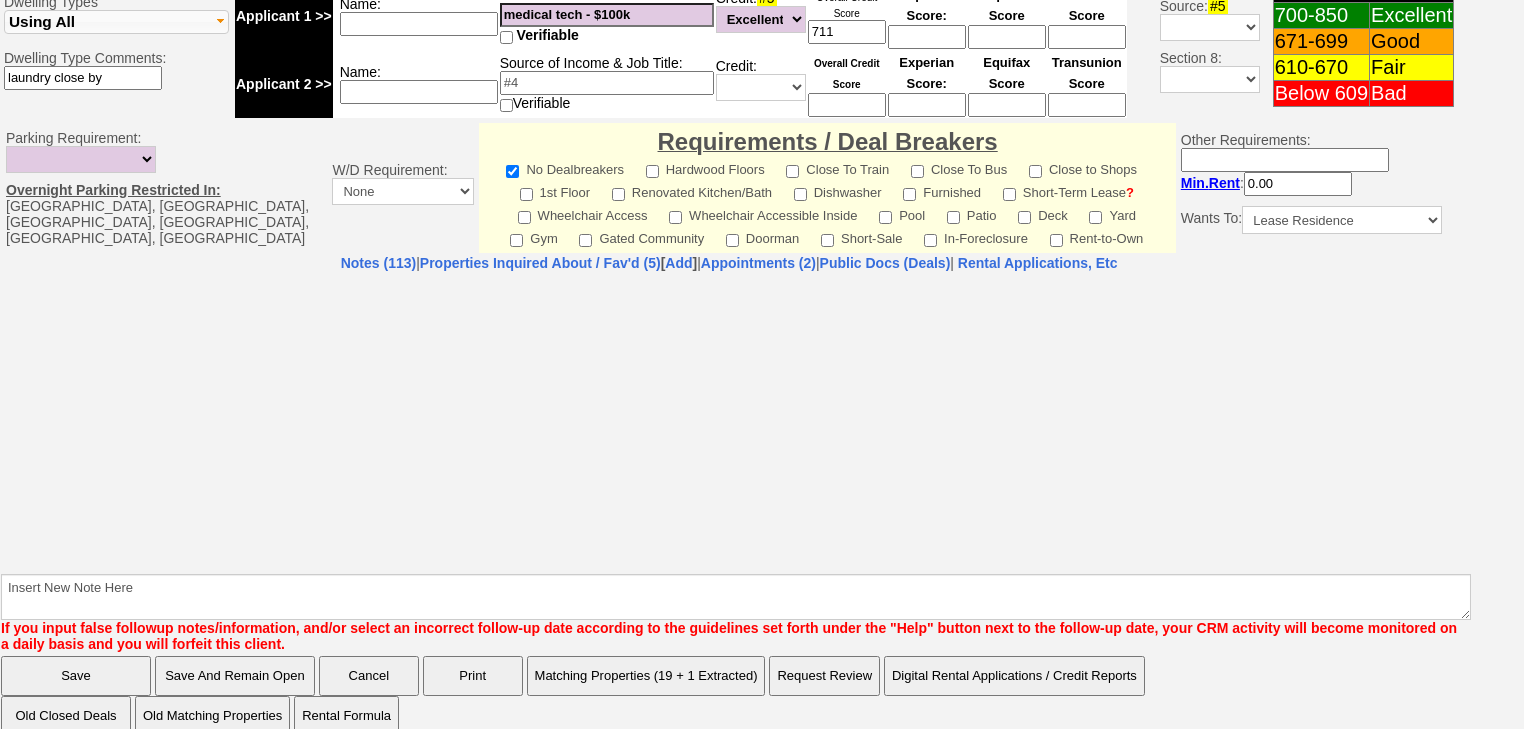 select on "100" 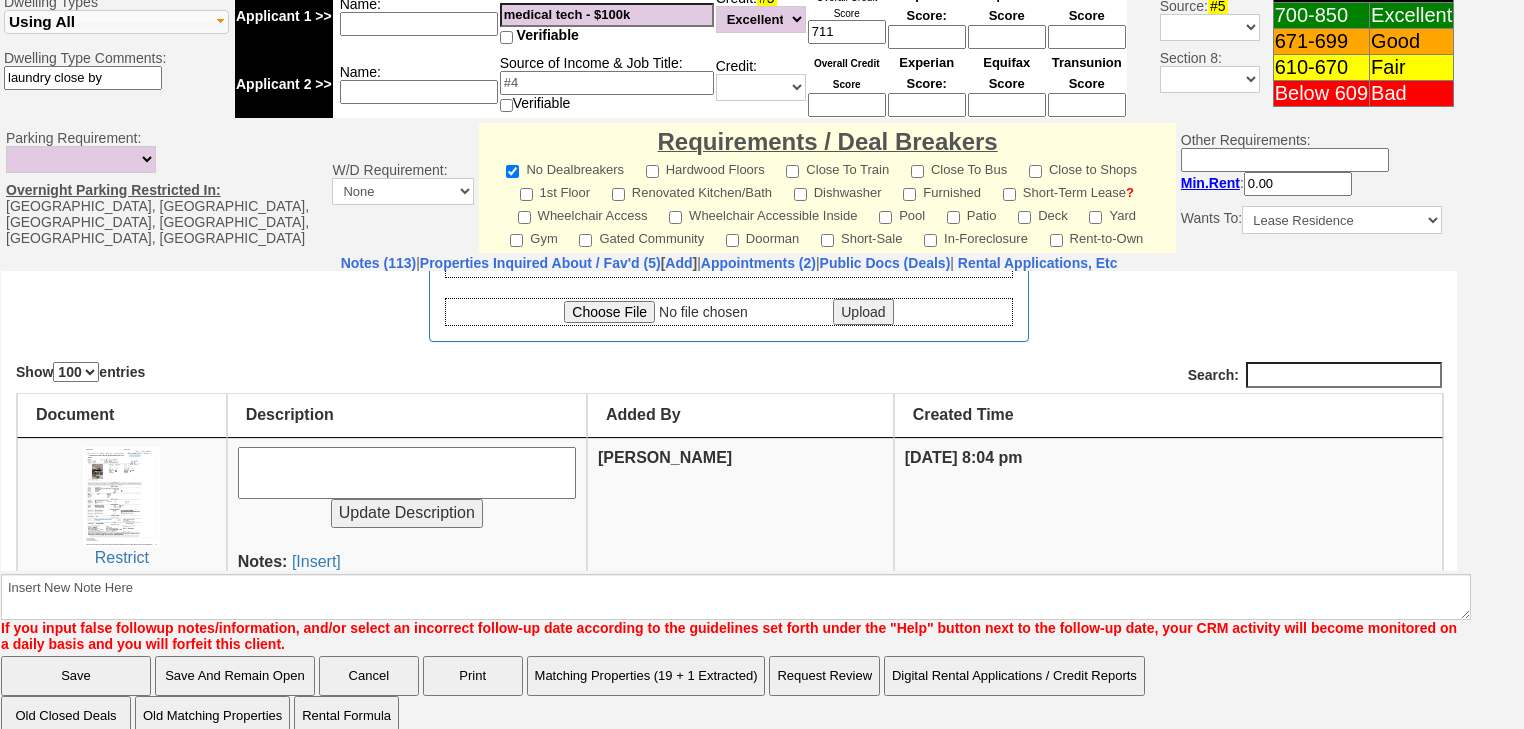 scroll, scrollTop: 240, scrollLeft: 0, axis: vertical 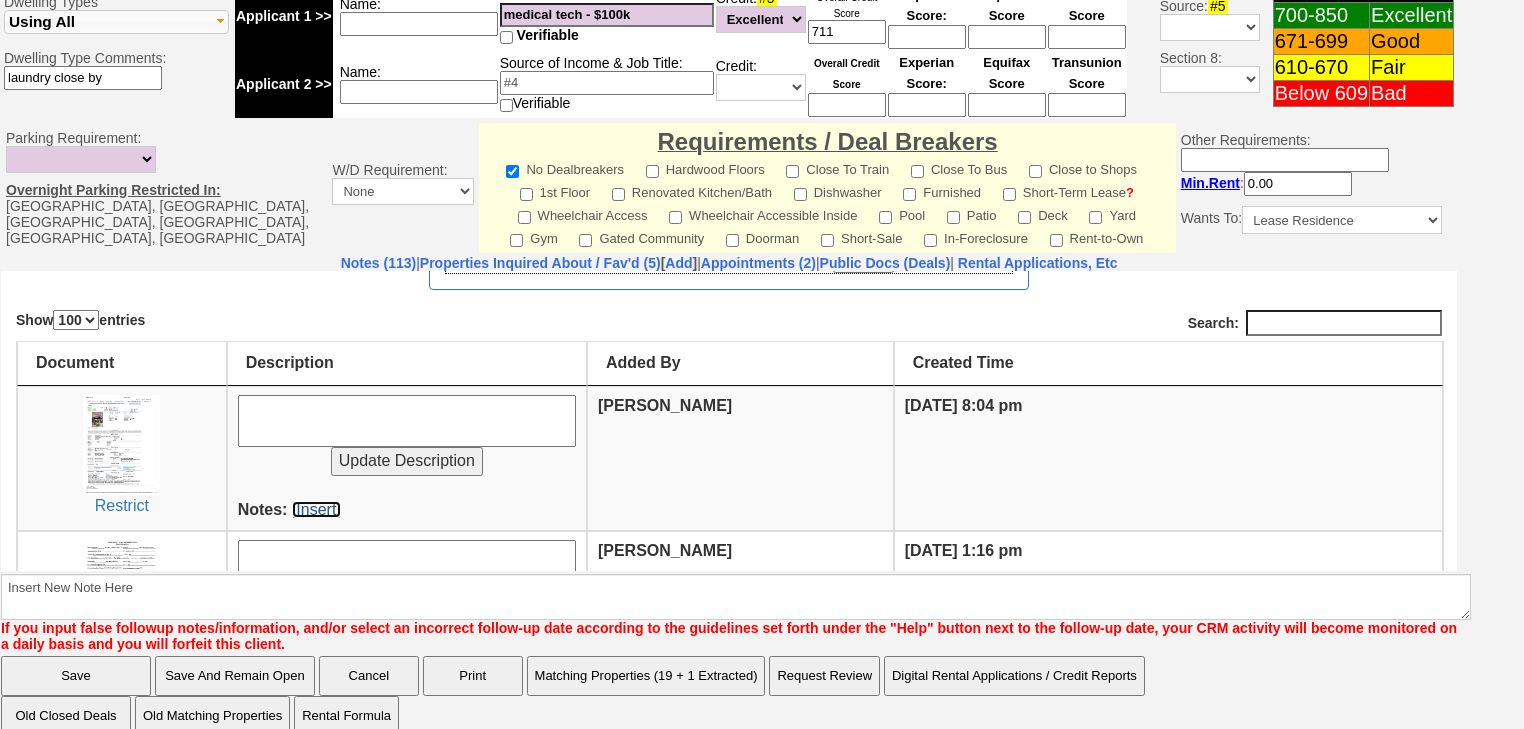 click on "[Insert]" at bounding box center [316, 508] 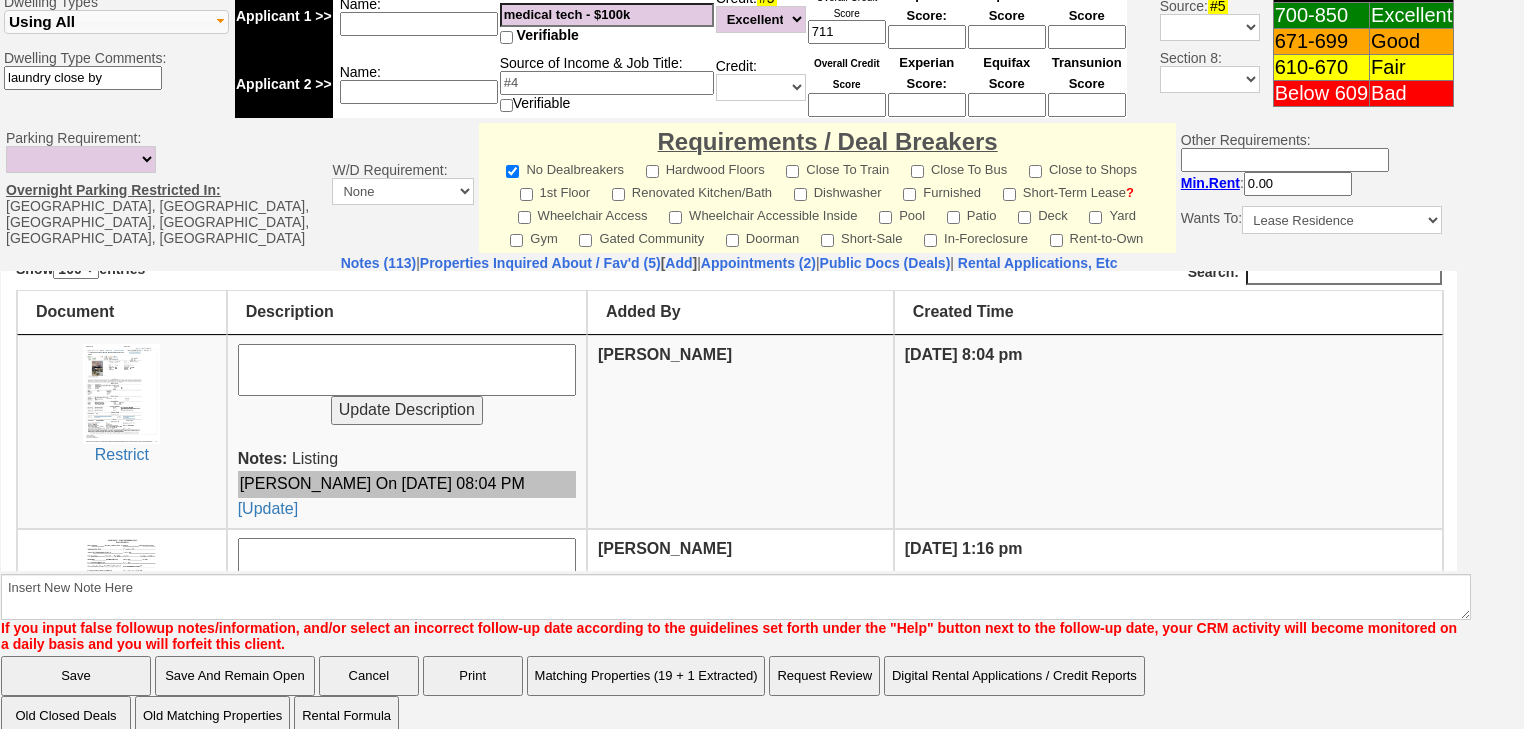 scroll, scrollTop: 320, scrollLeft: 0, axis: vertical 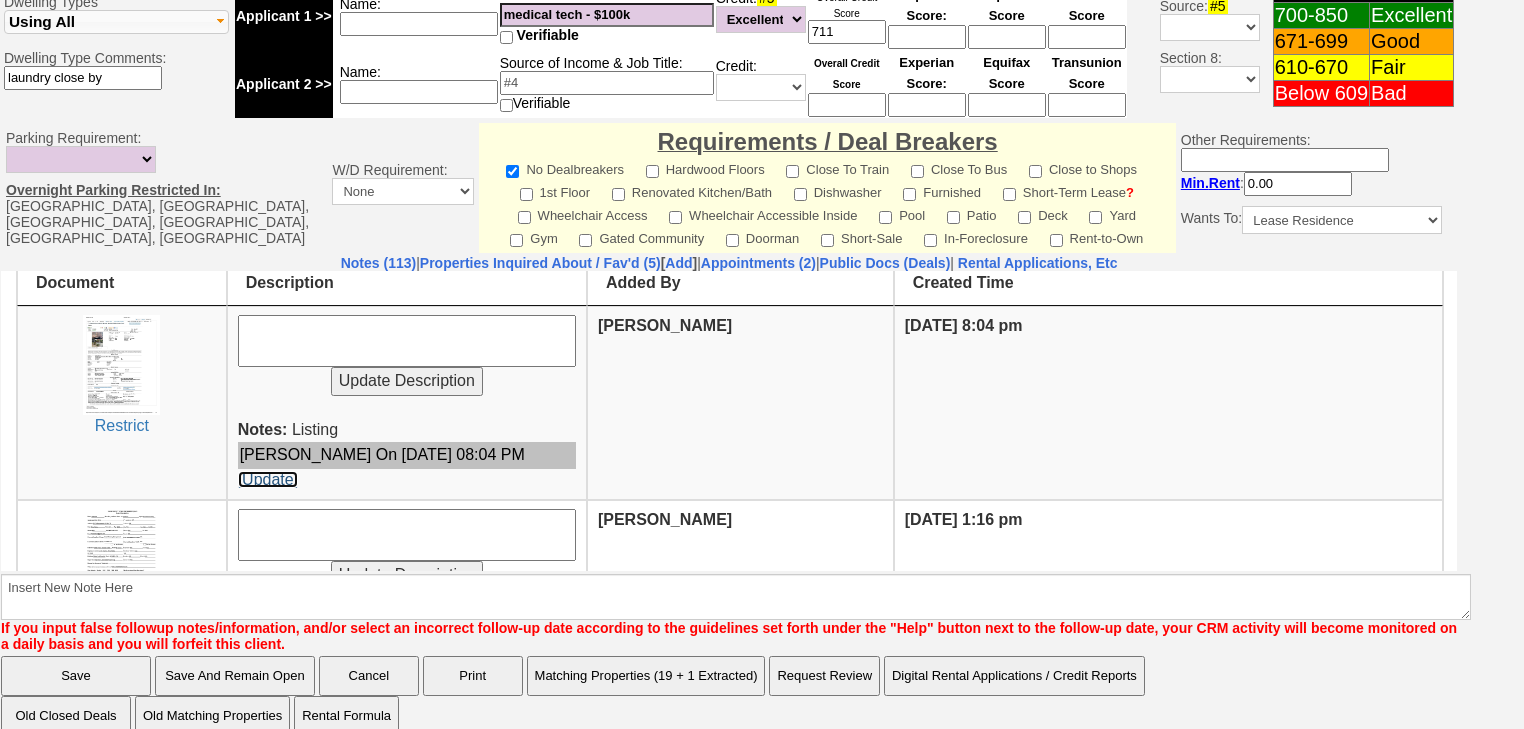click on "[Update]" at bounding box center [268, 478] 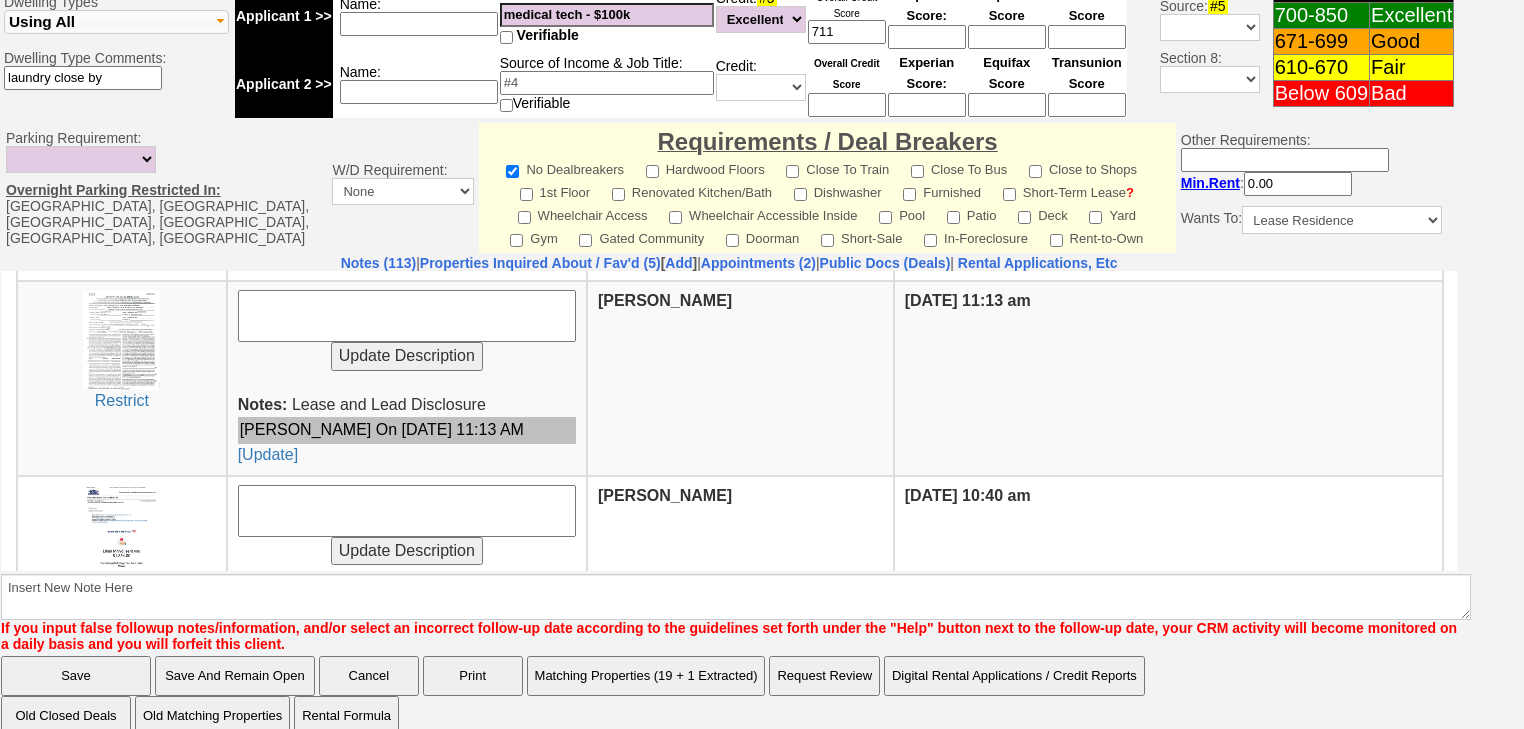scroll, scrollTop: 400, scrollLeft: 0, axis: vertical 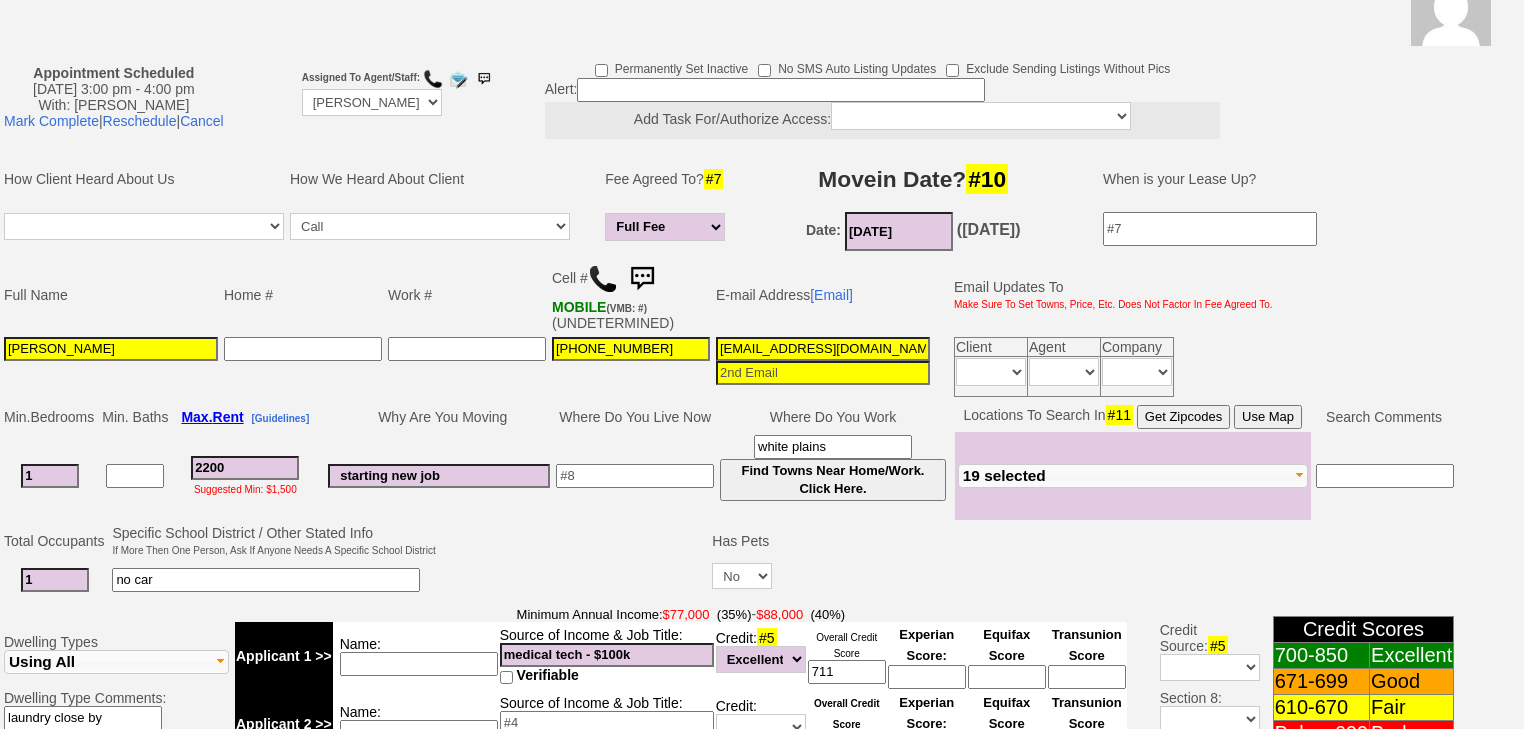 drag, startPoint x: 868, startPoint y: 322, endPoint x: 737, endPoint y: 320, distance: 131.01526 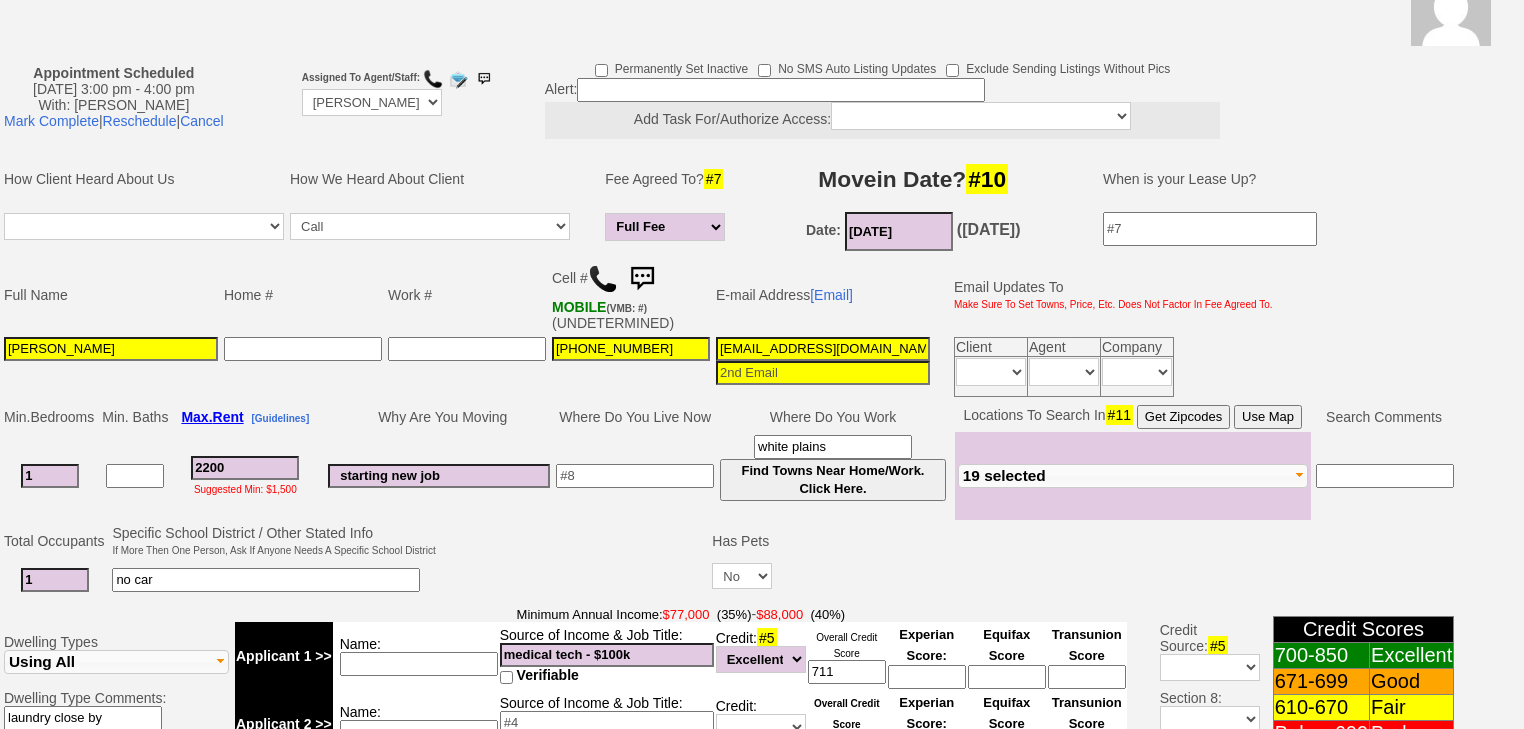scroll, scrollTop: 435, scrollLeft: 0, axis: vertical 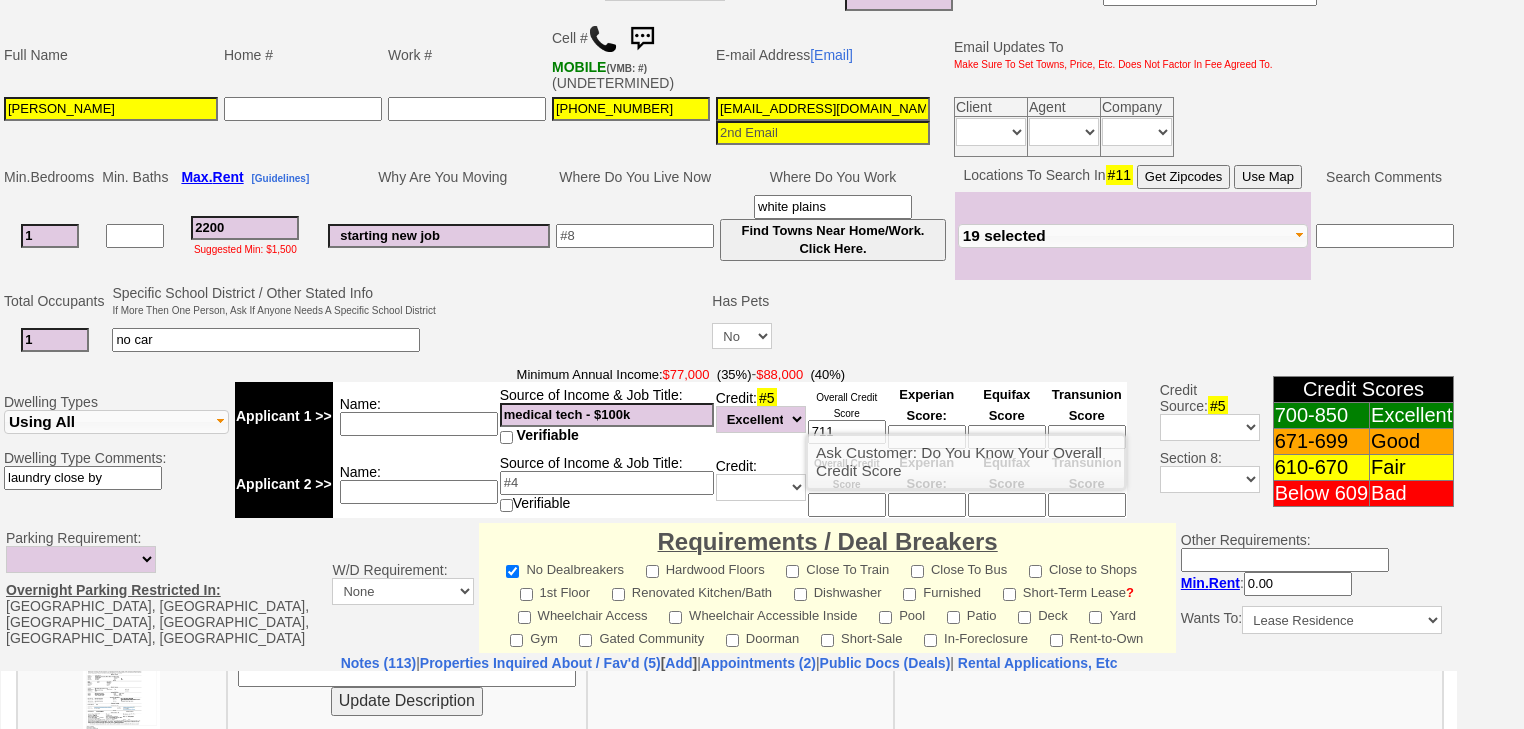 drag, startPoint x: 862, startPoint y: 407, endPoint x: 744, endPoint y: 398, distance: 118.34272 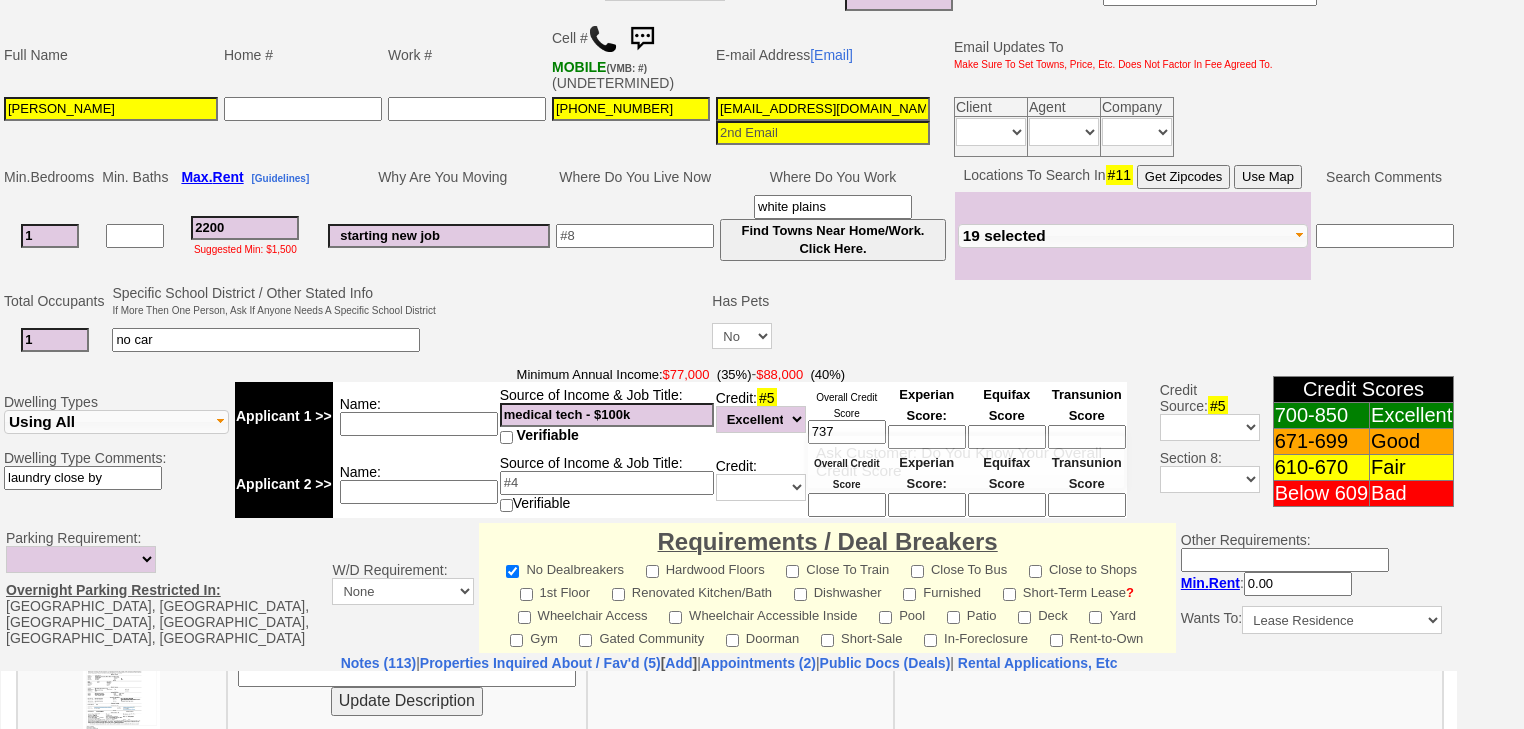 scroll, scrollTop: 675, scrollLeft: 0, axis: vertical 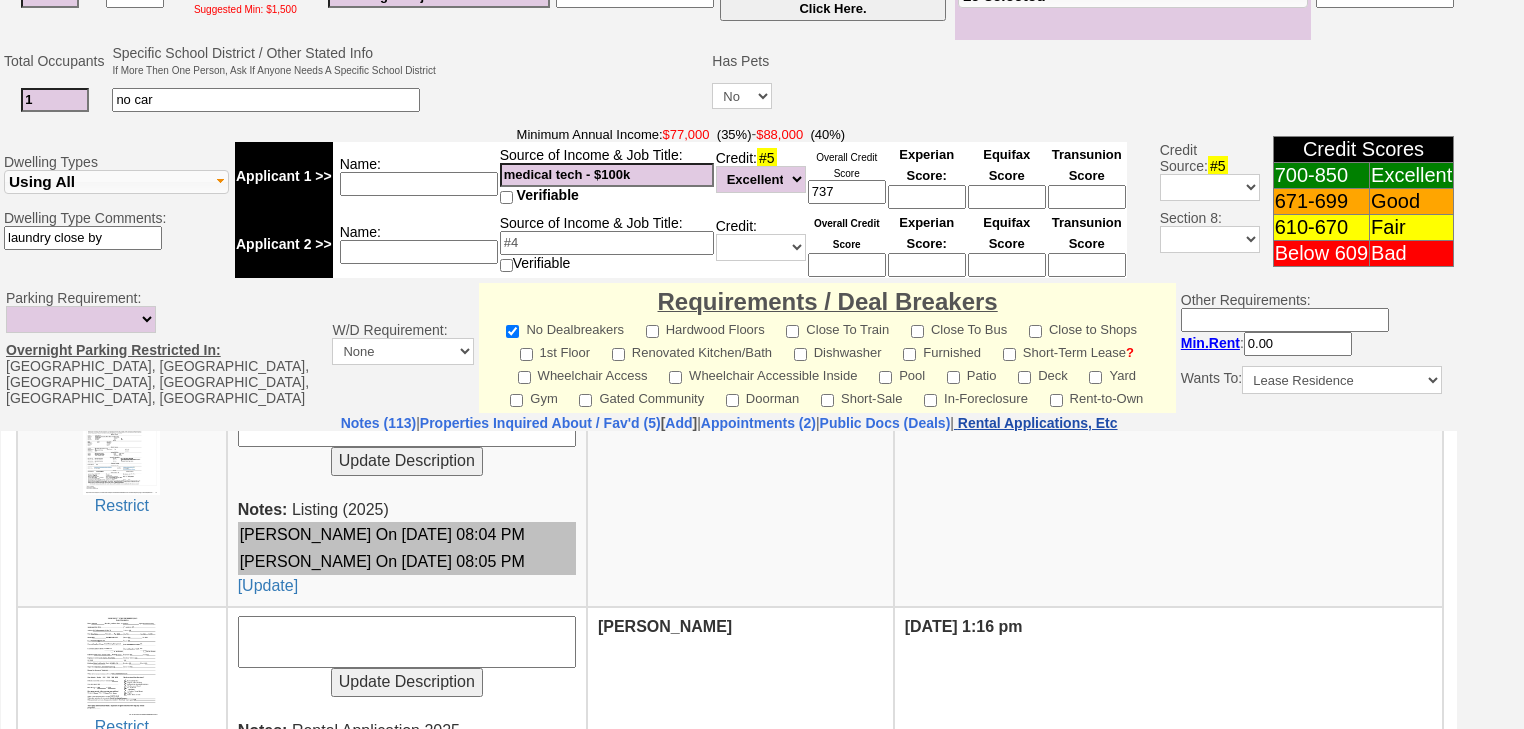type on "737" 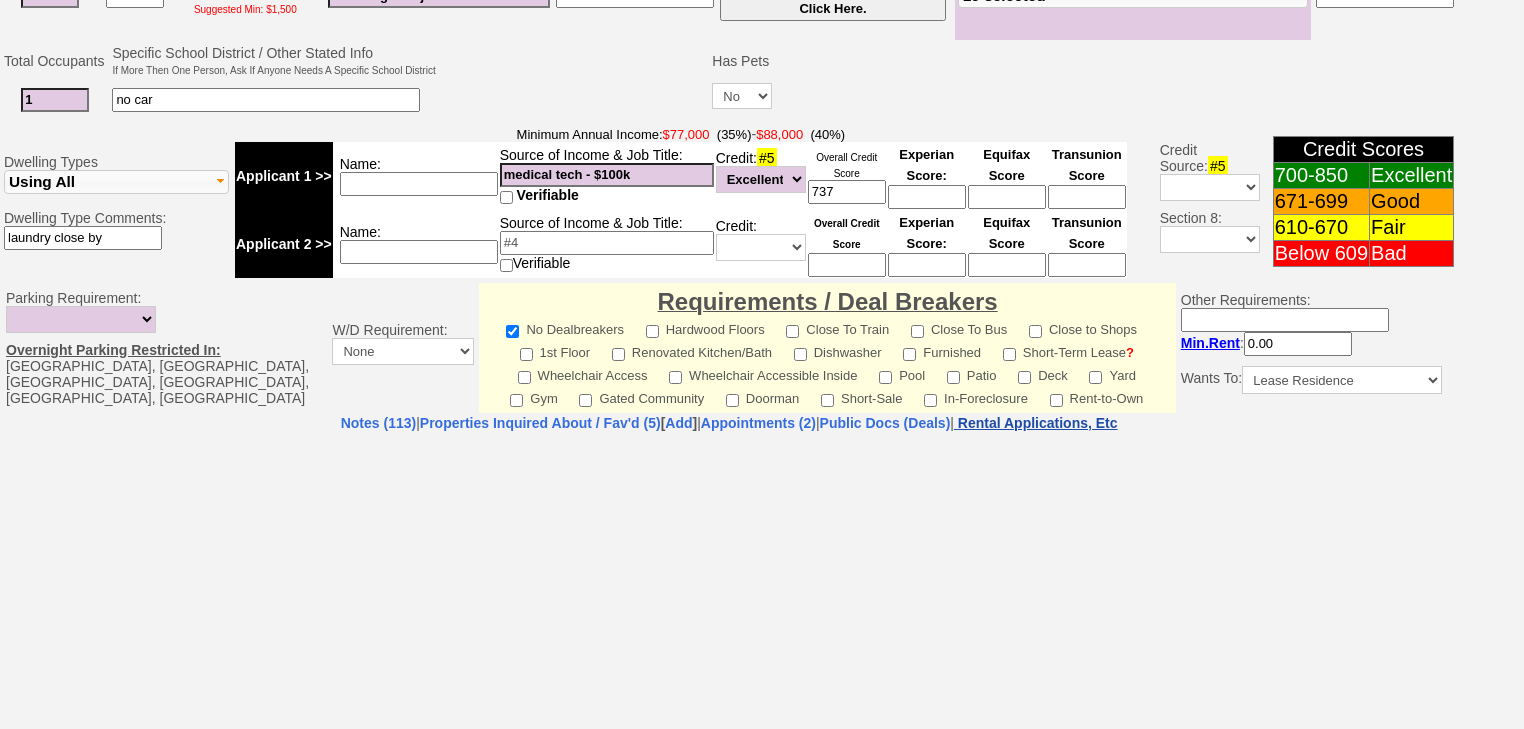 select on "100" 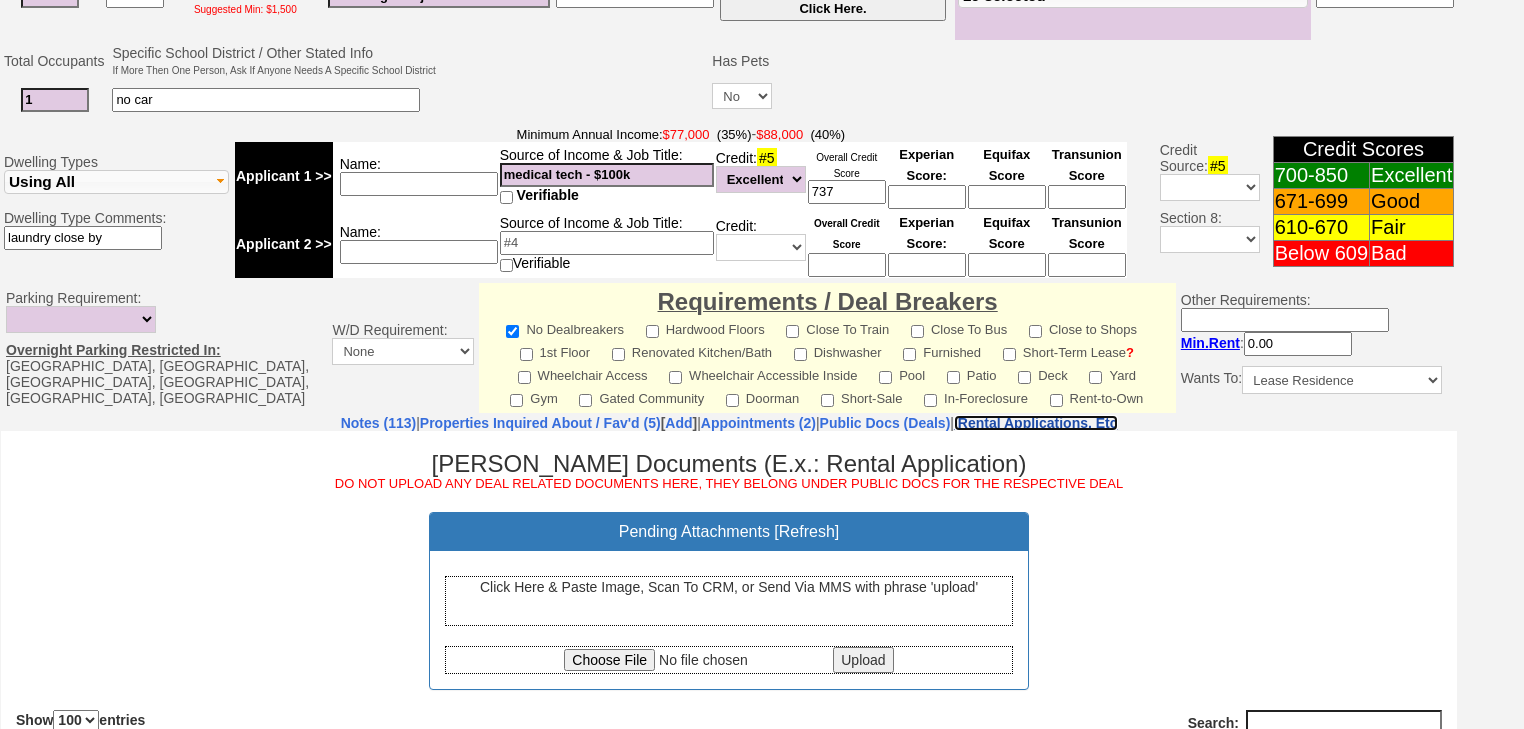 scroll, scrollTop: 0, scrollLeft: 0, axis: both 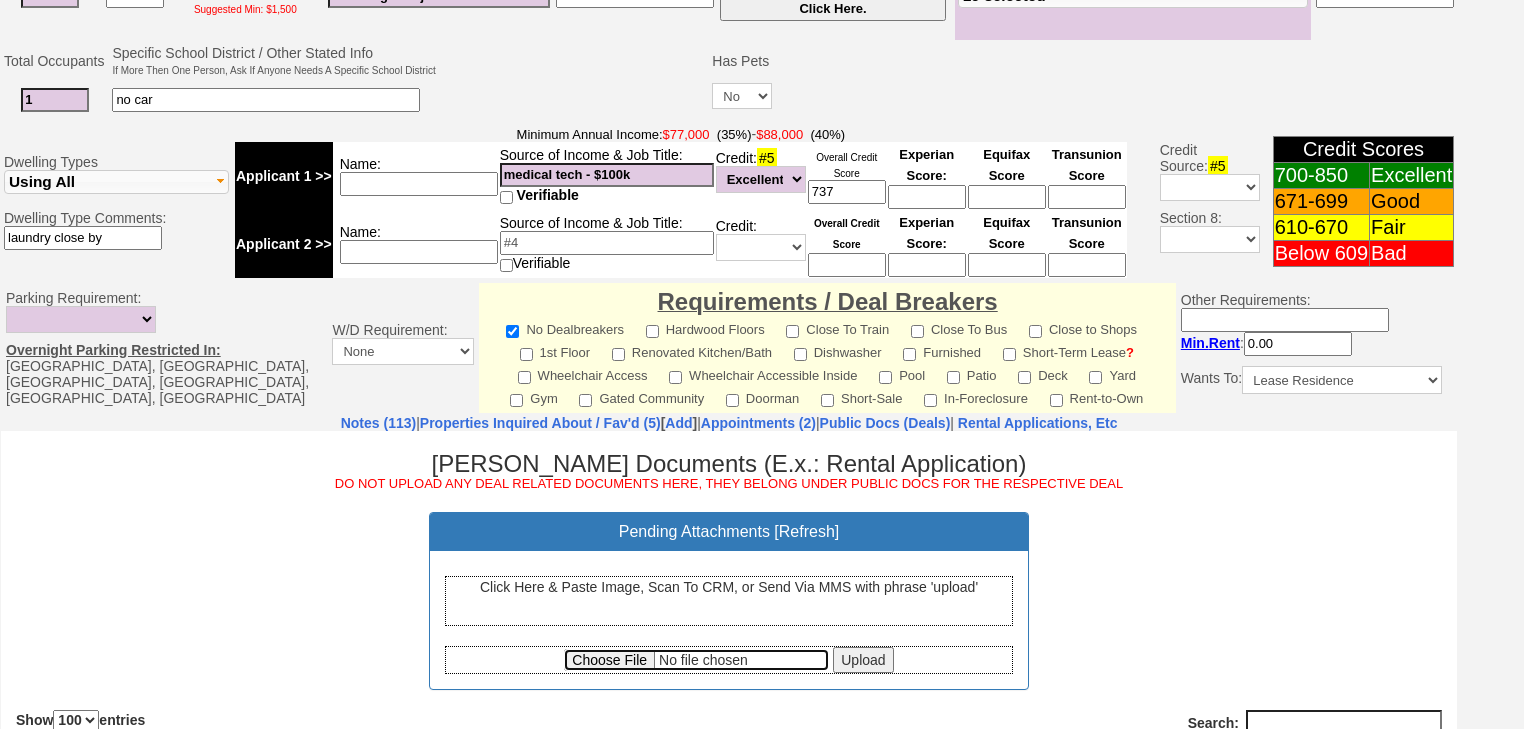 click at bounding box center (696, 659) 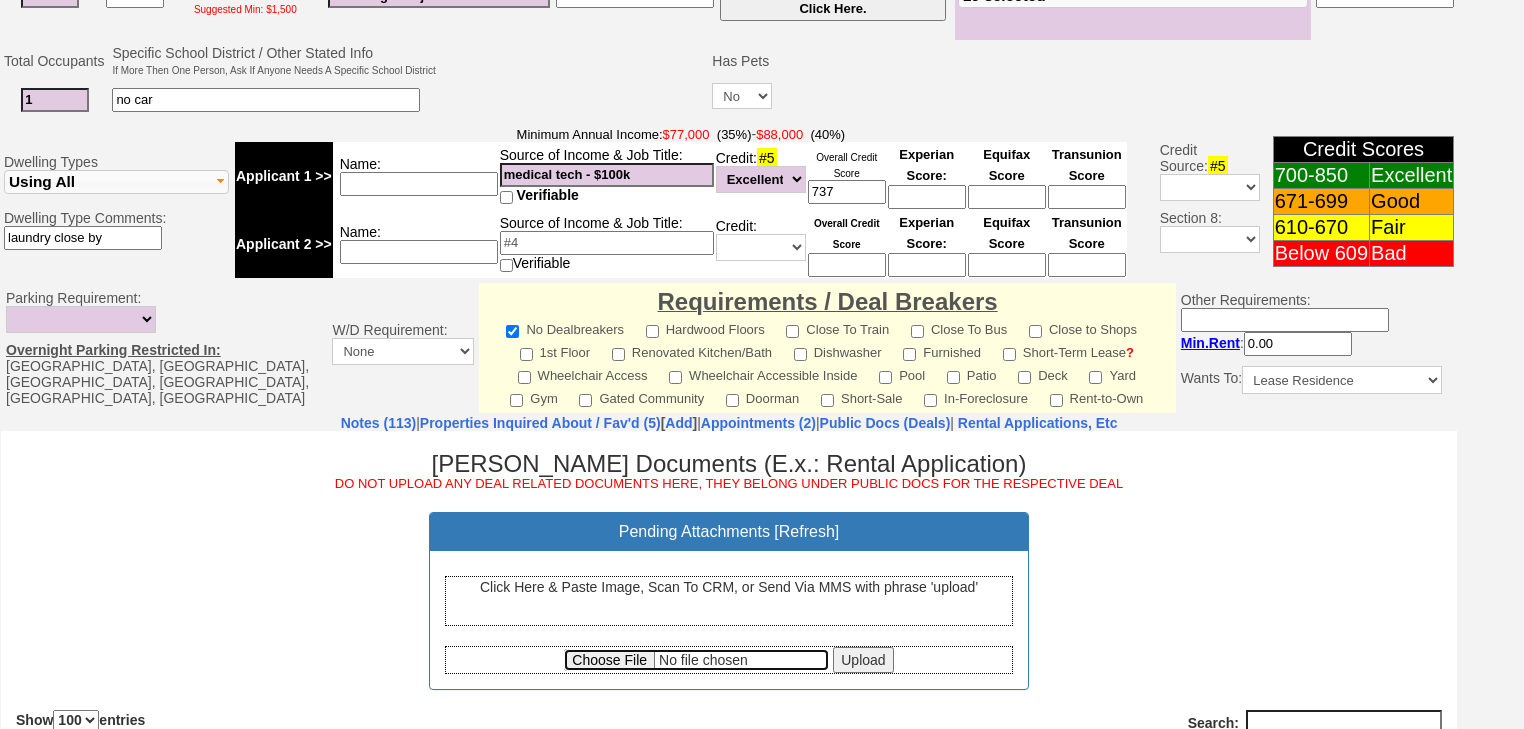 type on "C:\fakepath\Lilian Mitivoi Credit Report.pdf" 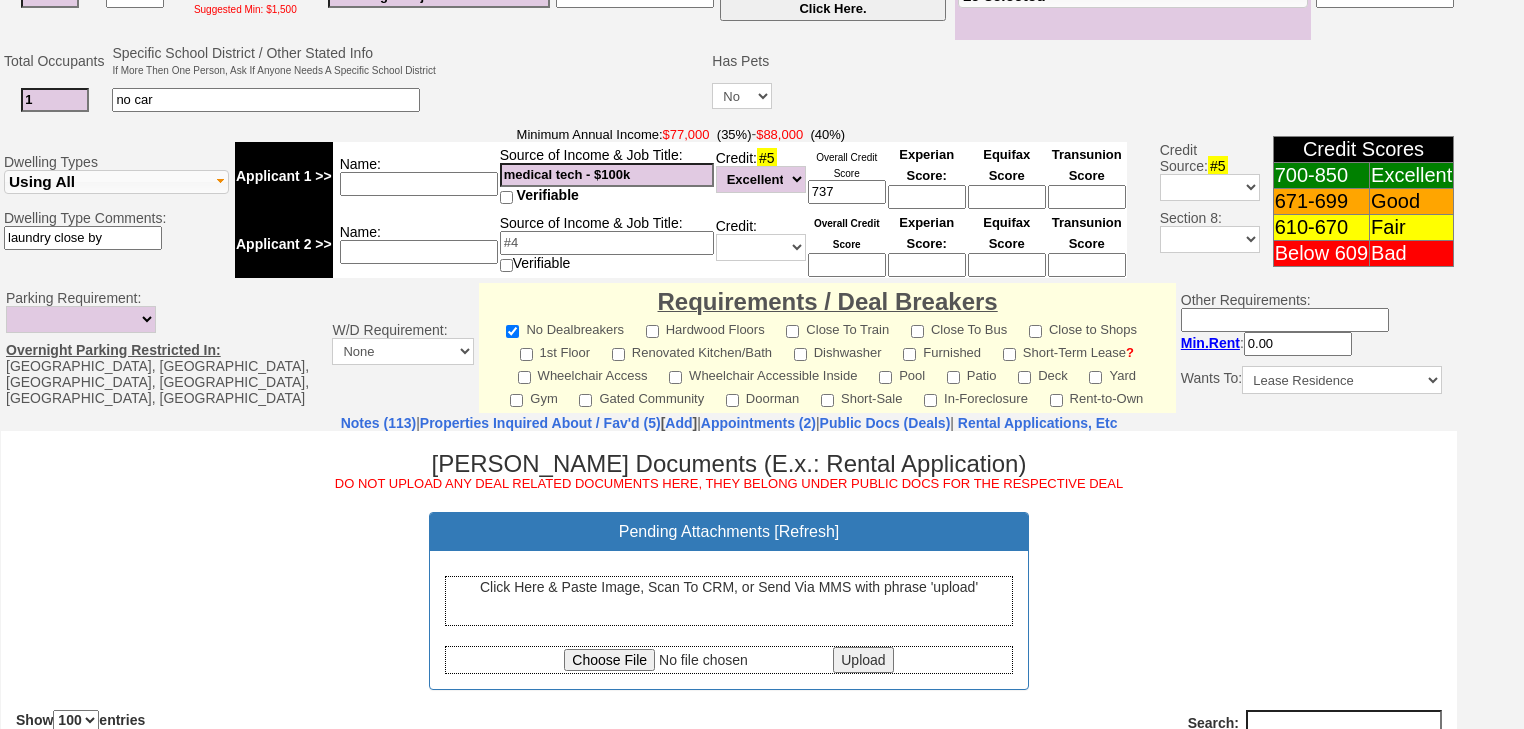 click on "Upload" at bounding box center [863, 659] 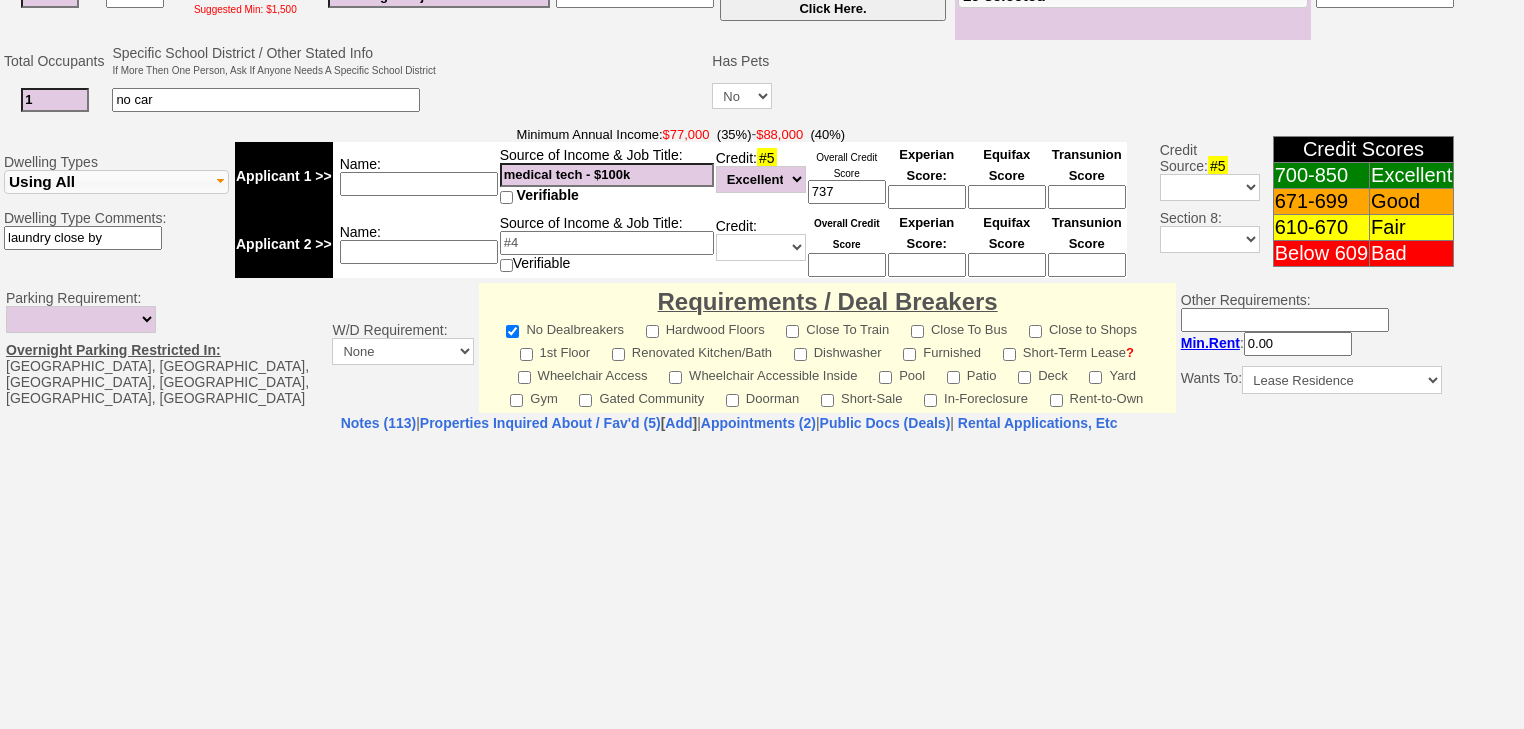 select on "100" 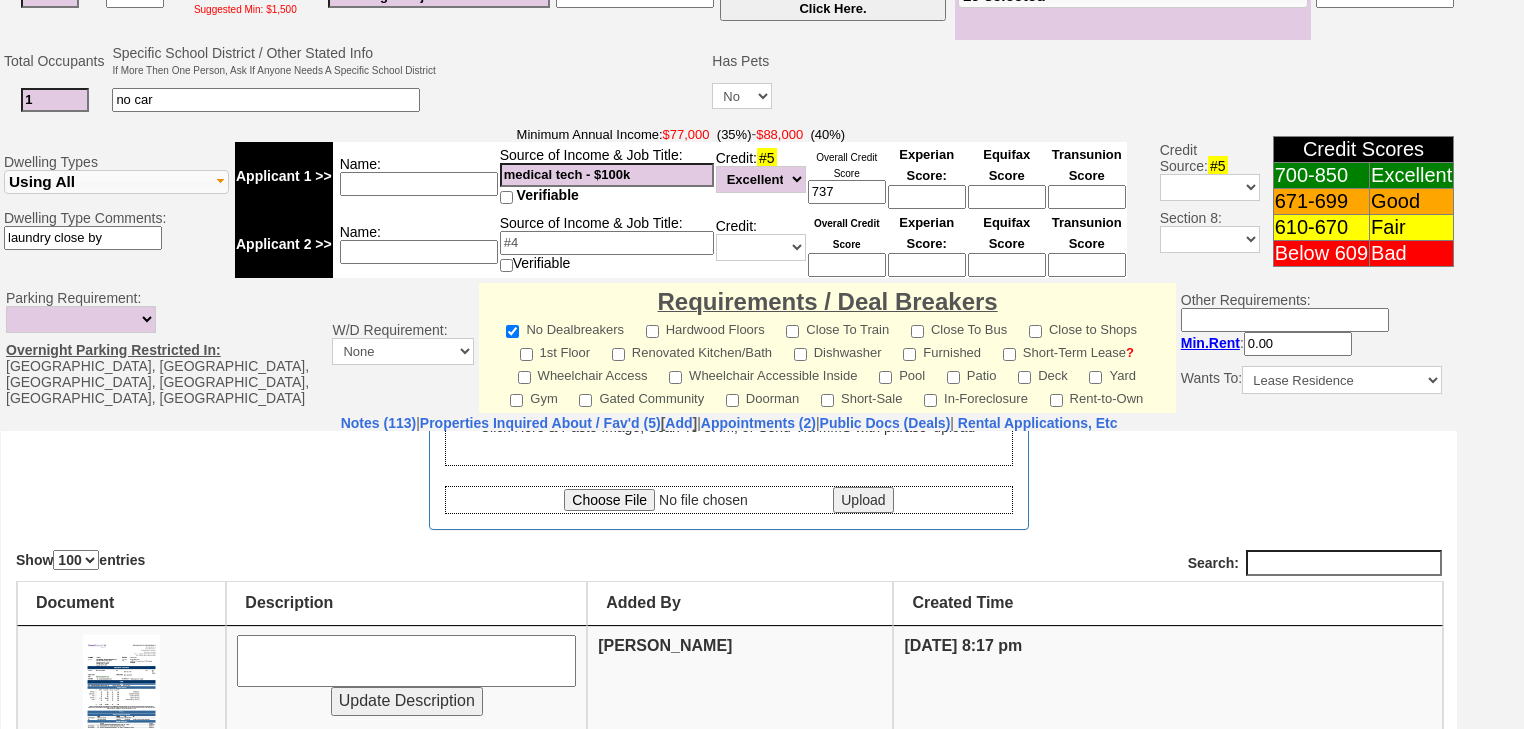 scroll, scrollTop: 320, scrollLeft: 0, axis: vertical 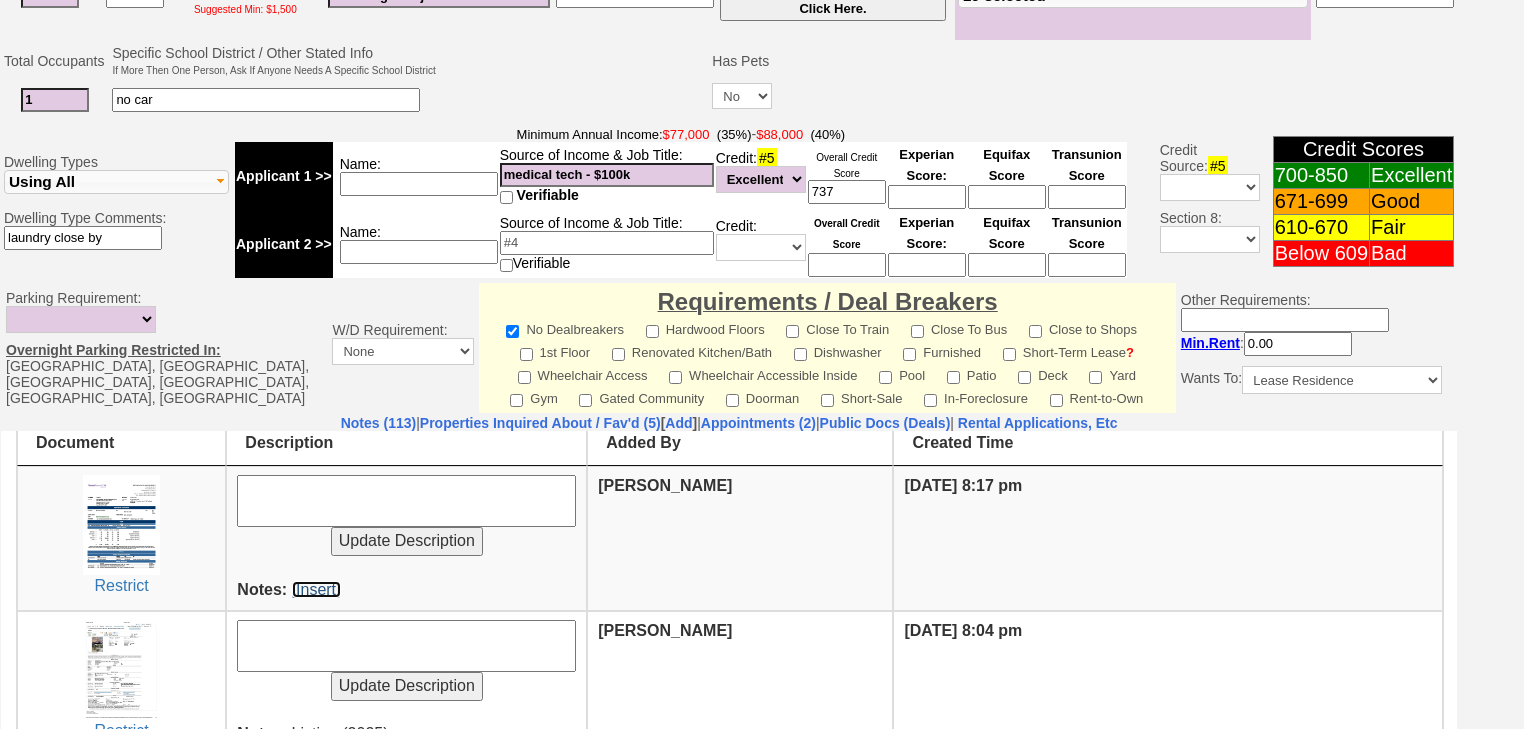 click on "[Insert]" at bounding box center (316, 588) 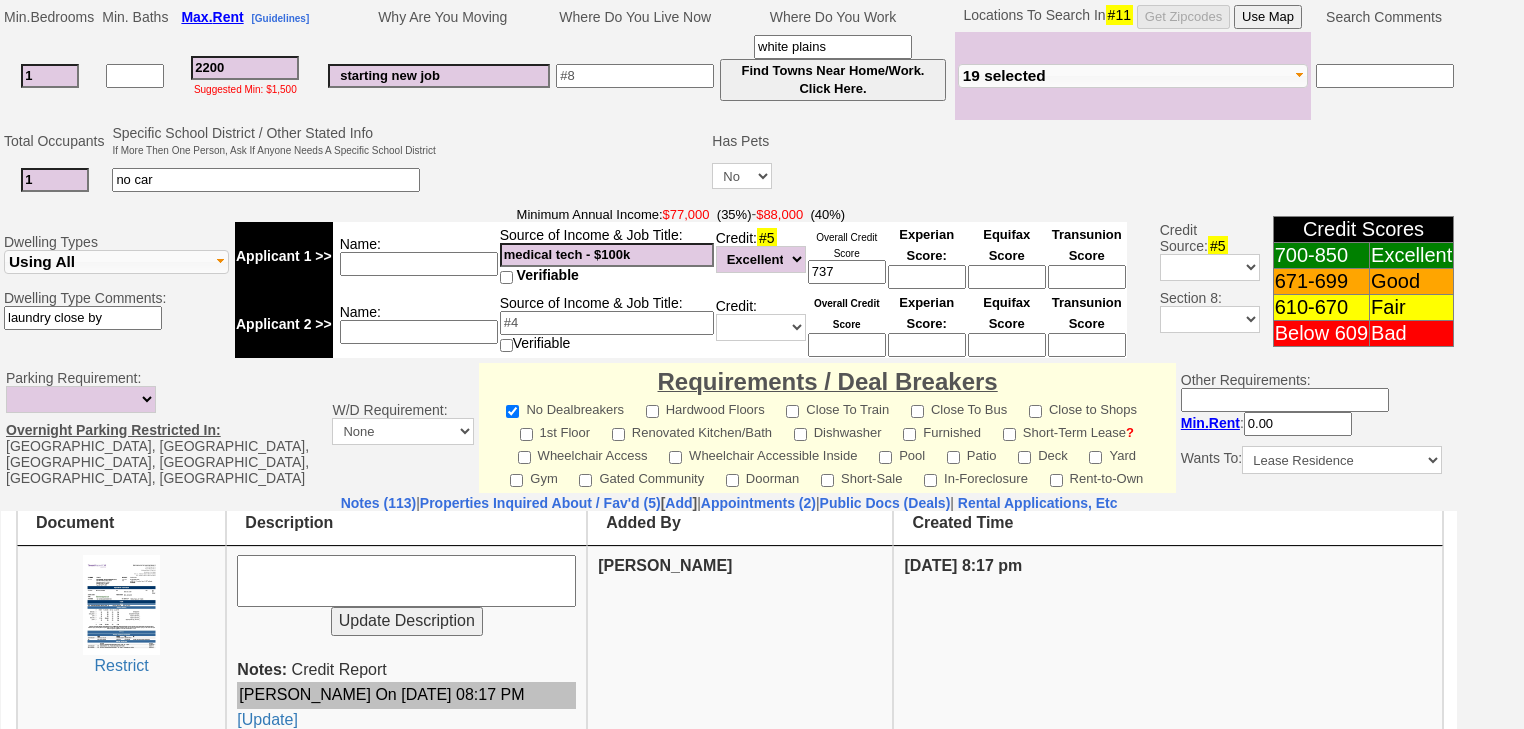 scroll, scrollTop: 35, scrollLeft: 0, axis: vertical 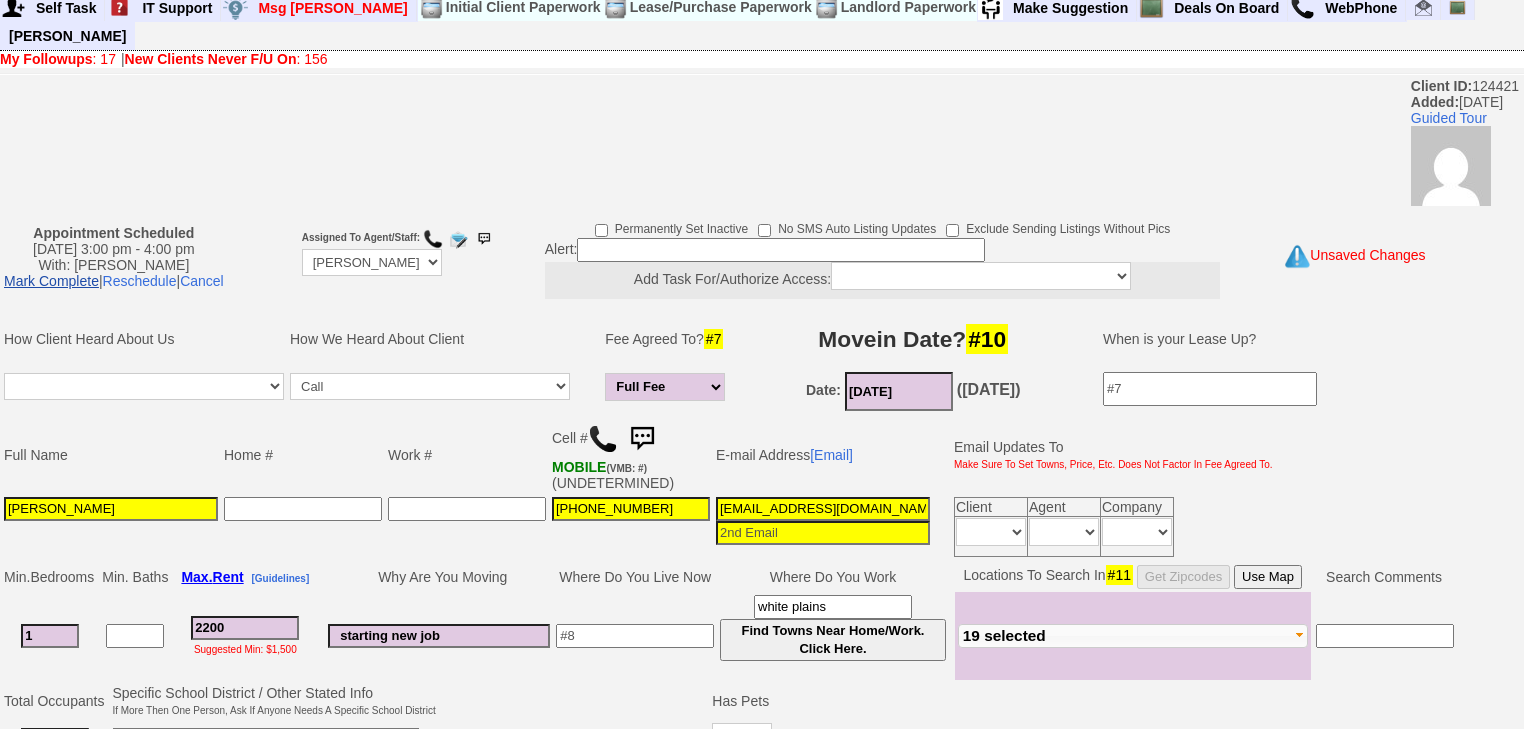 click on "Mark Complete" at bounding box center (51, 281) 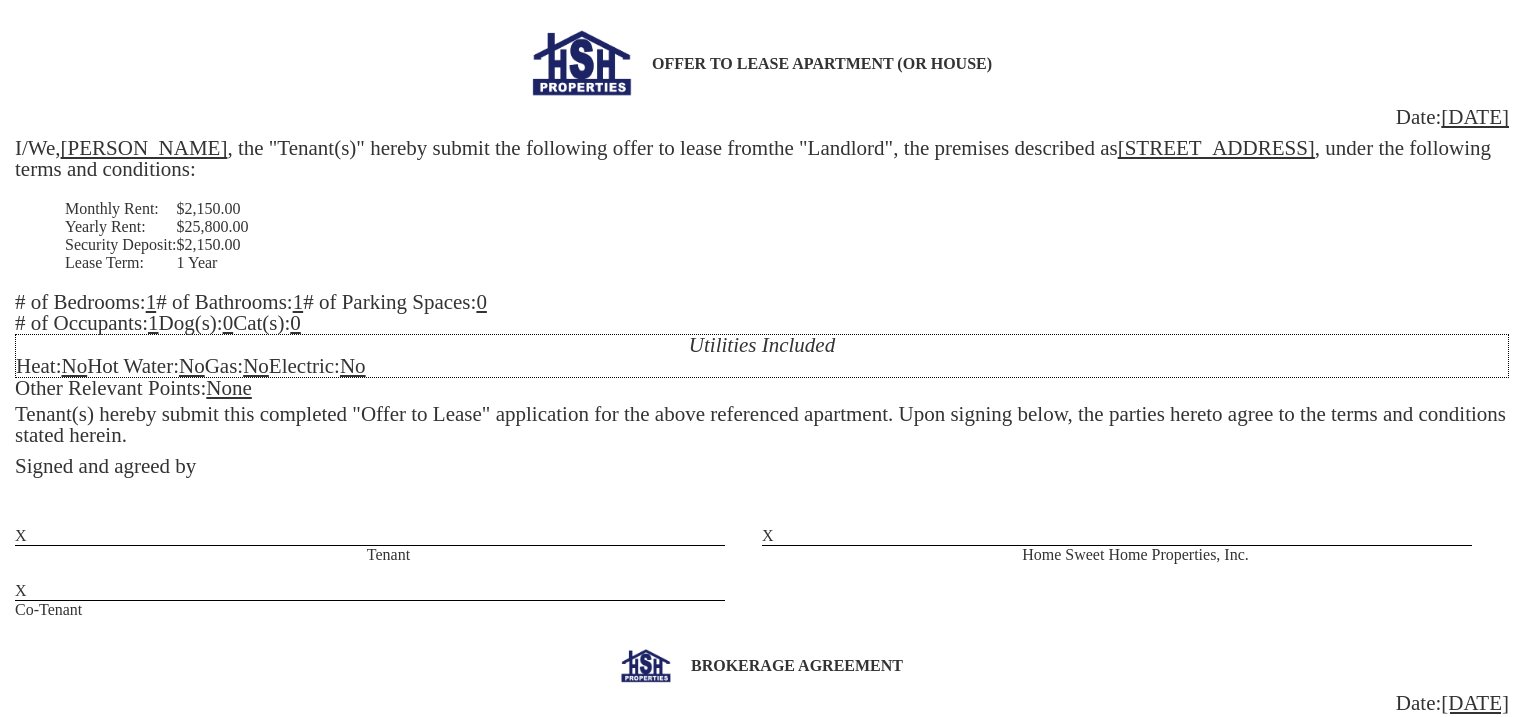 scroll, scrollTop: 0, scrollLeft: 0, axis: both 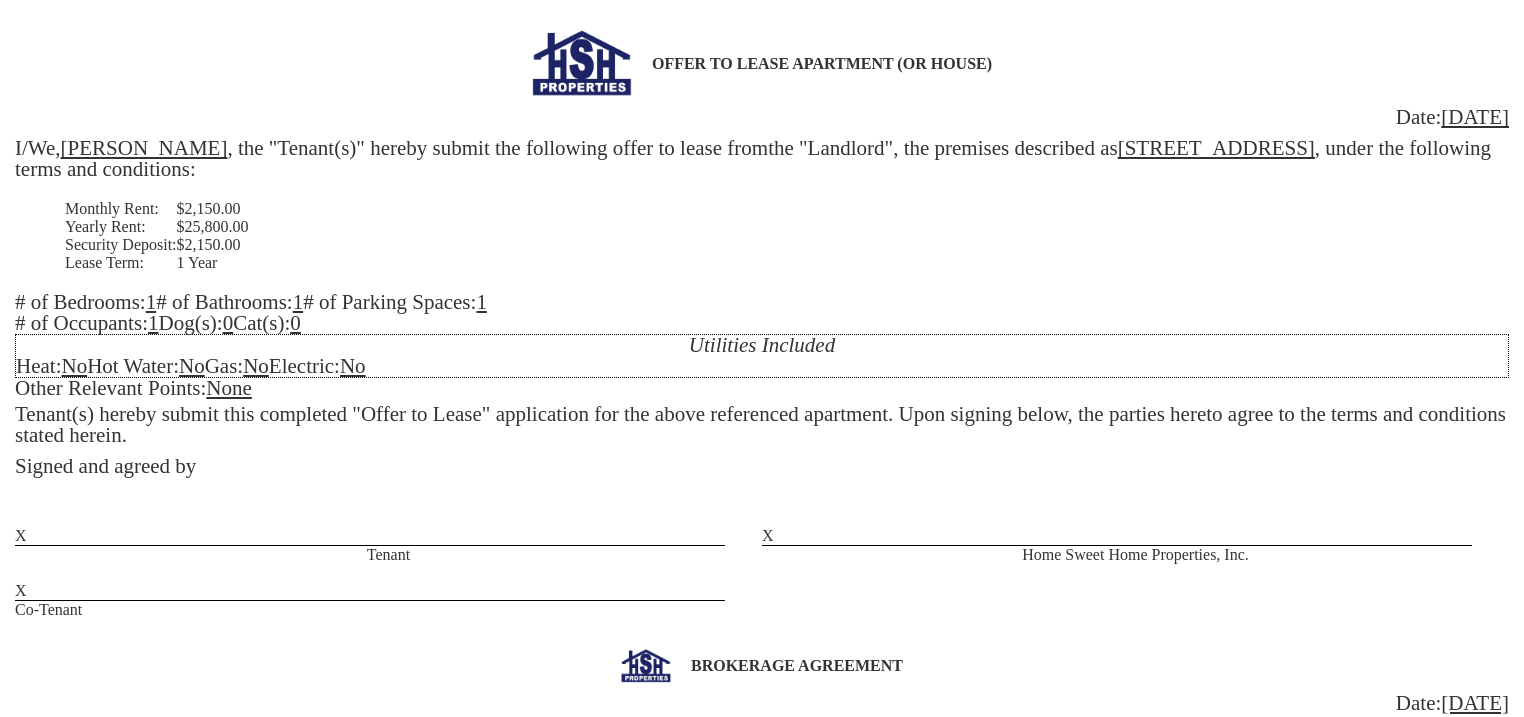 click on "Utilities Included
Heat:  No
Hot Water:  No
Gas:  No
Electric:  No" at bounding box center [762, 356] 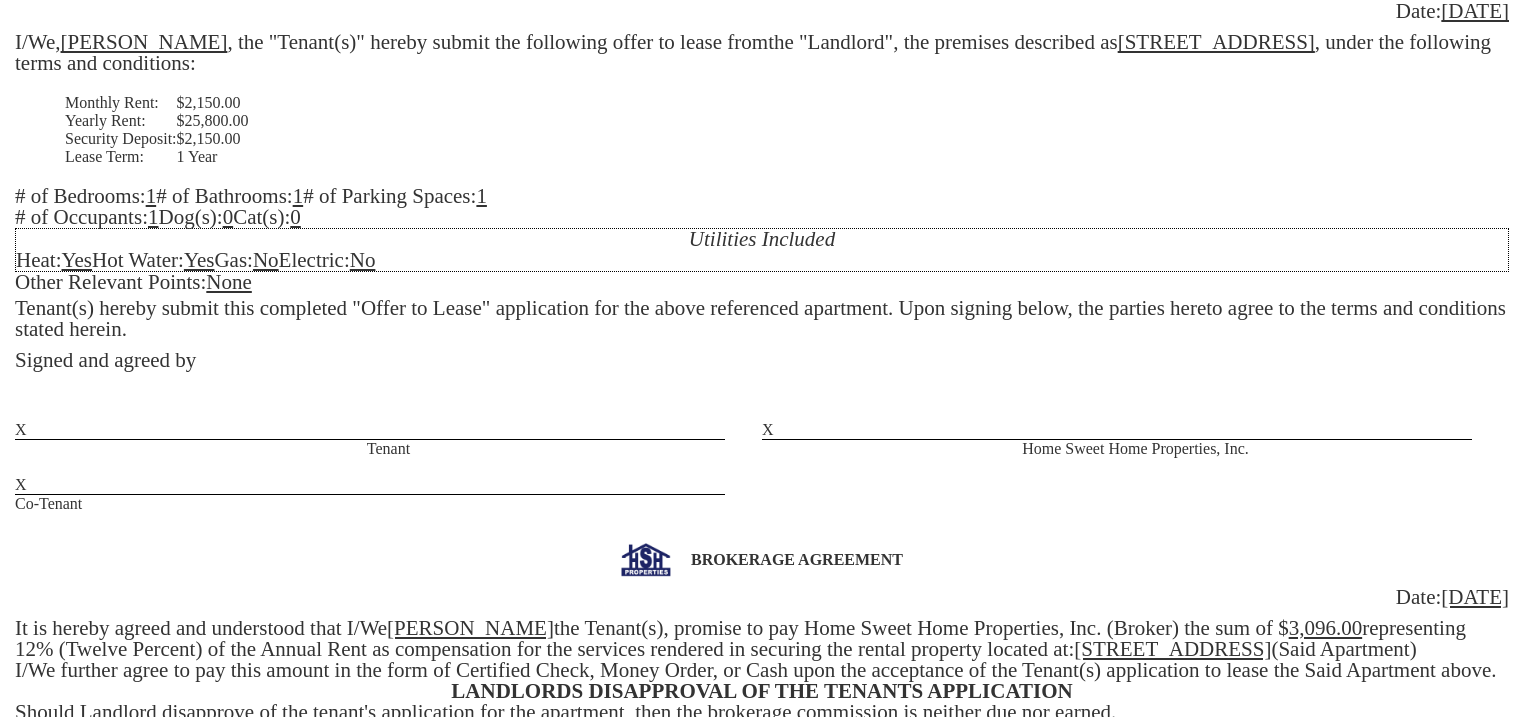 scroll, scrollTop: 320, scrollLeft: 0, axis: vertical 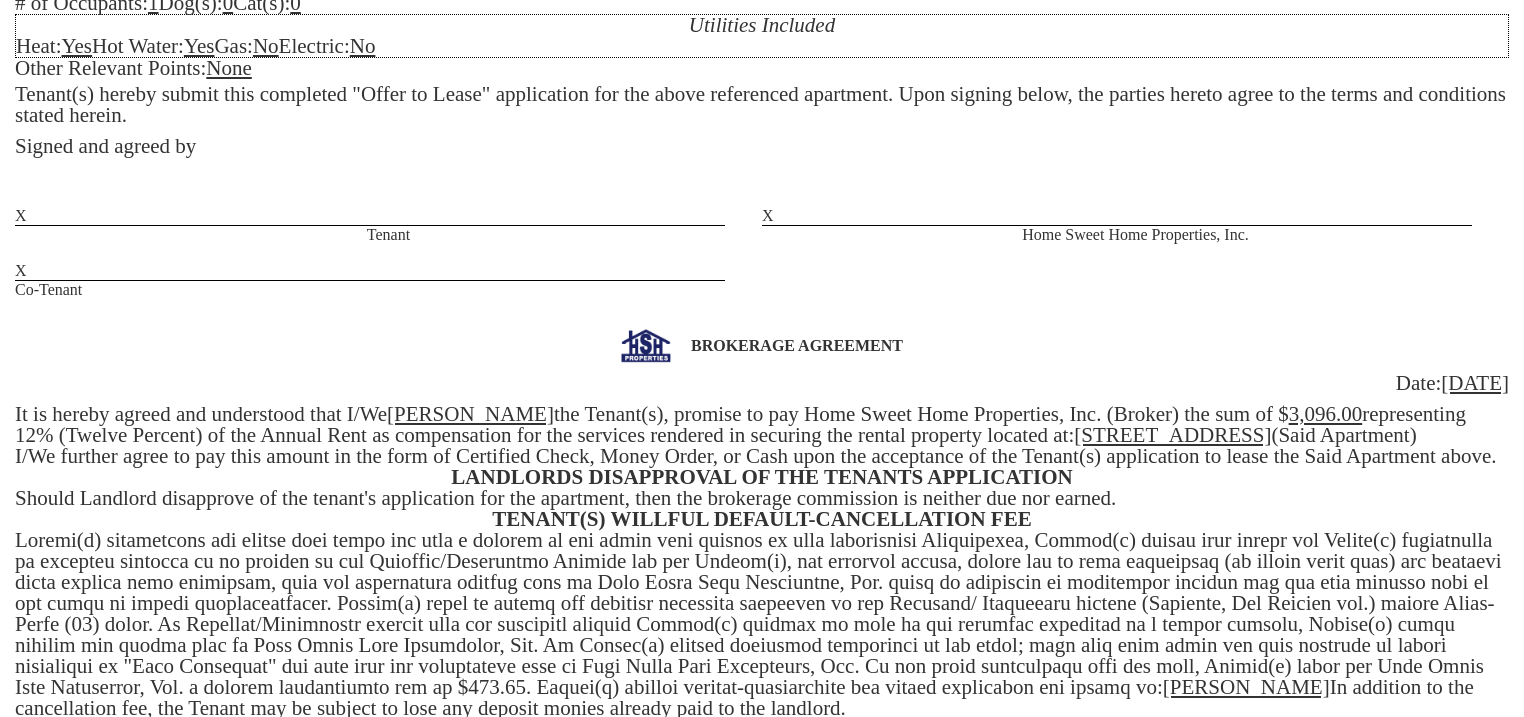 click on "3,096.00" at bounding box center [1326, 414] 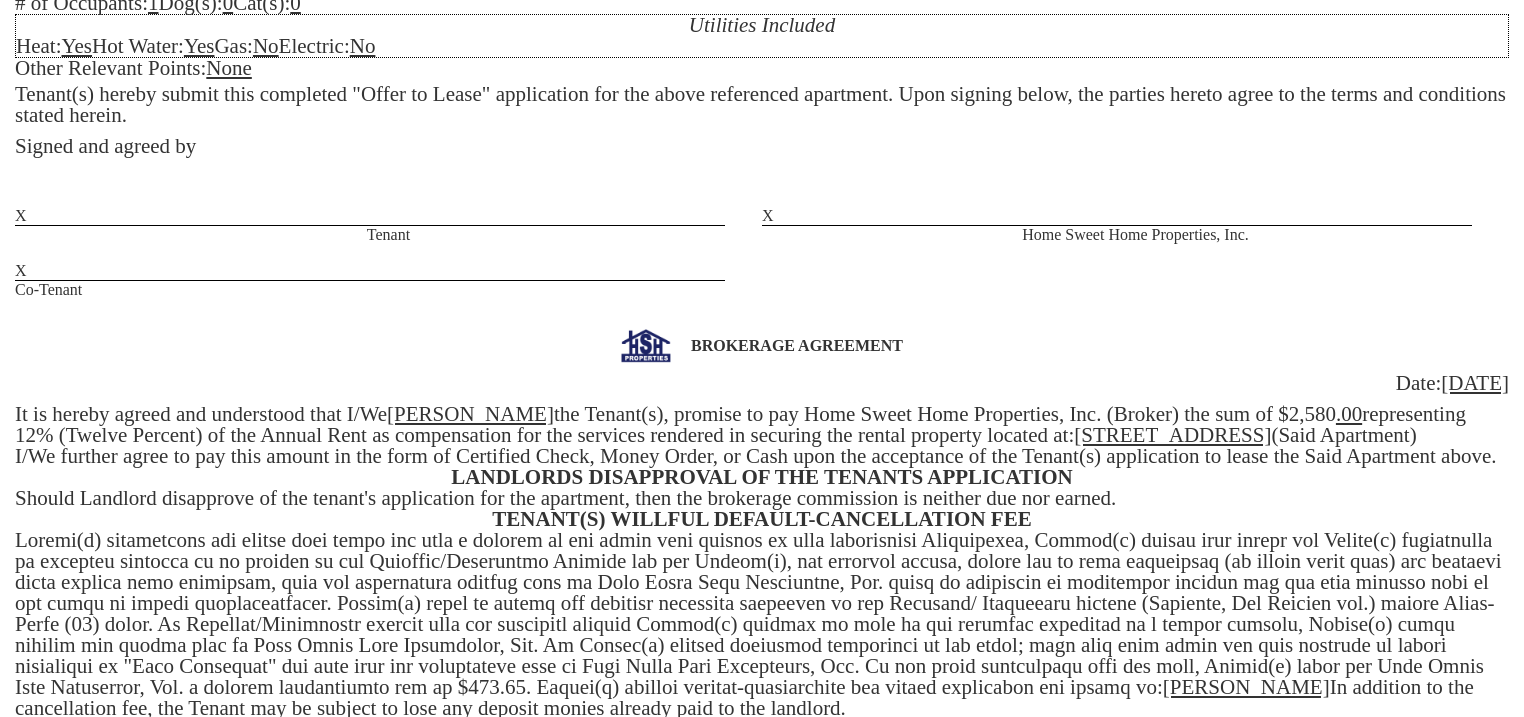 click on "BROKERAGE AGREEMENT
Date:  07/08/2025
It is hereby agreed and understood that I/We  Lilian Mitivoi  the Tenant(s), promise to pay Home Sweet Home Properties, Inc. (Broker) the sum of $2,580 .00  representing 12% (Twelve Percent) of the Annual Rent as compensation for the services rendered in securing the rental property located at:  45 Hartsdale Avenue Unit # 2C
Greenburgh, NY 10530  (Said Apartment)
I/We further agree to pay this amount in the form of Certified Check, Money Order, or Cash upon the
acceptance of the Tenant(s) application to lease the Said Apartment above.
LANDLORDS DISAPPROVAL OF THE TENANTS APPLICATION
Should Landlord disapprove of the tenant's application for the apartment, then the brokerage commission
is neither due nor earned.
TENANT(S) WILLFUL DEFAULT-CANCELLATION FEE Lilian Mitivoi
In addition to the cancellation fee, the Tenant may be subject to lose any deposit monies already paid to
the landlord.
BROKERS INDEMNIFICATION
TOTAL COMMISSION DUE: $ 3,096.00
$ 600
$" at bounding box center (762, 665) 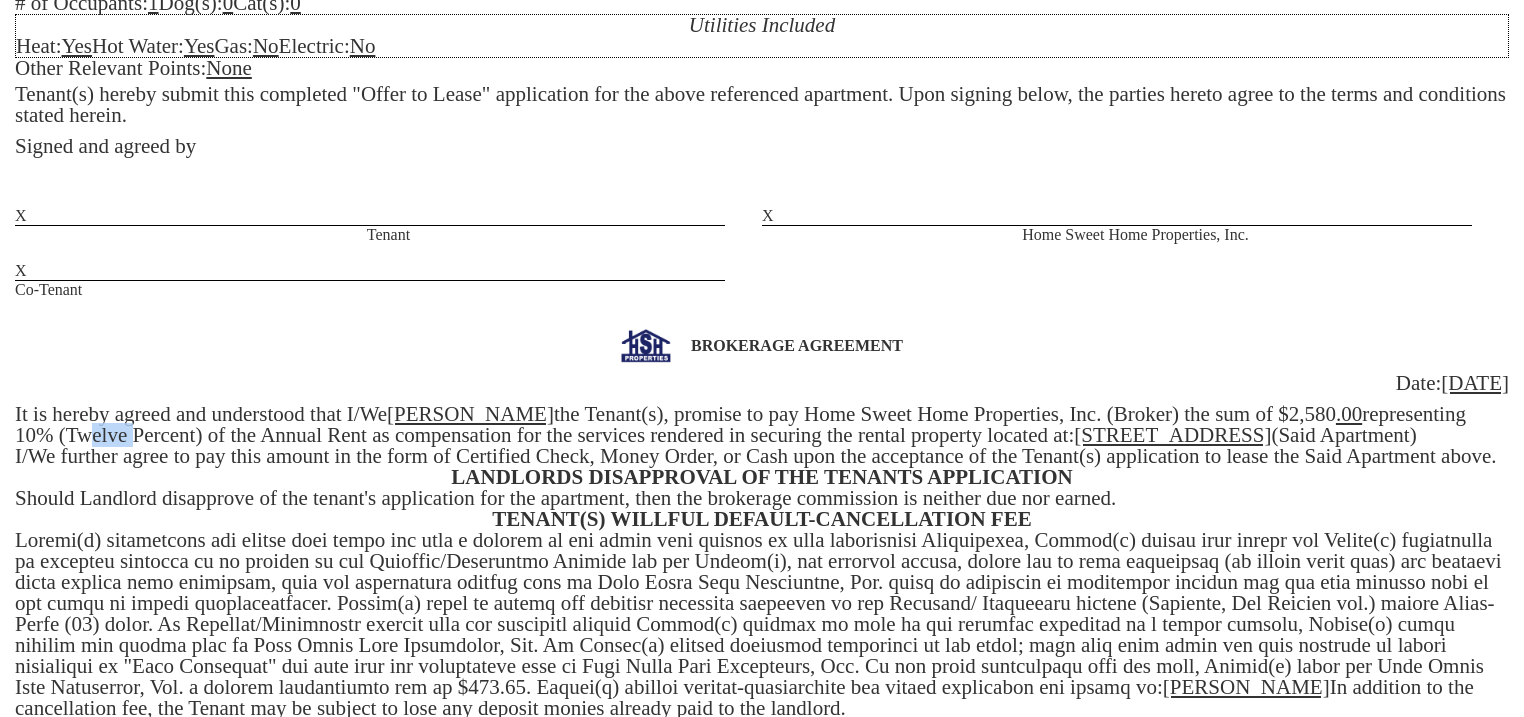 drag, startPoint x: 80, startPoint y: 439, endPoint x: 37, endPoint y: 442, distance: 43.104523 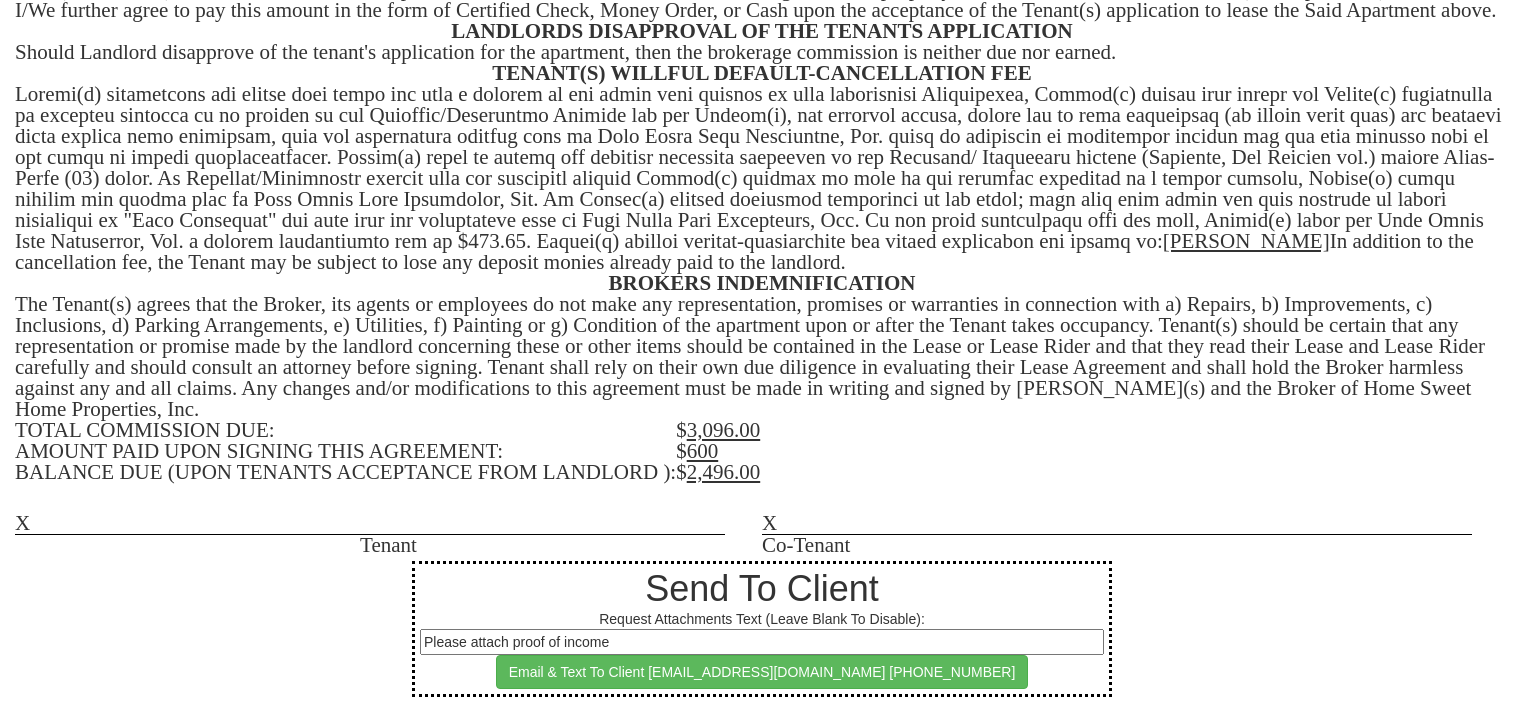 scroll, scrollTop: 787, scrollLeft: 0, axis: vertical 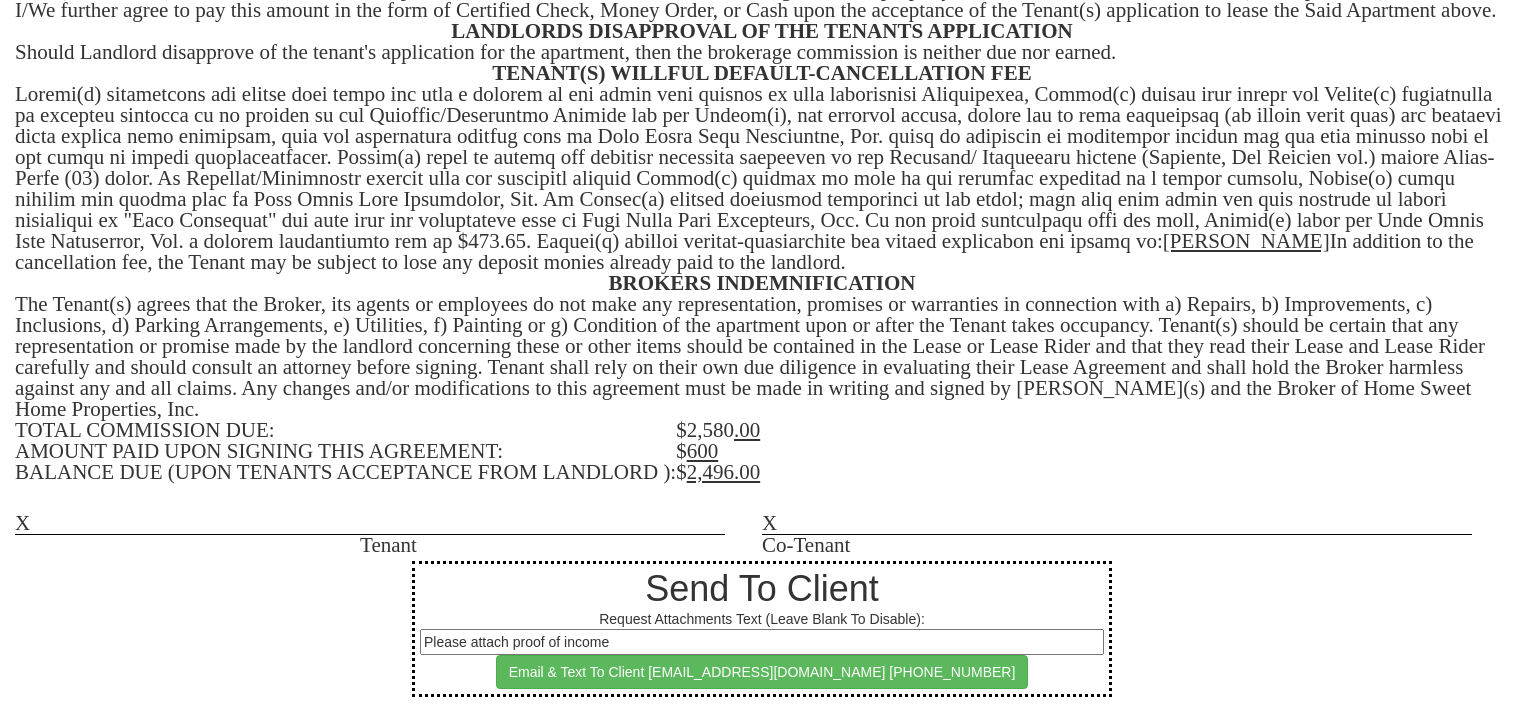 click on "2,496.00" at bounding box center (724, 472) 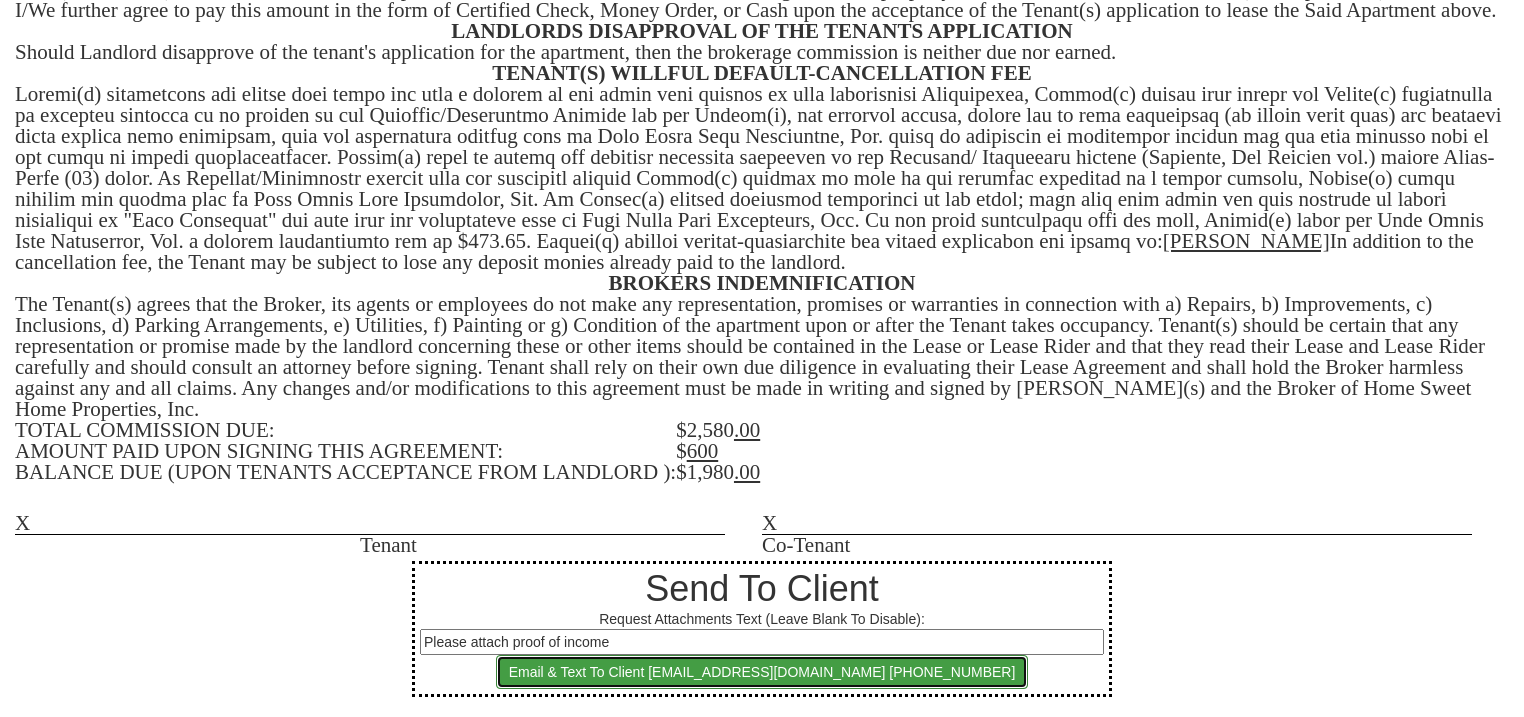 click on "Email & Text To Client lilianmitivoi@gmail.com 845-464-6850" at bounding box center [762, 672] 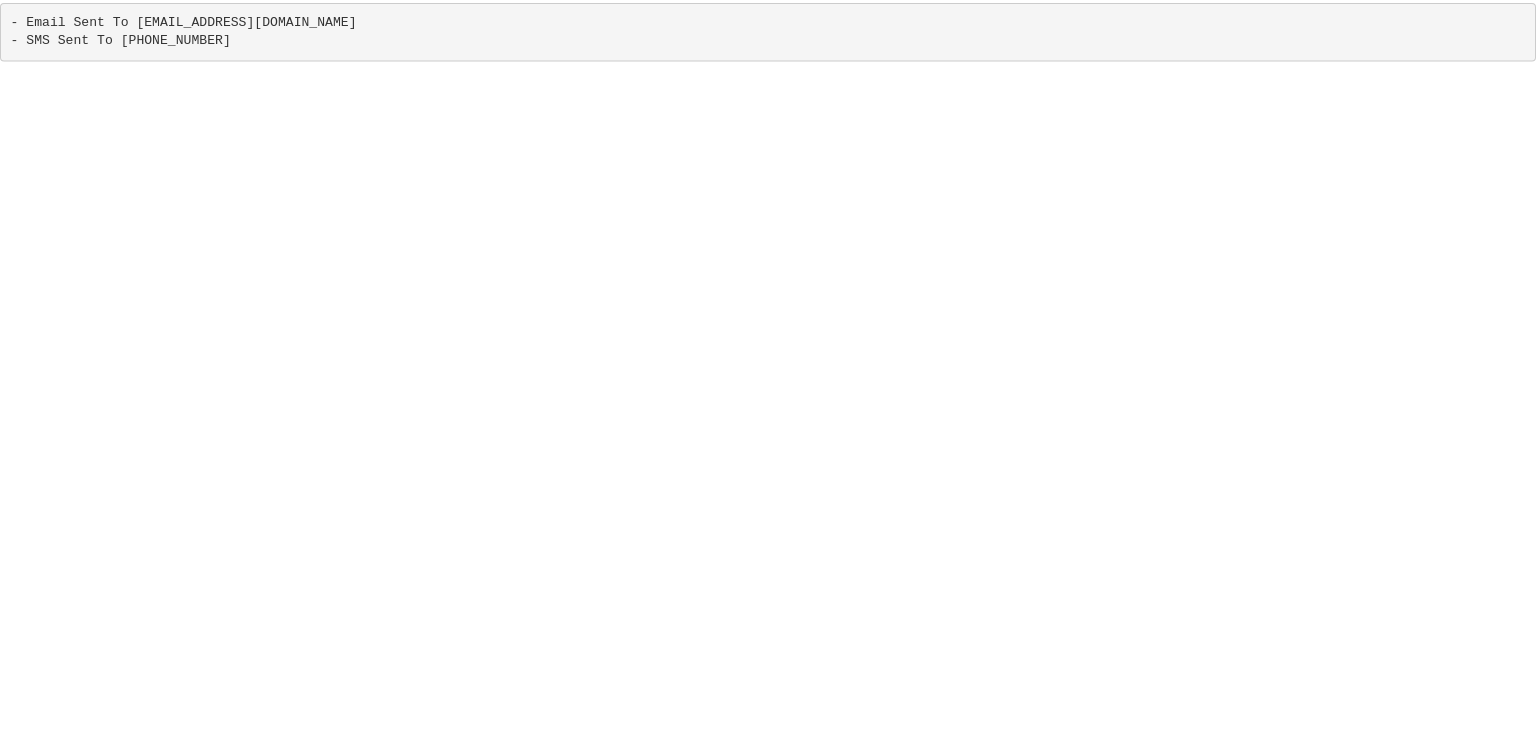 scroll, scrollTop: 0, scrollLeft: 0, axis: both 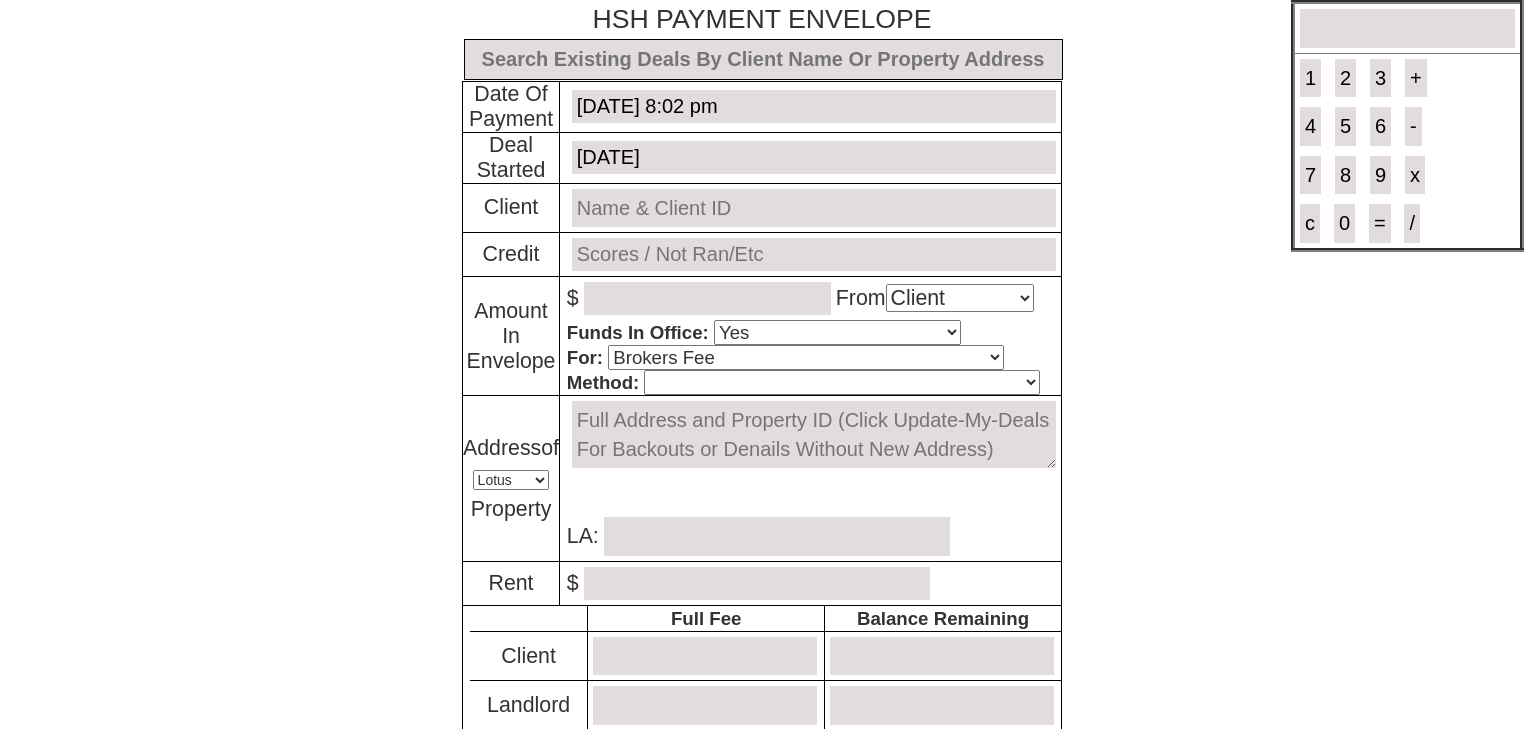 select on "Client" 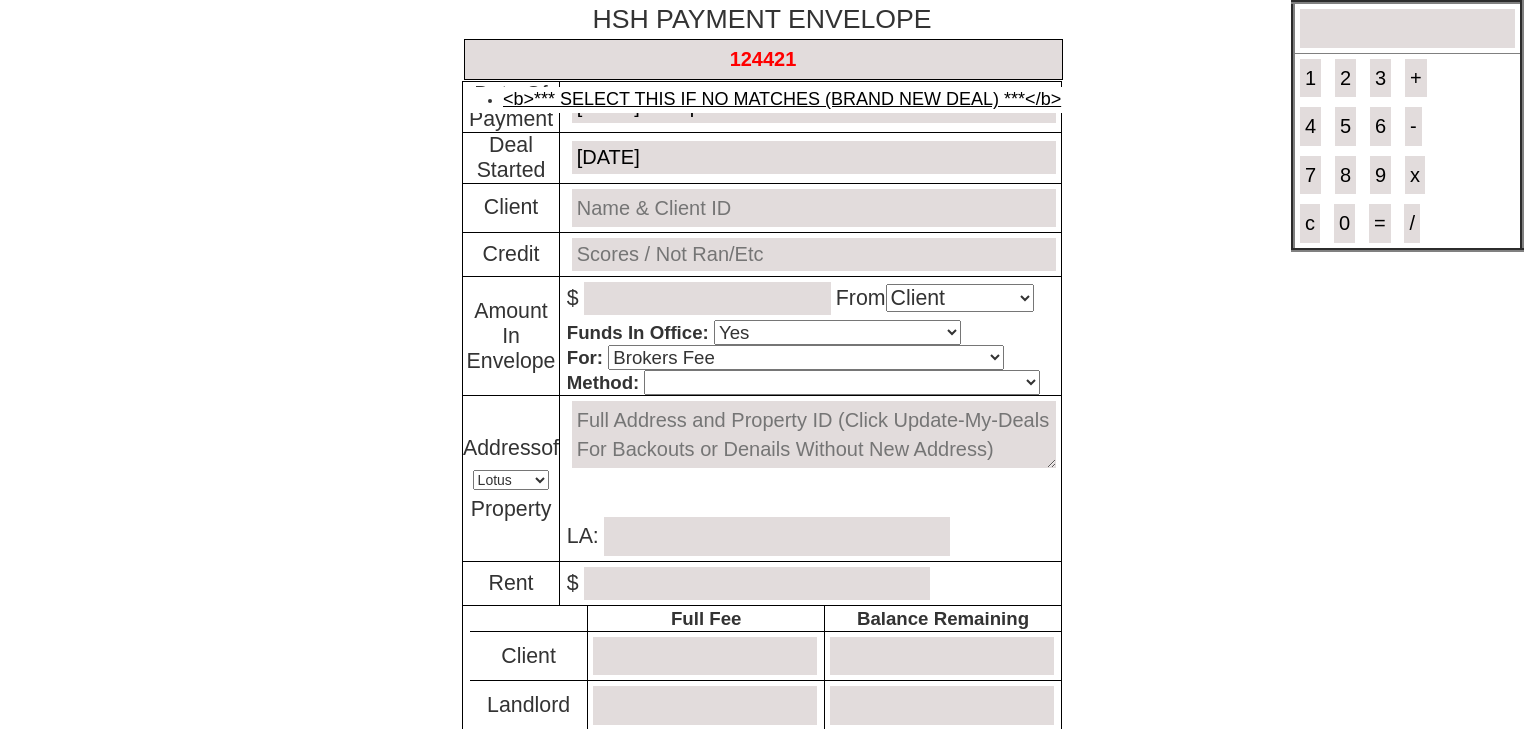 click on "<b>*** SELECT THIS IF NO MATCHES (BRAND NEW DEAL) ***</b>" at bounding box center [782, 99] 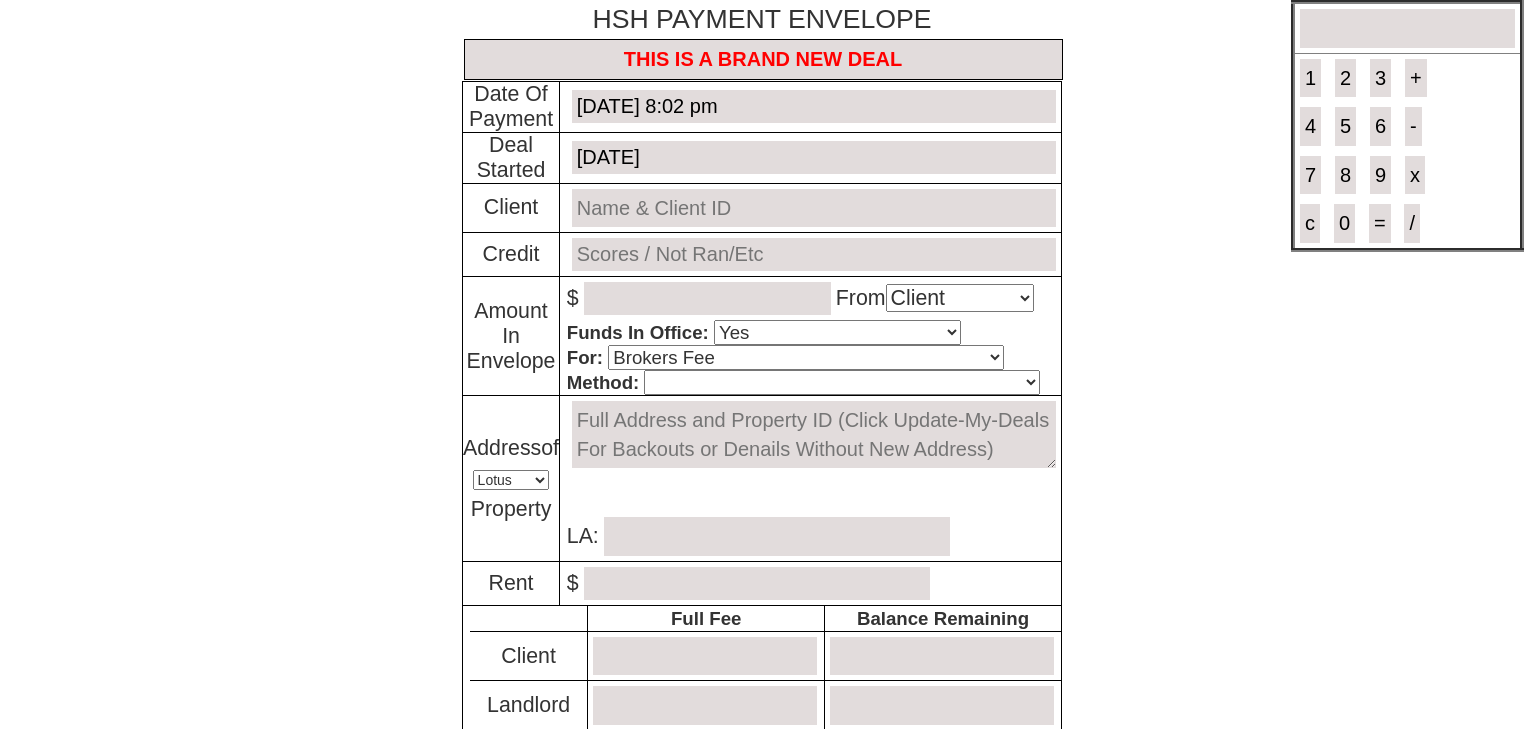 type on "THIS IS A BRAND NEW DEAL" 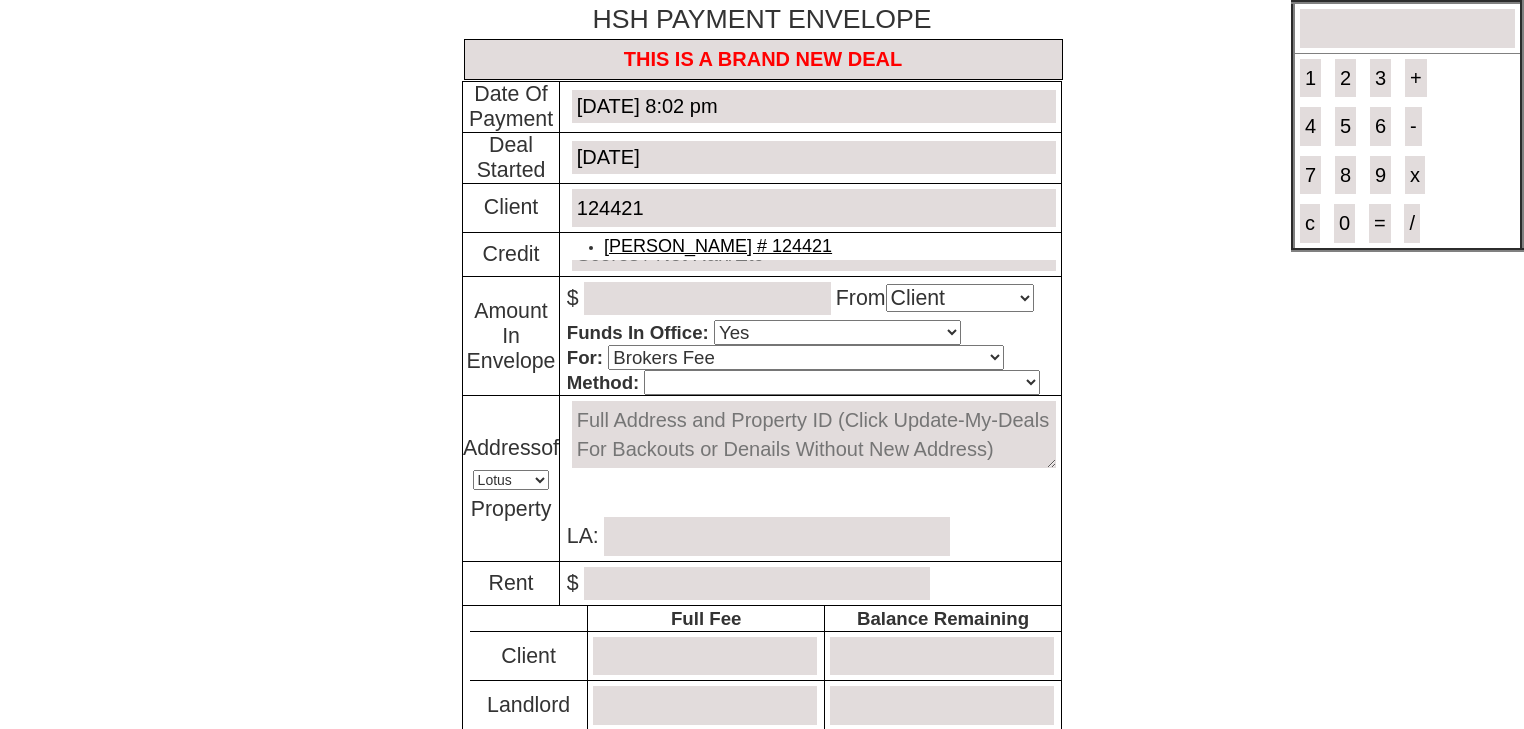 click on "Lilian Mitivoi # 124421" at bounding box center (718, 246) 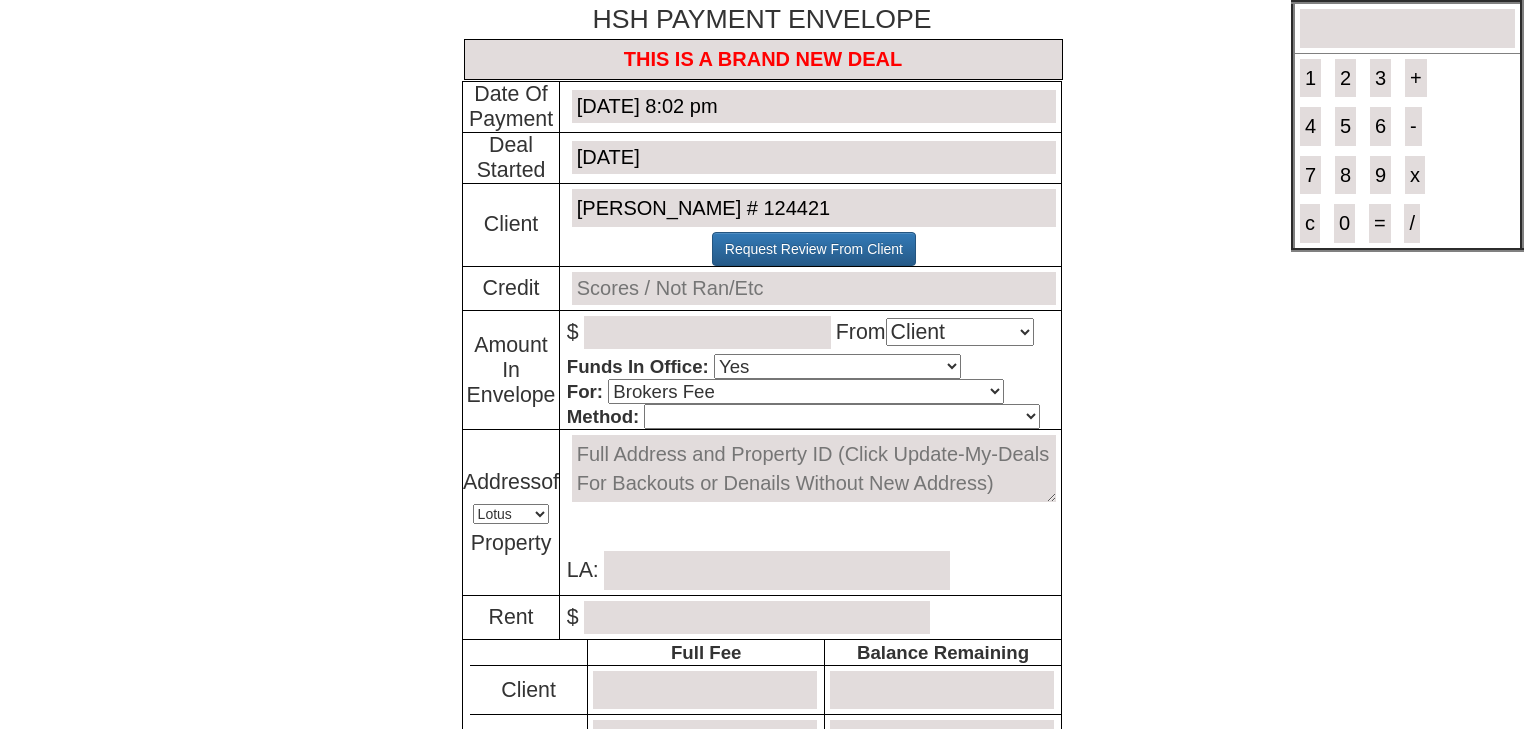 type on "Lilian Mitivoi # 124421" 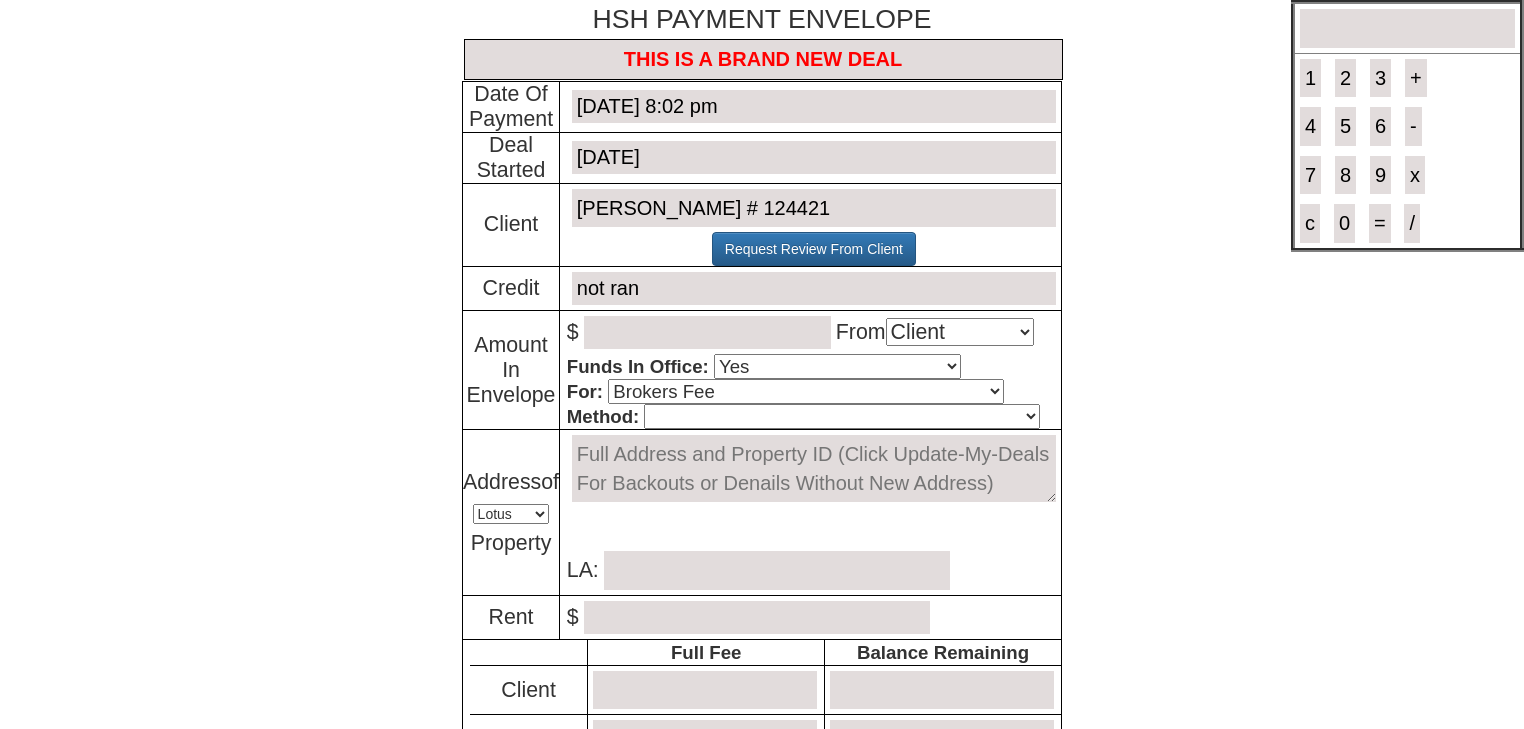 type on "not ran" 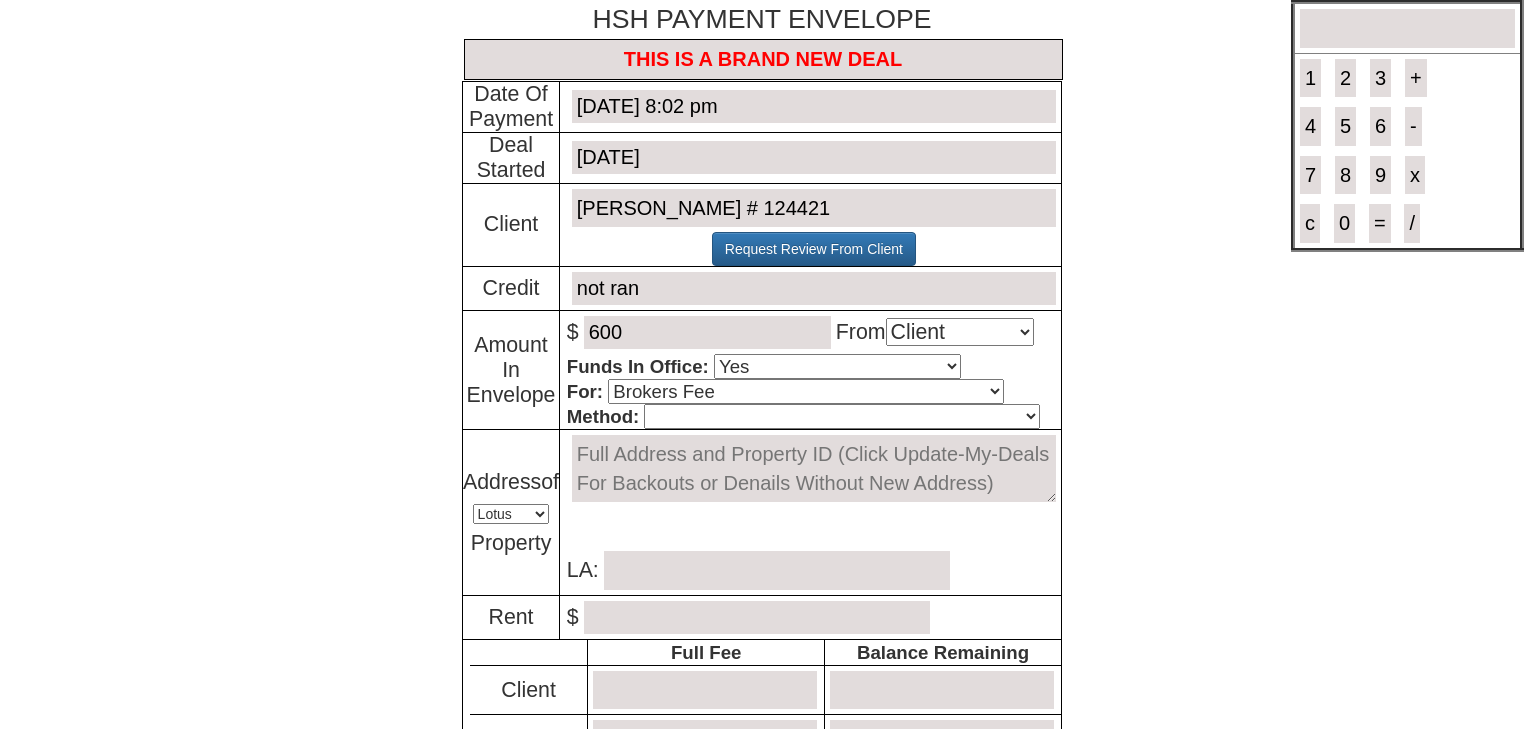 type on "600" 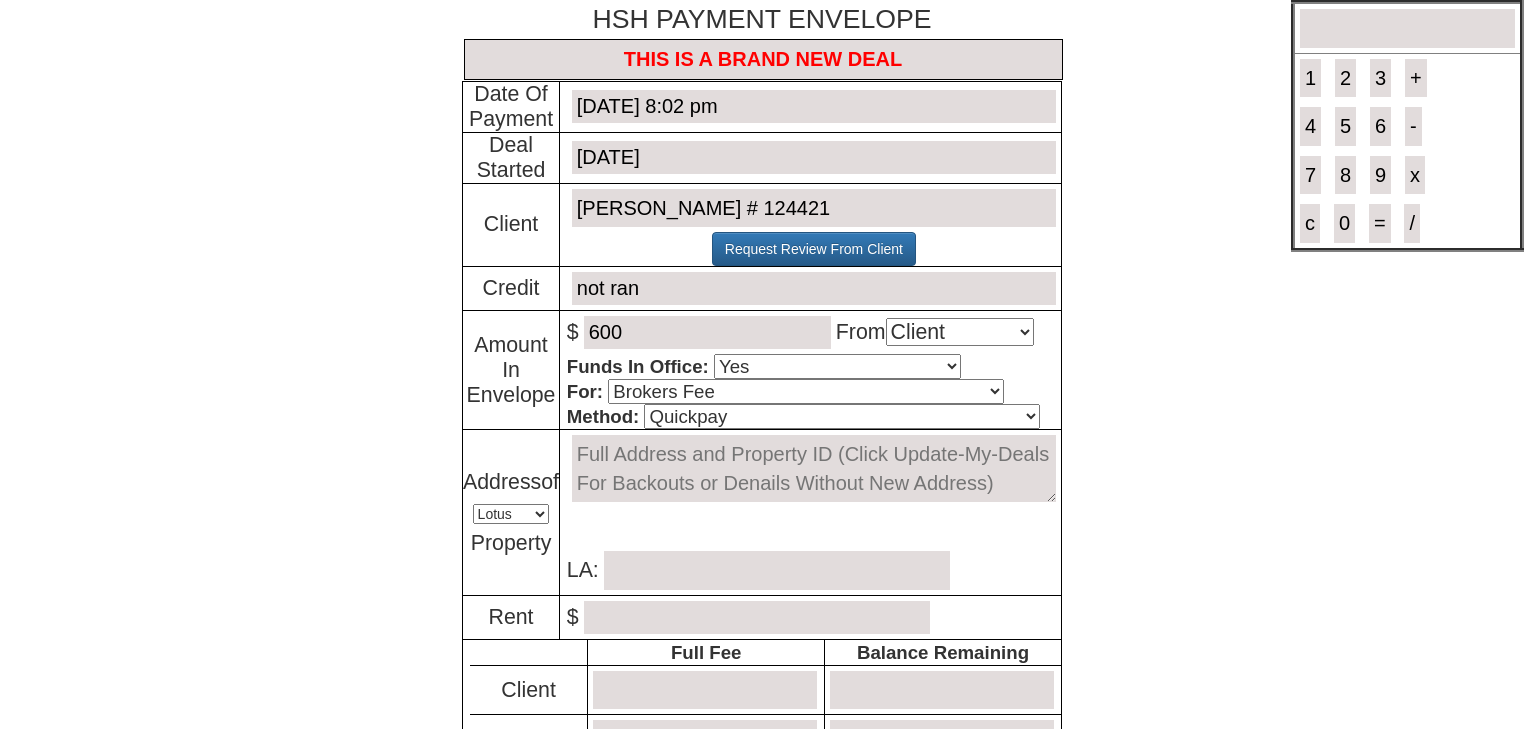click at bounding box center [814, 468] 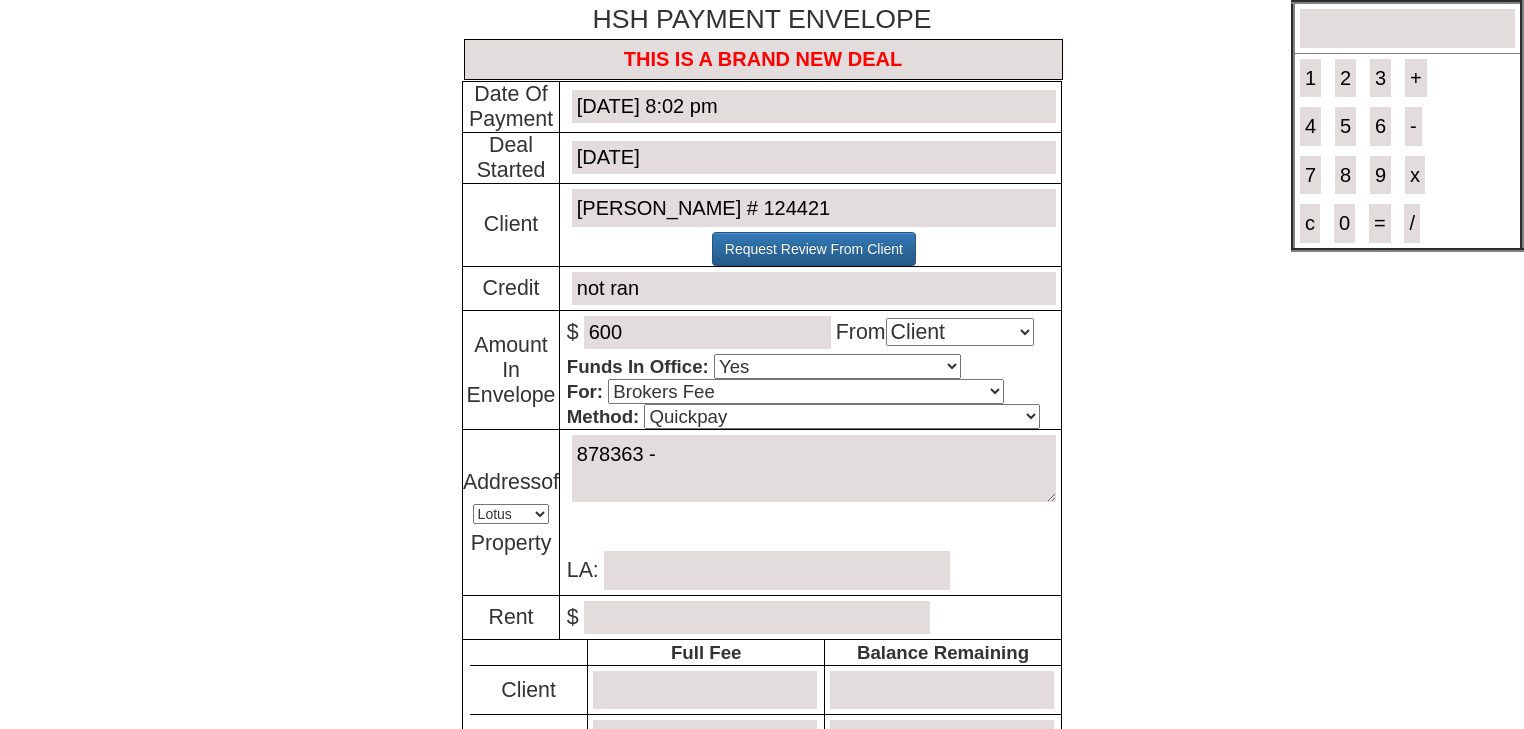 paste on "45 Hartsdale Avenue Unit # 2C Greenburgh, NY 10530" 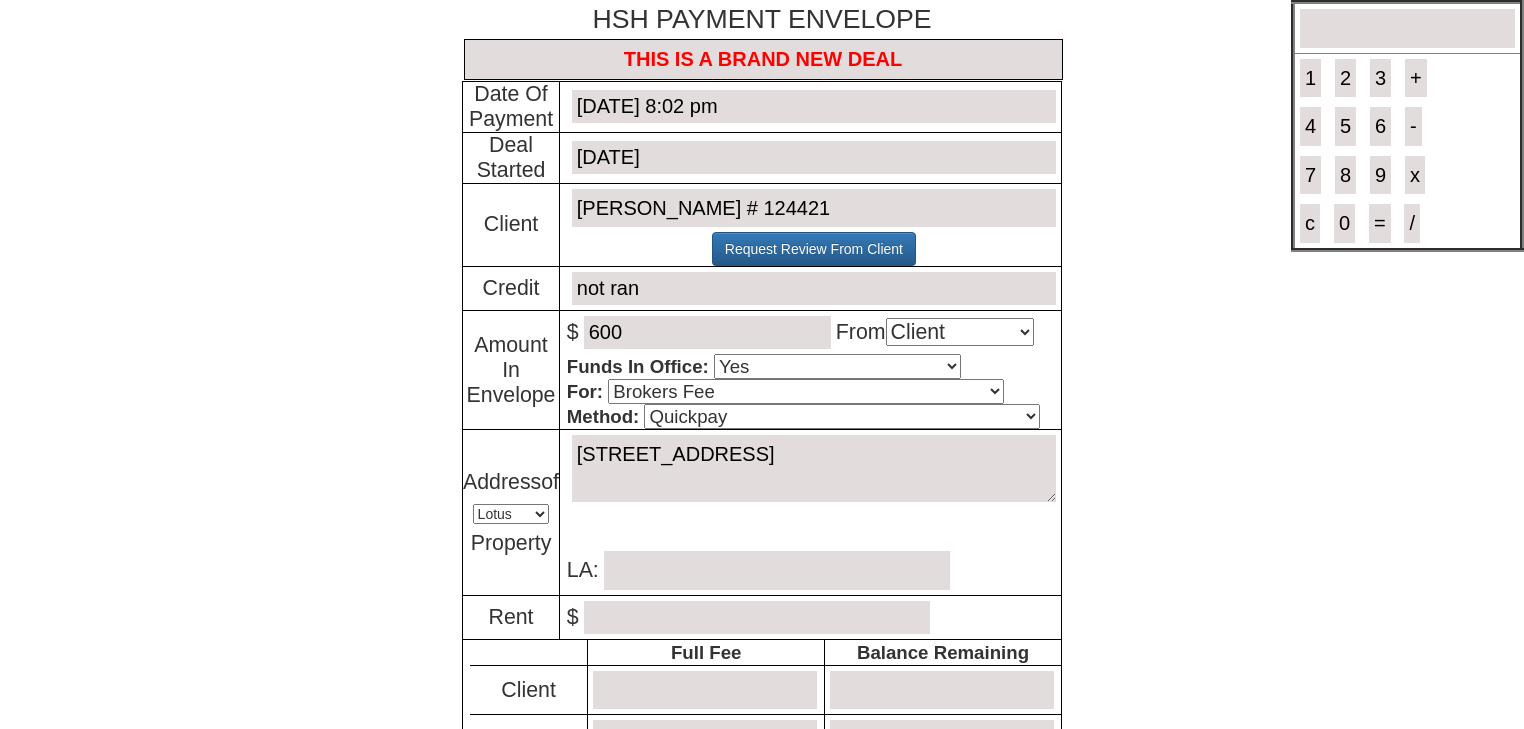 type on "878363 - 45 Hartsdale Avenue Unit # 2C Greenburgh, NY 10530" 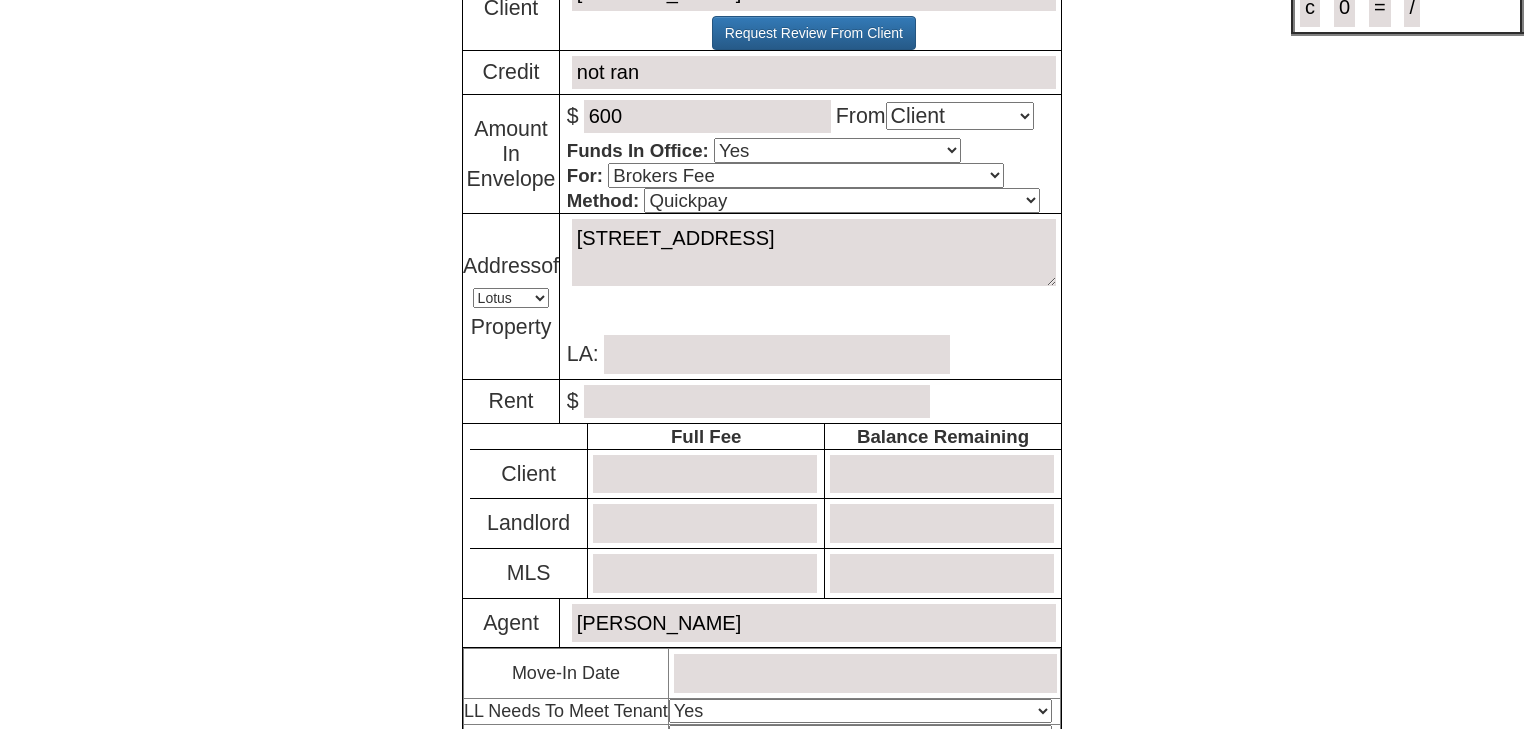 scroll, scrollTop: 215, scrollLeft: 0, axis: vertical 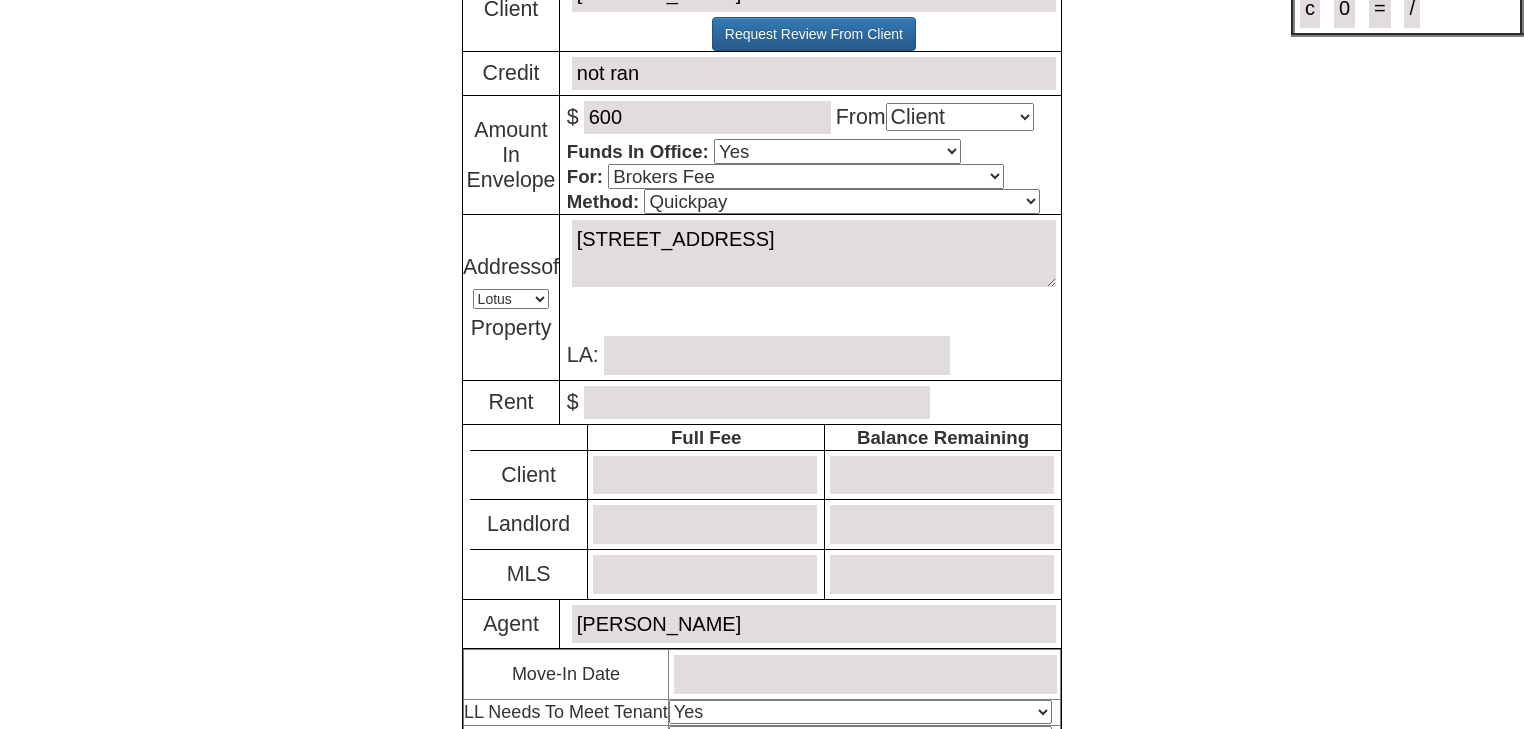 paste on "Melissa Paupst" 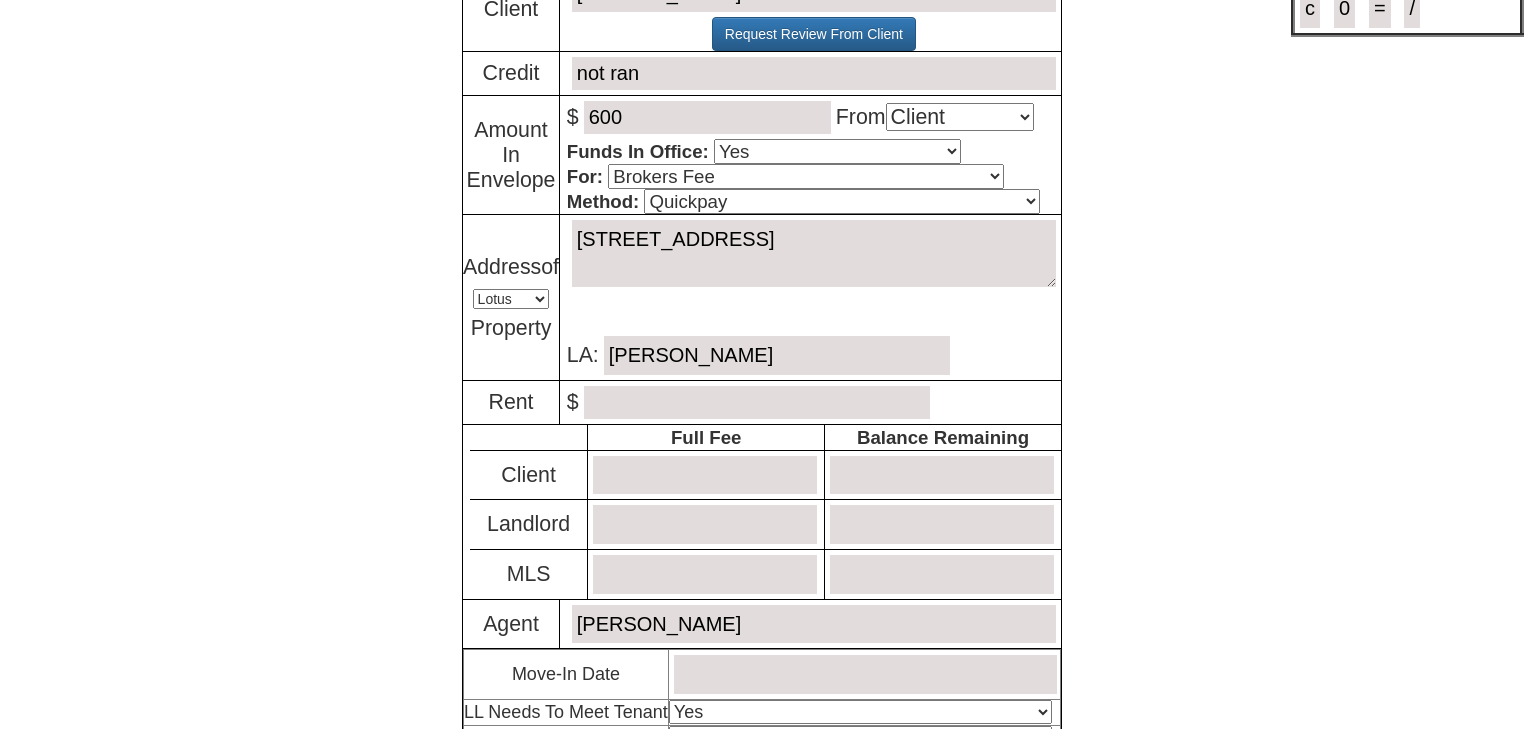 click on "Melissa Paupst" at bounding box center [777, 355] 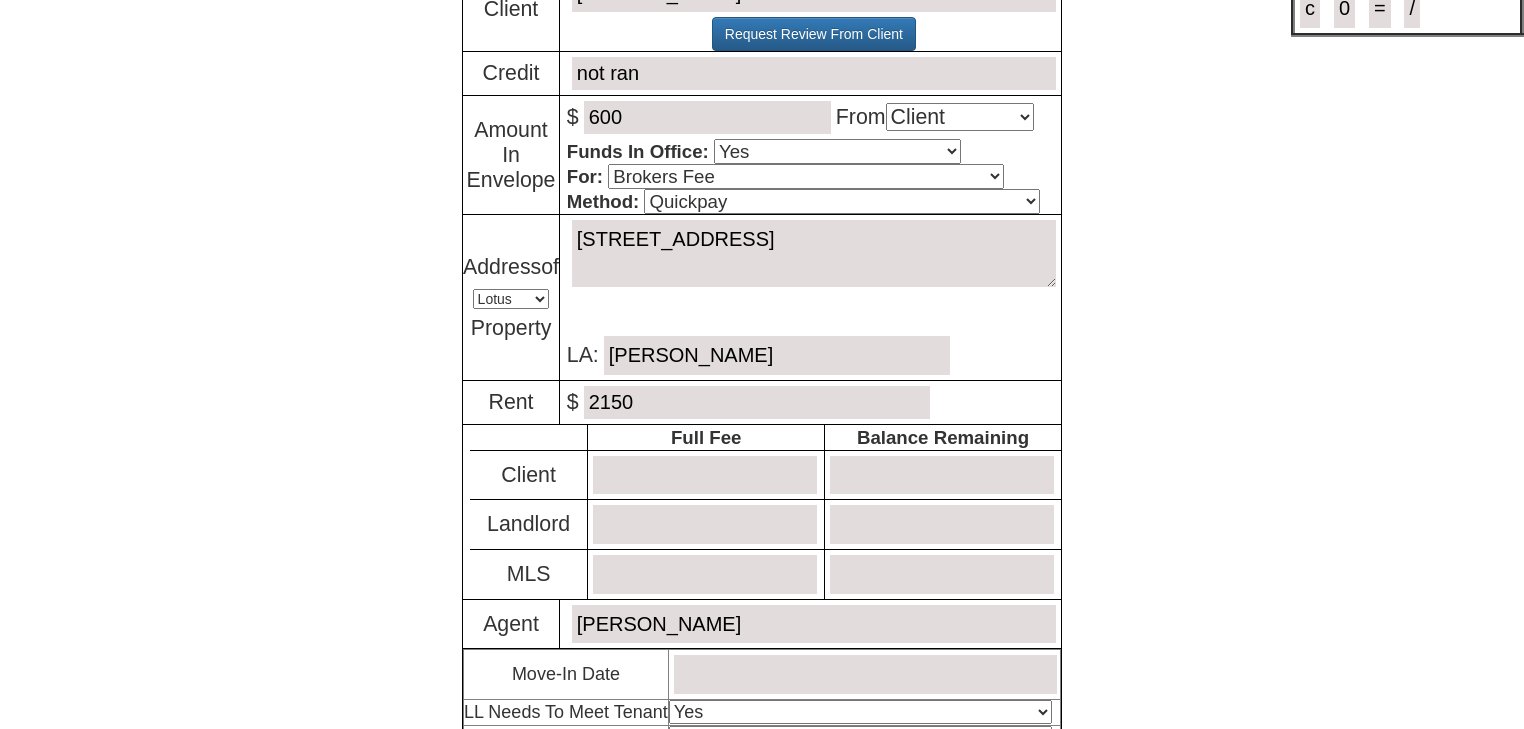 type on "2150" 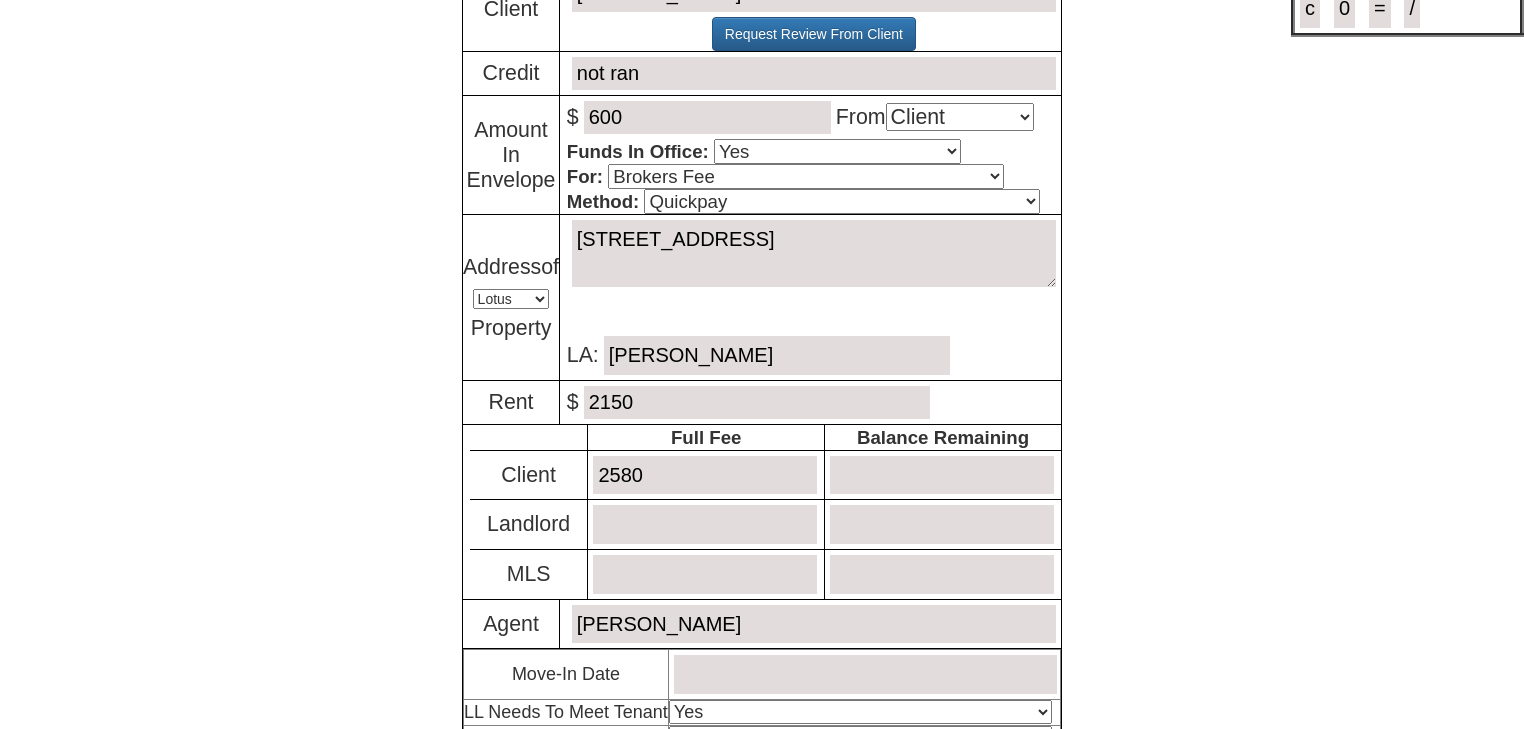 type on "2580" 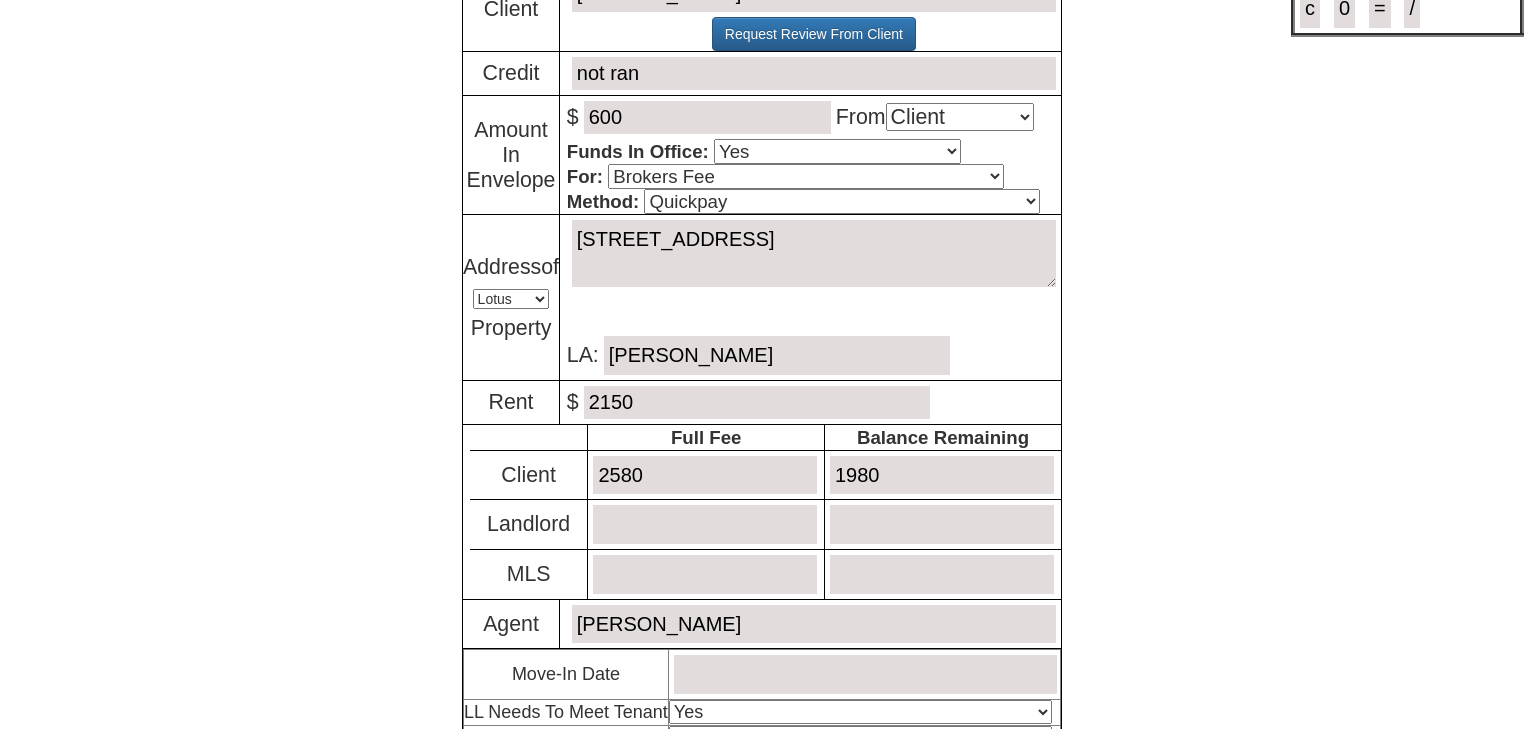 type on "1980" 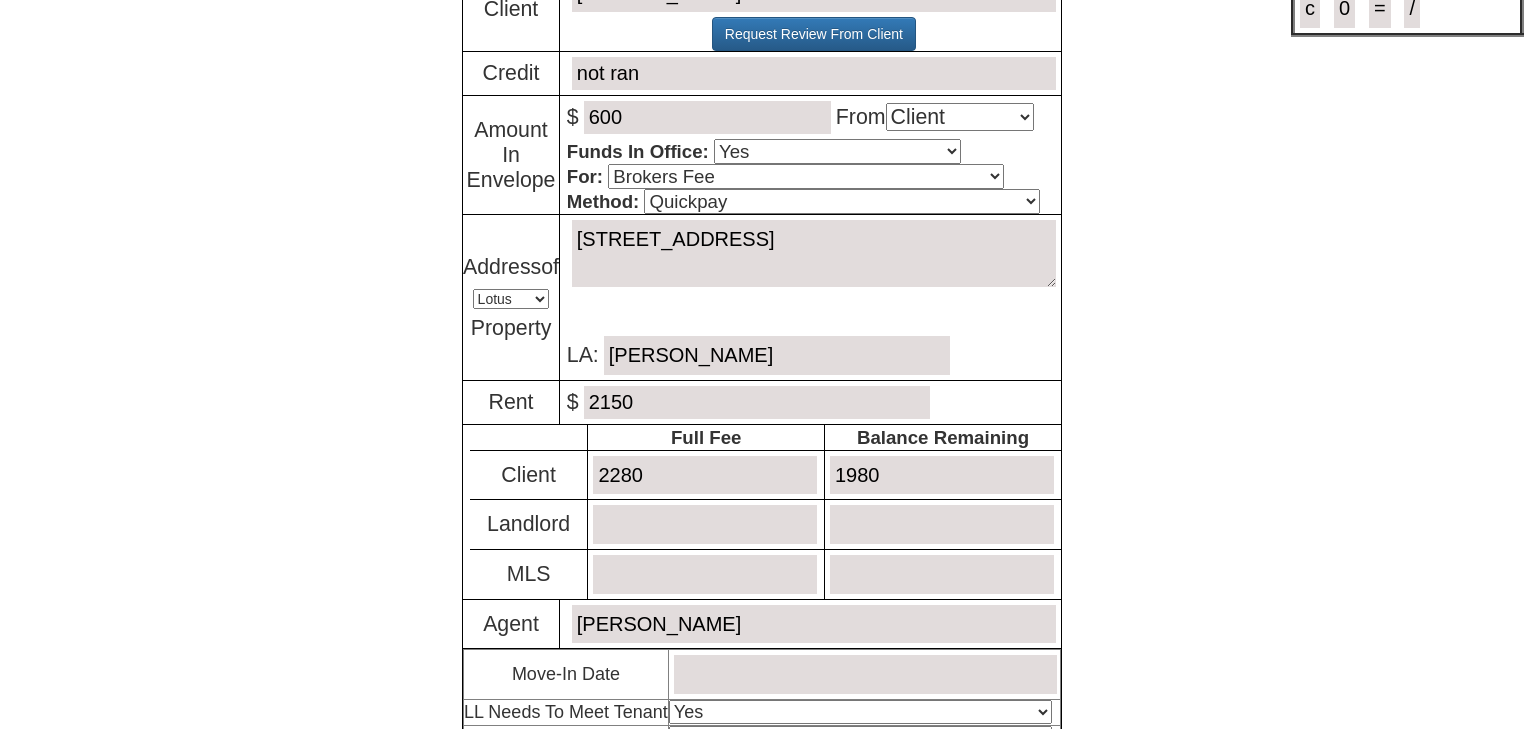 type on "2280" 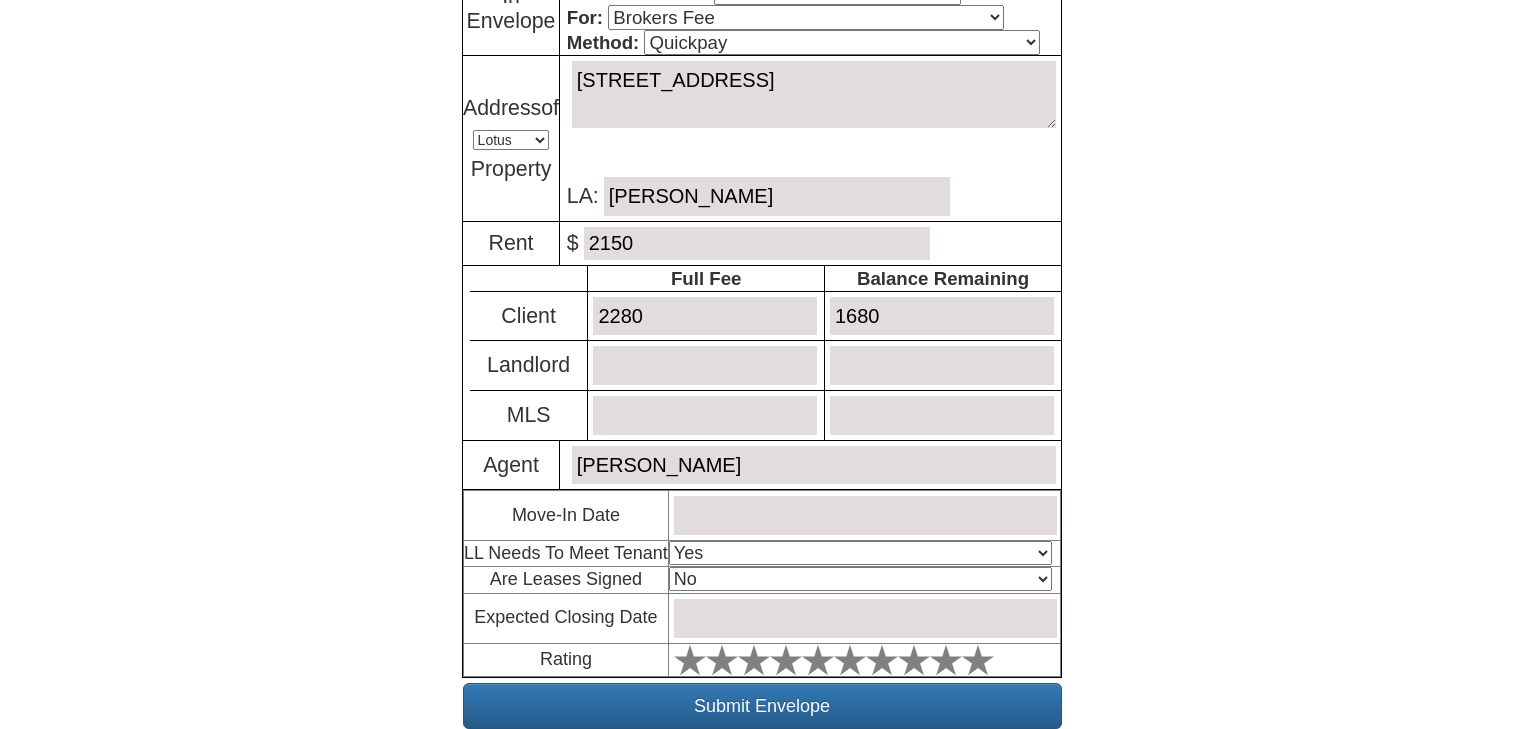 scroll, scrollTop: 375, scrollLeft: 0, axis: vertical 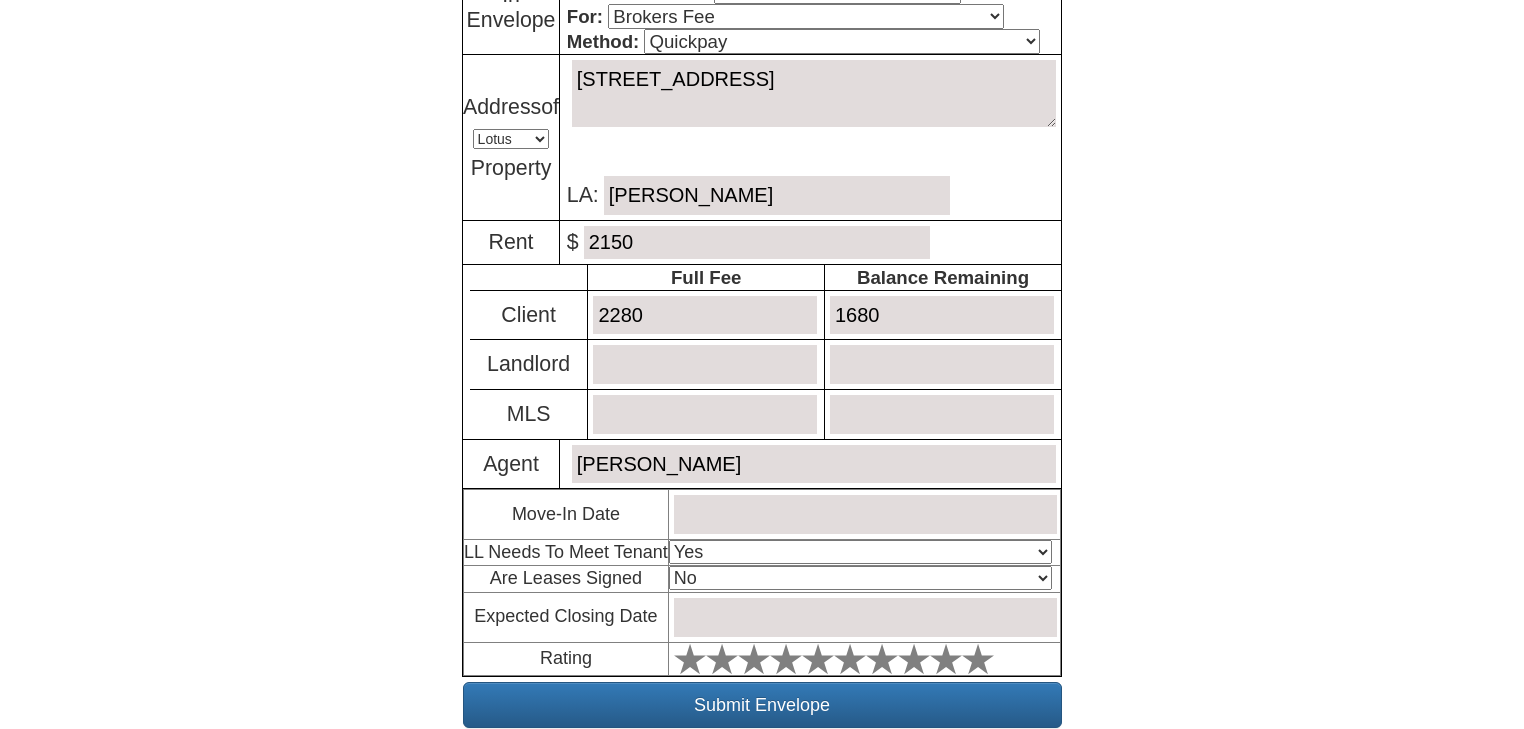 type on "1680" 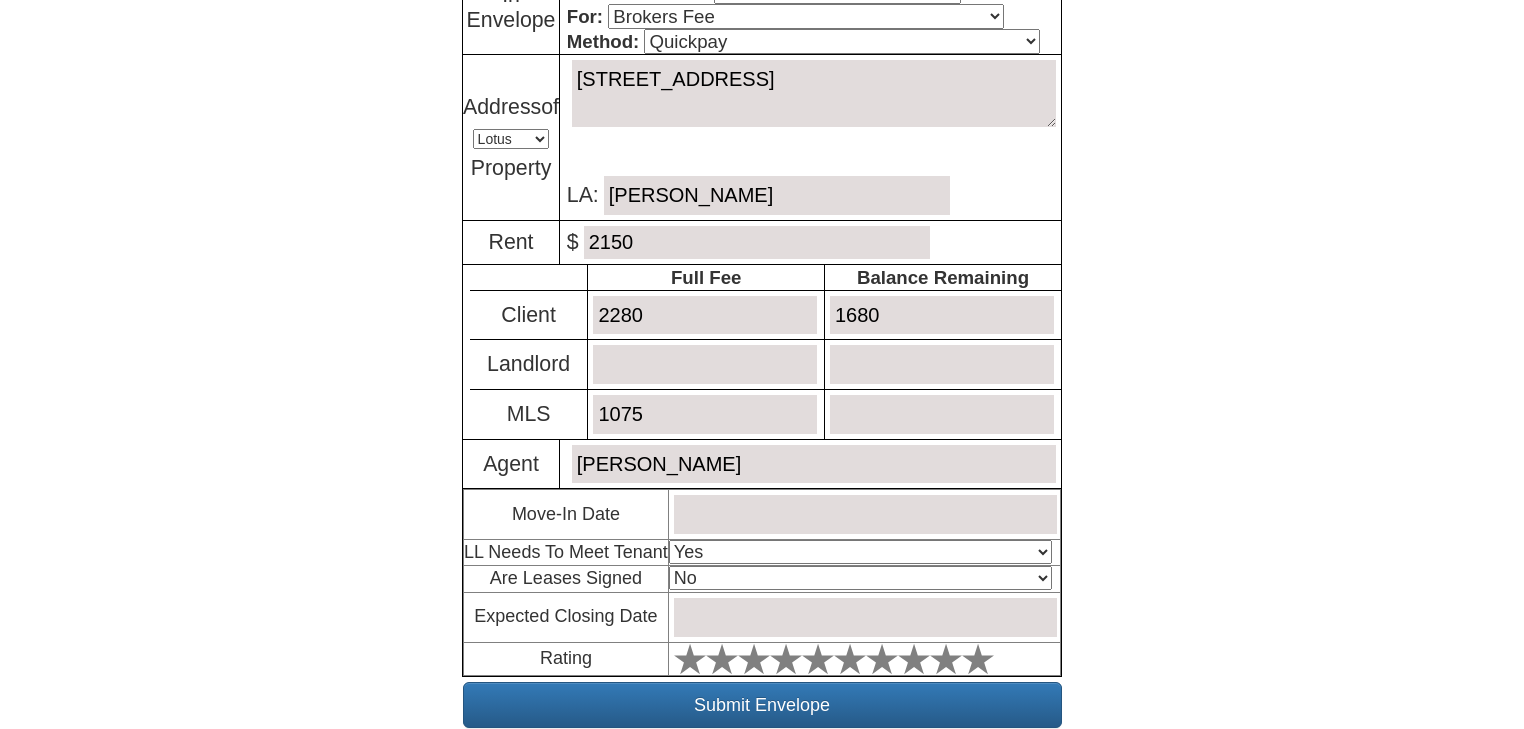type on "1075" 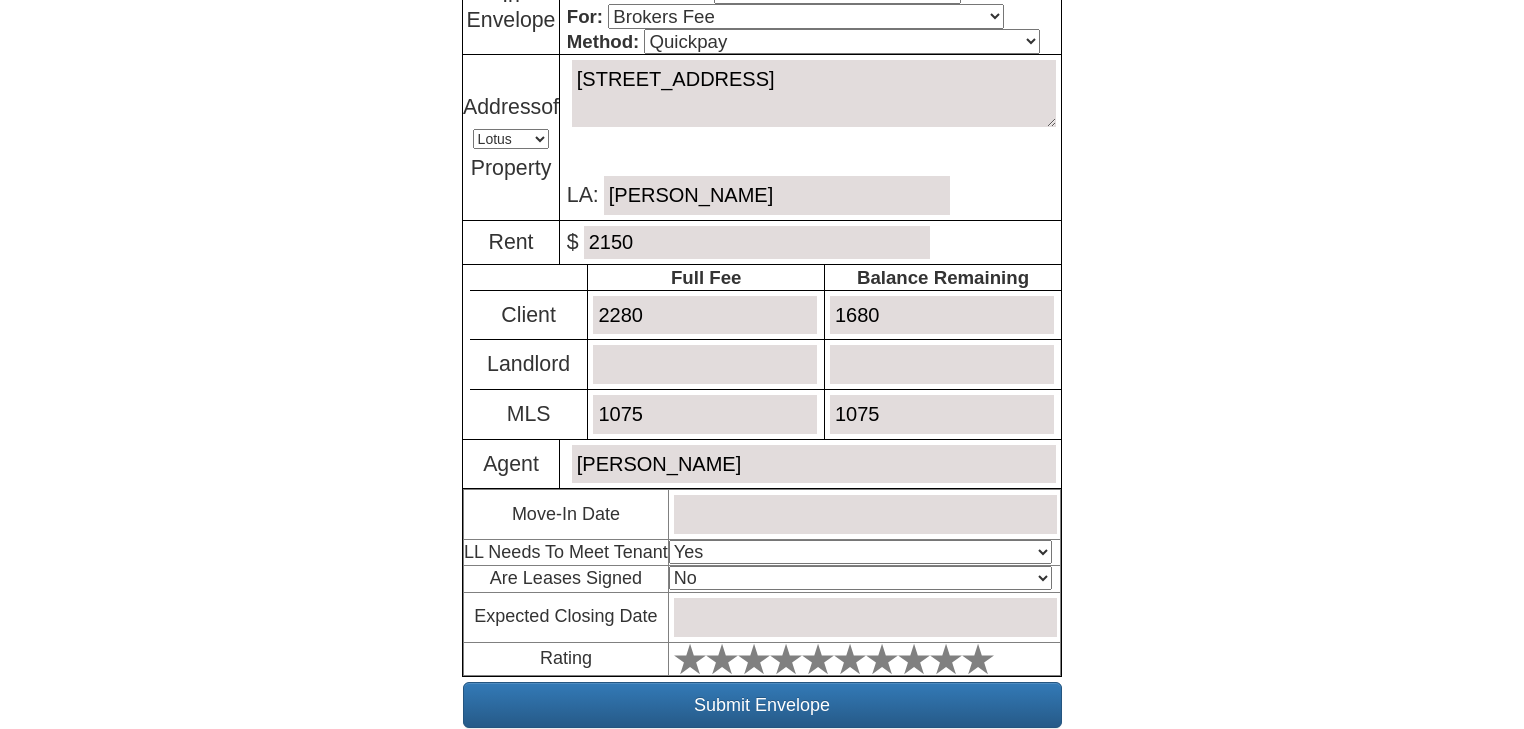 type on "1075" 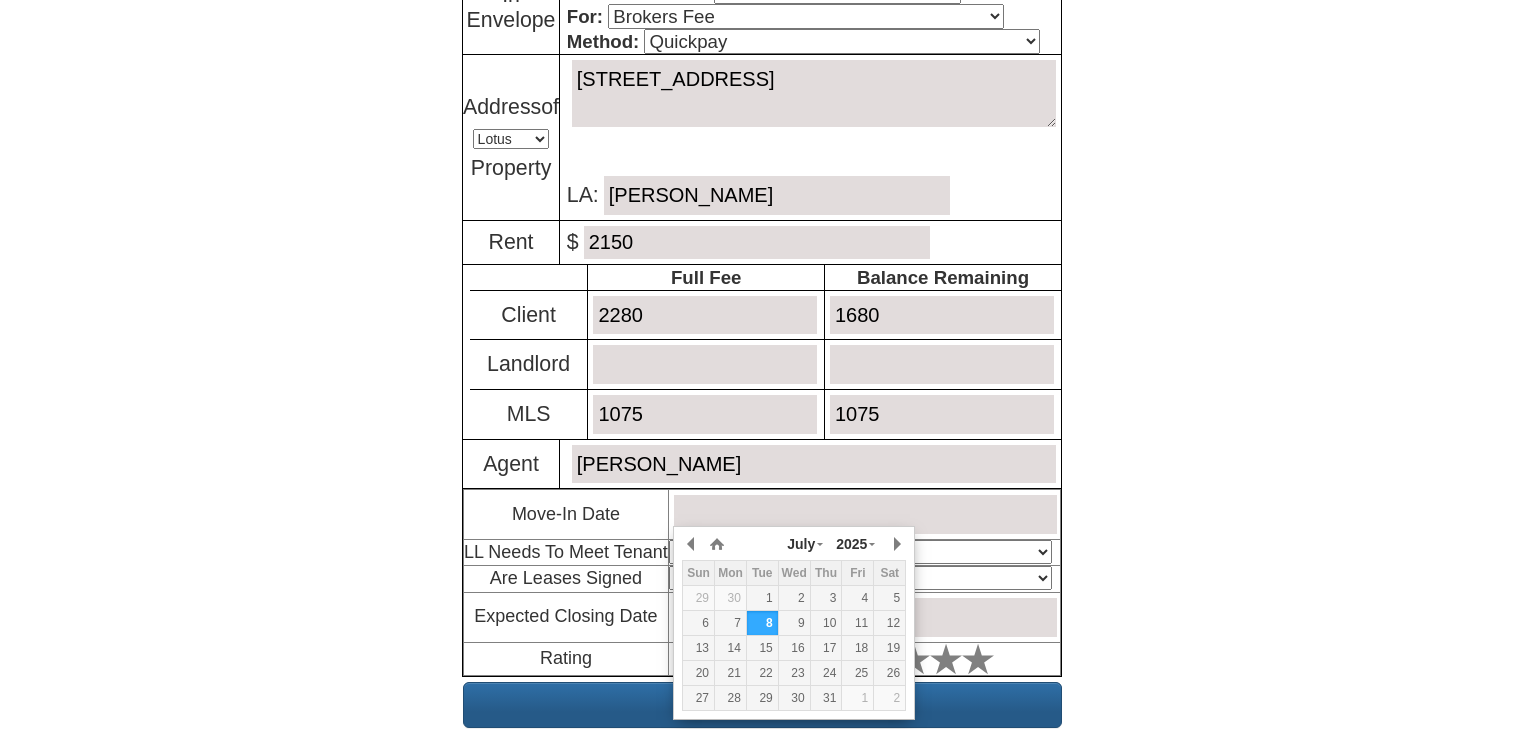 drag, startPoint x: 890, startPoint y: 703, endPoint x: 916, endPoint y: 680, distance: 34.713108 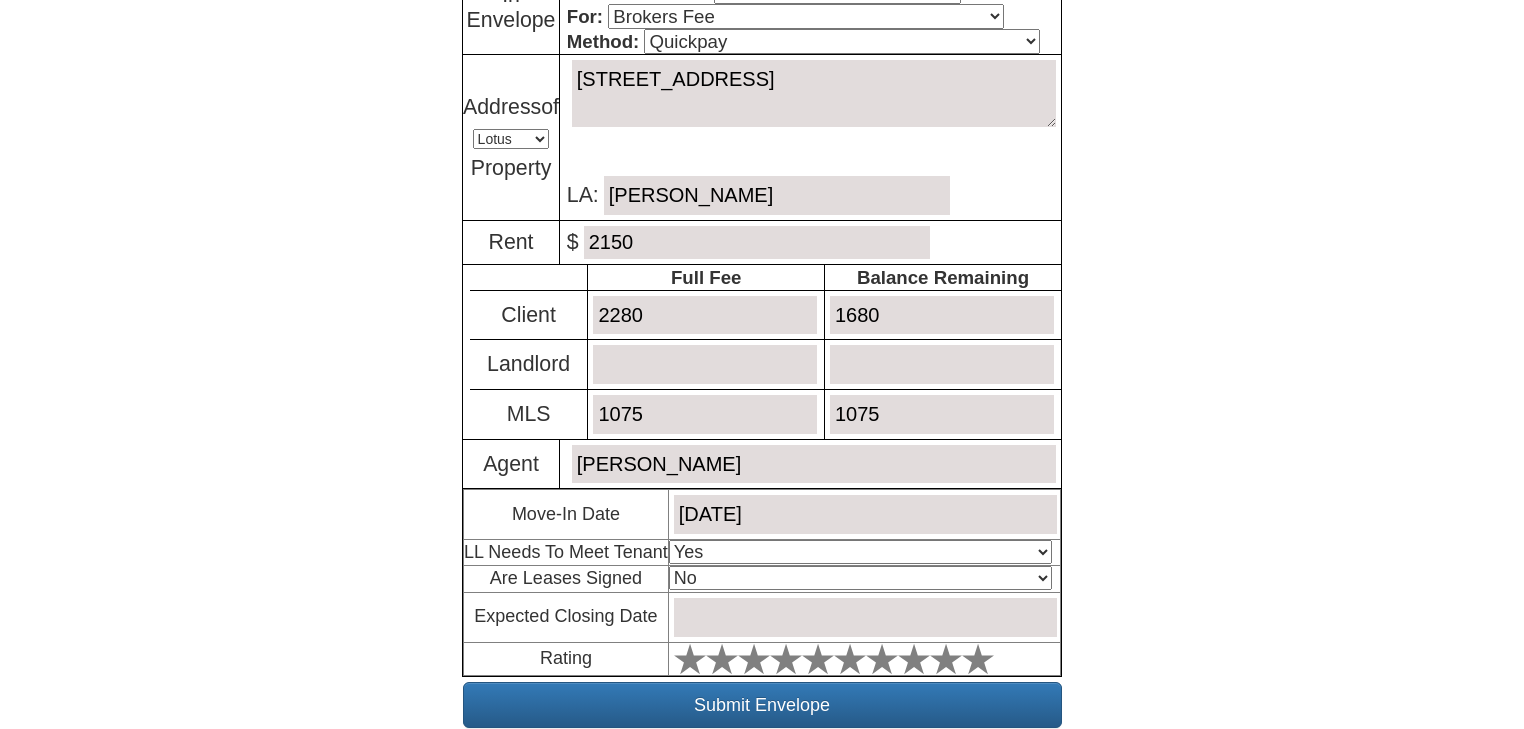 drag, startPoint x: 1192, startPoint y: 511, endPoint x: 844, endPoint y: 500, distance: 348.1738 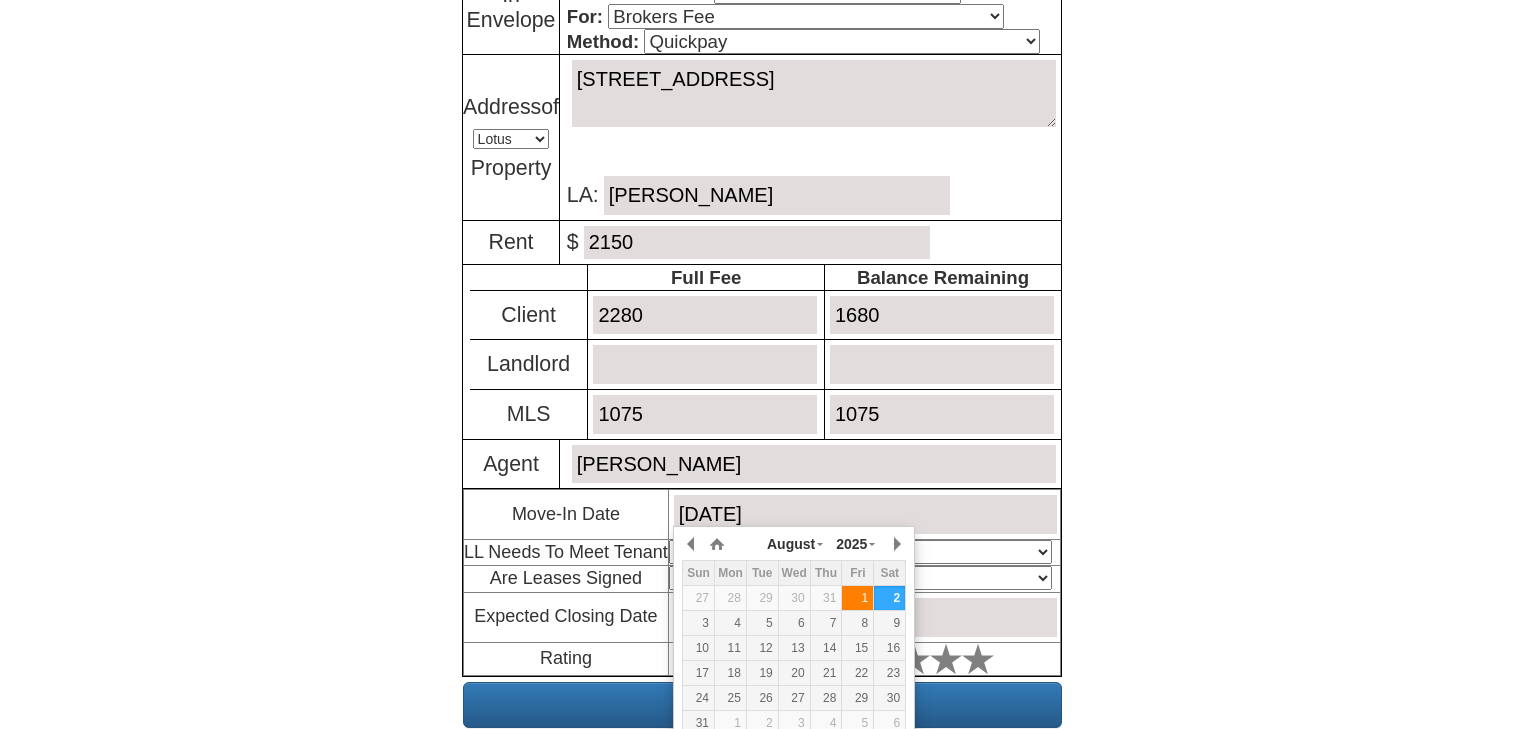 click on "1" at bounding box center [857, 598] 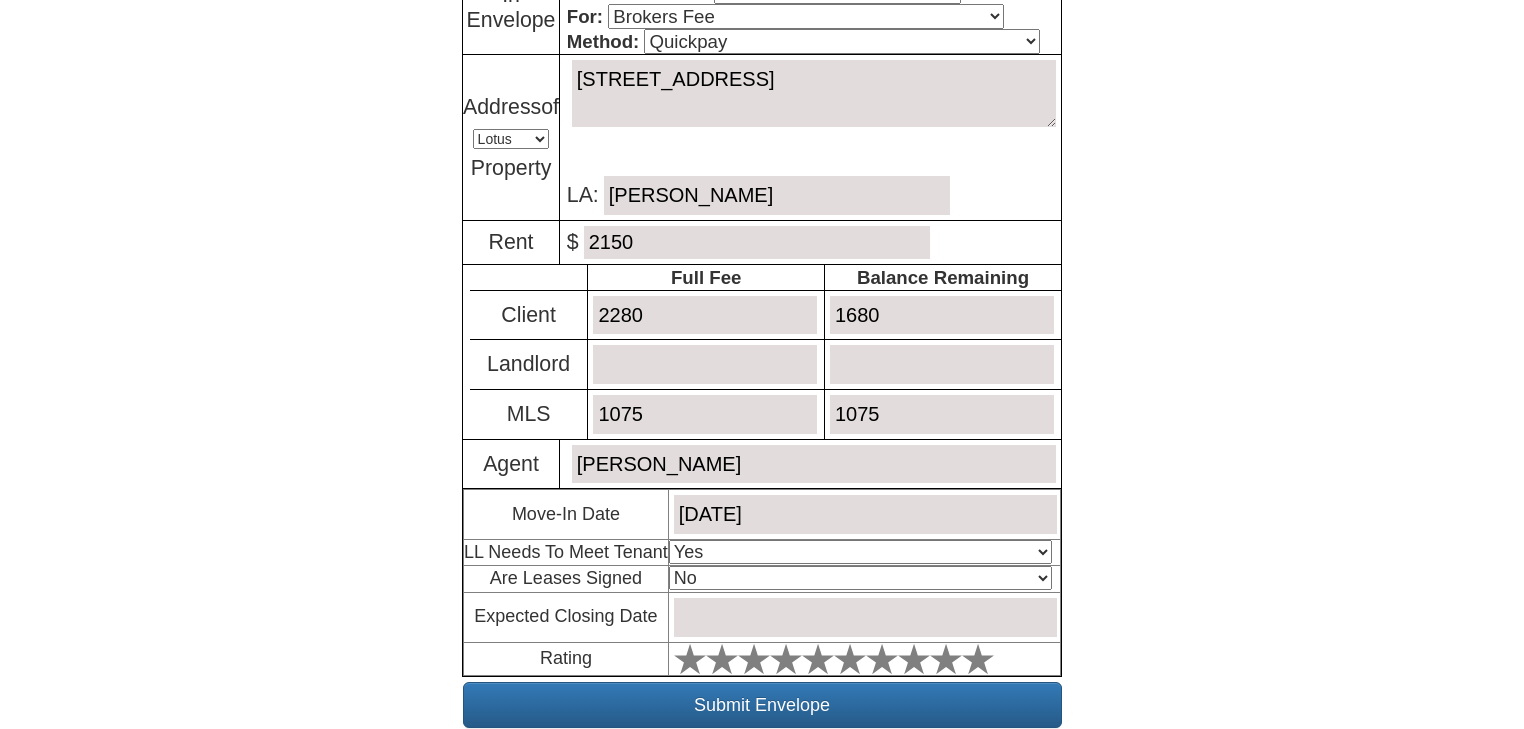 click on "Select An Option Yes Yes - Met No" at bounding box center (860, 552) 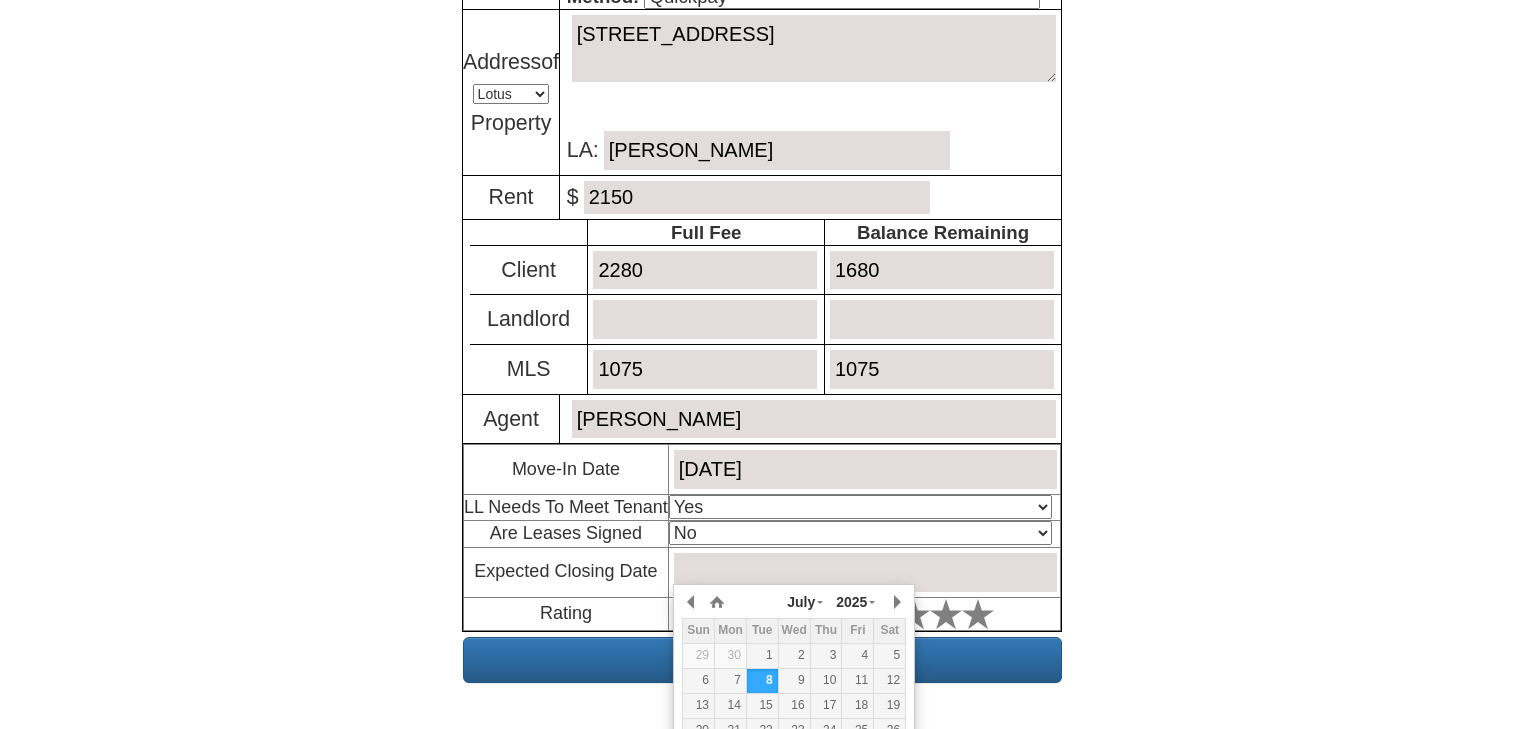 scroll, scrollTop: 468, scrollLeft: 0, axis: vertical 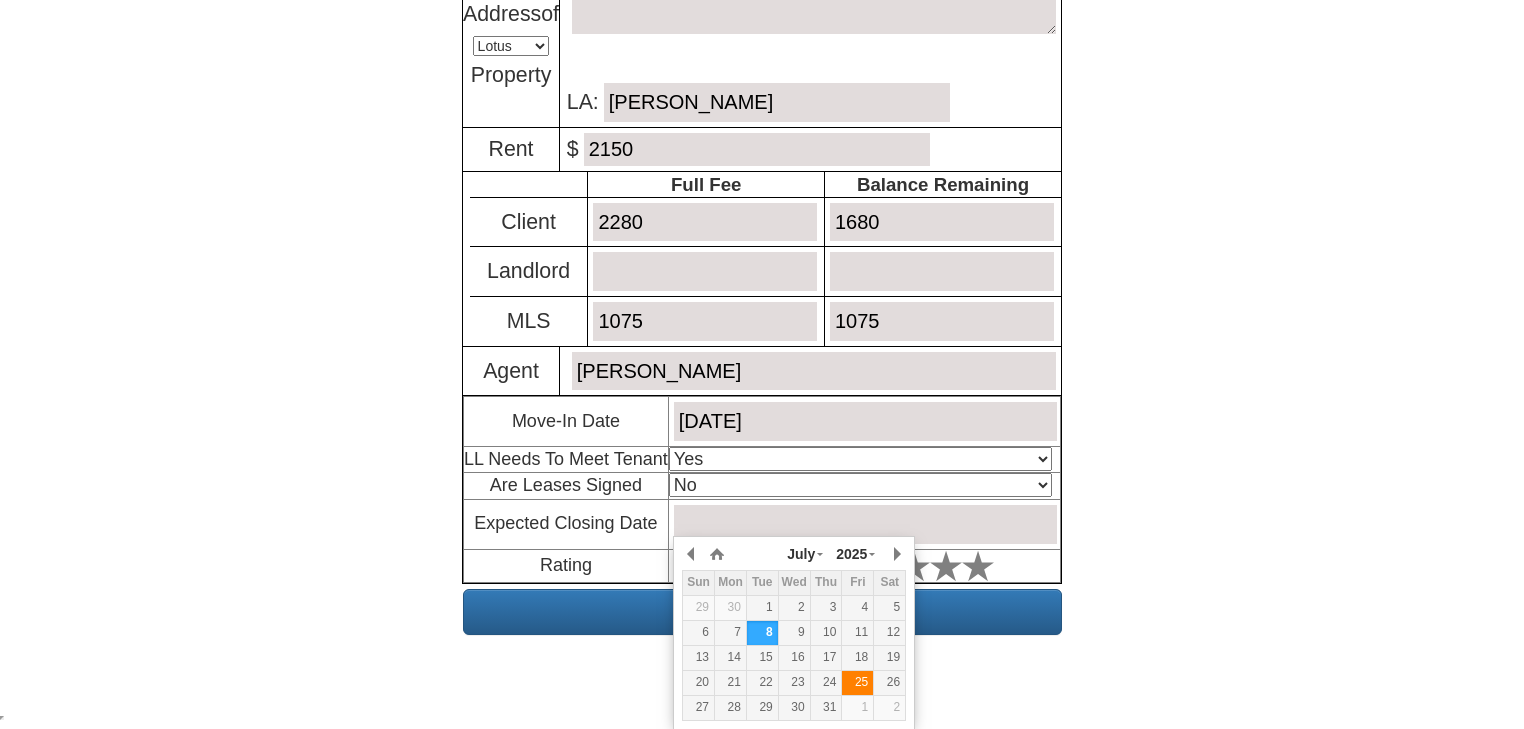click on "25" at bounding box center [857, 682] 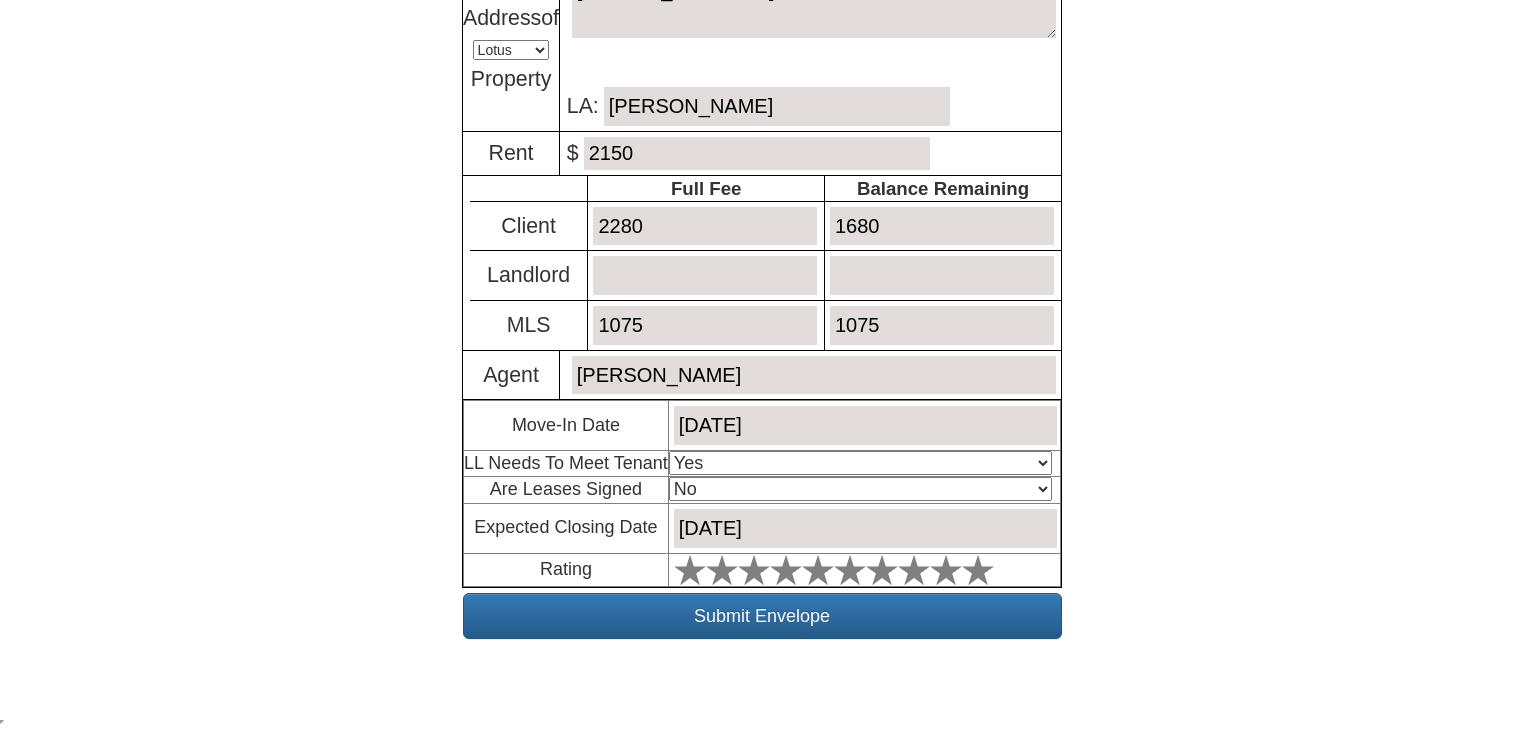 scroll, scrollTop: 455, scrollLeft: 0, axis: vertical 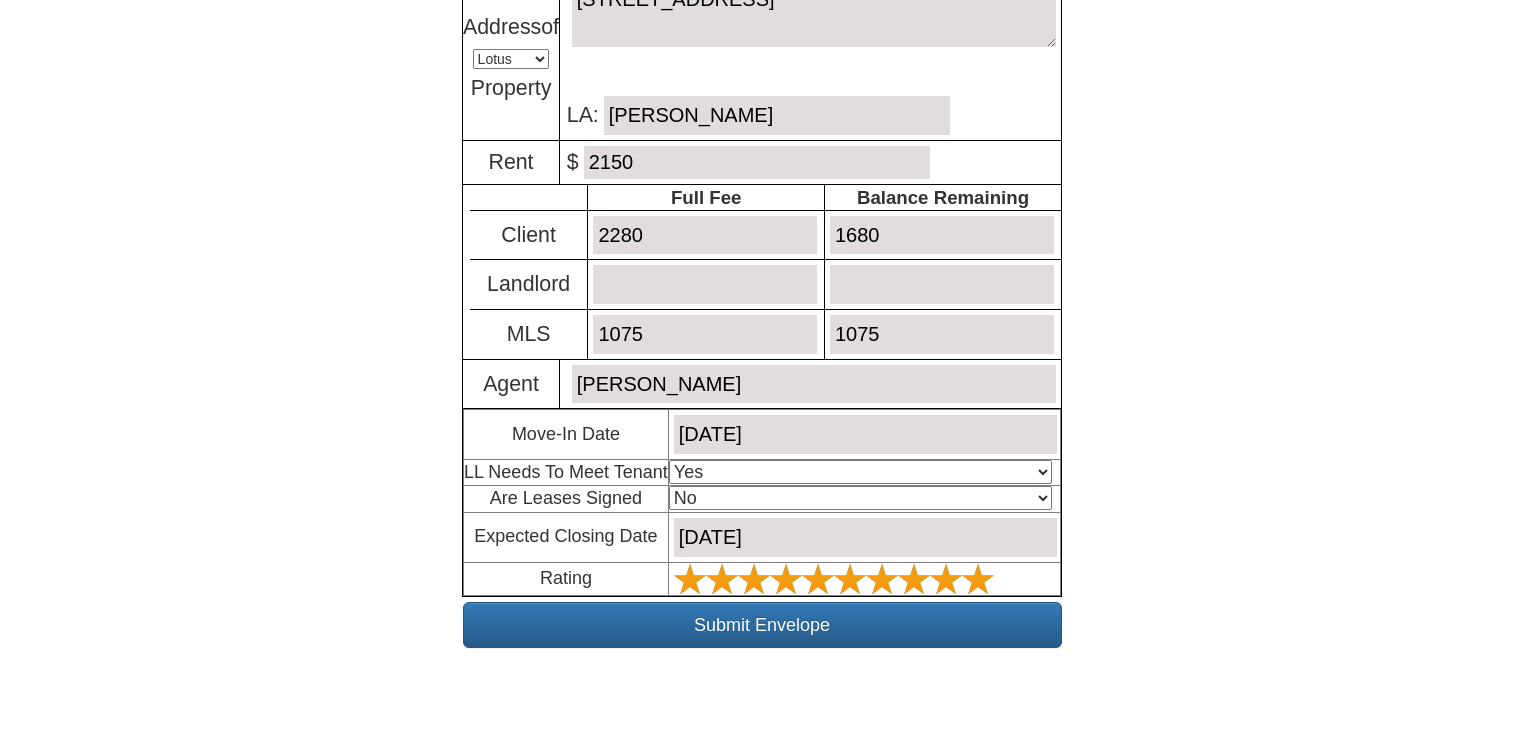 click 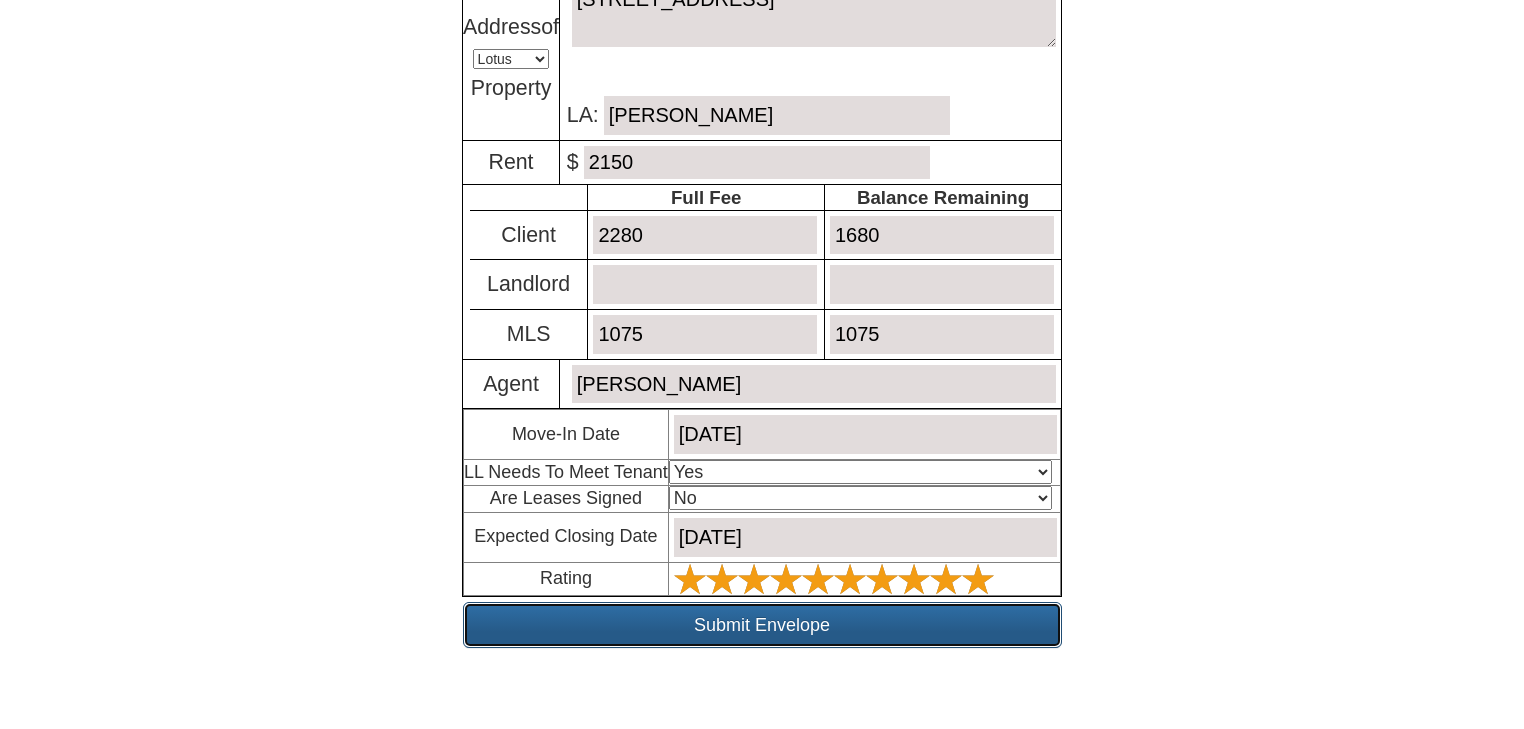click on "Submit Envelope" at bounding box center (762, 625) 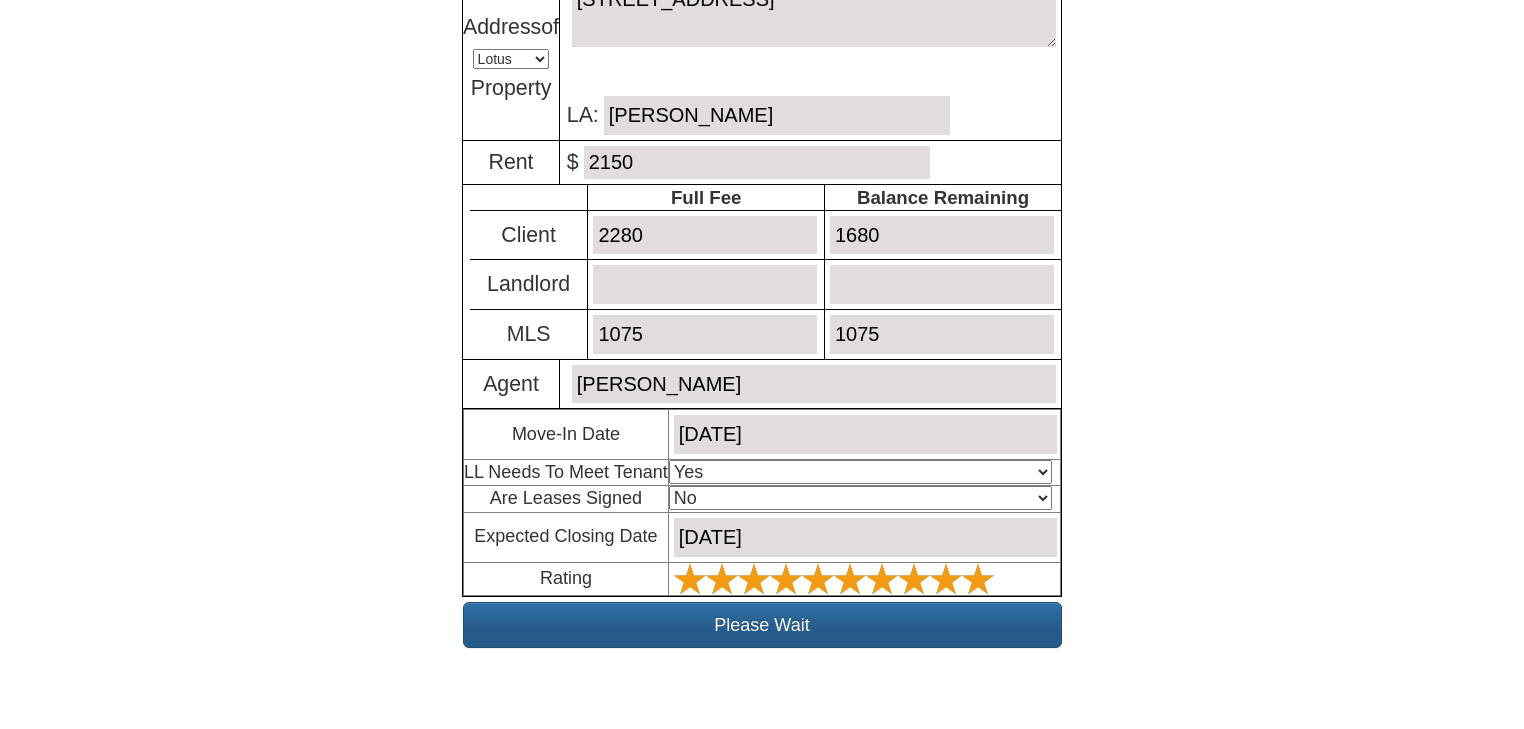 scroll, scrollTop: 334, scrollLeft: 0, axis: vertical 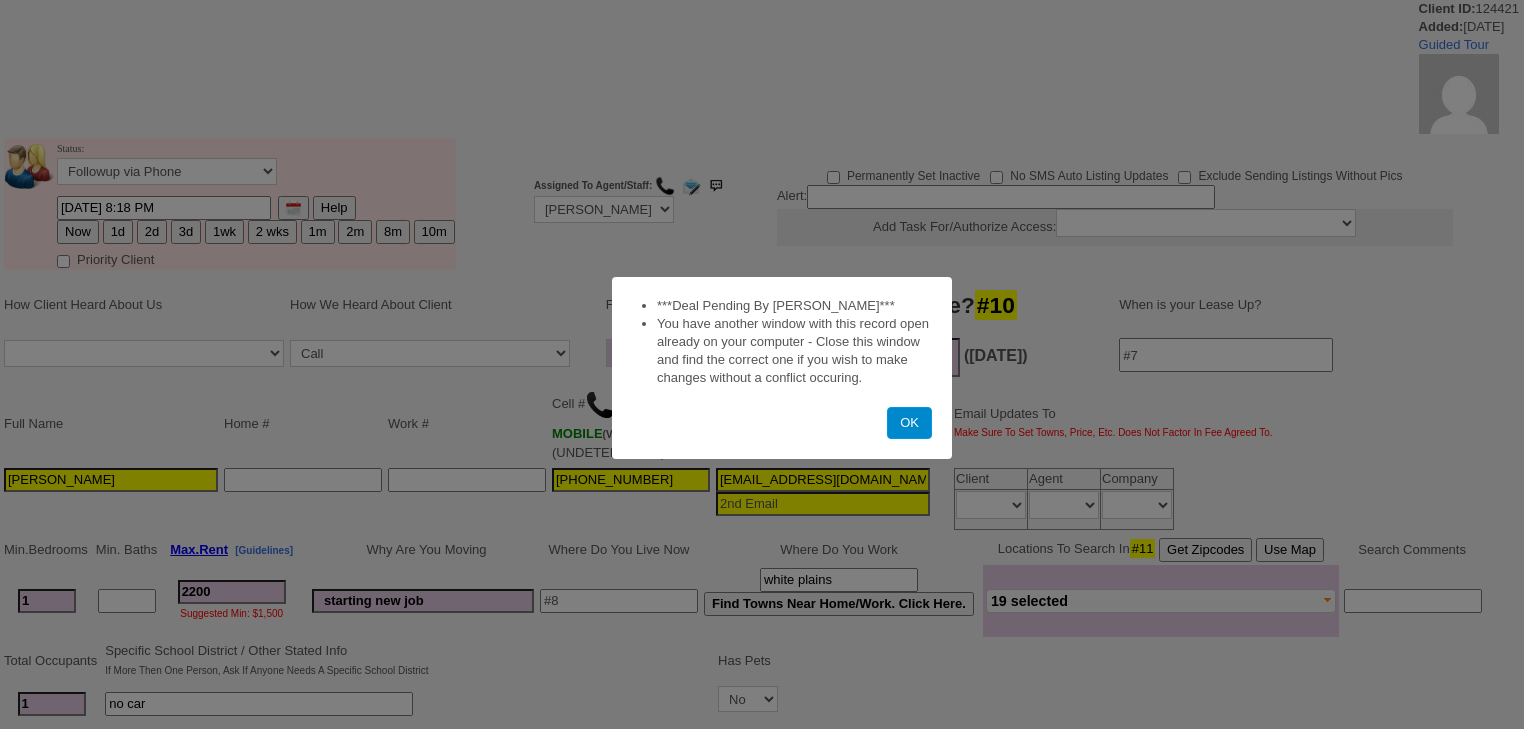 click on "OK" at bounding box center (909, 423) 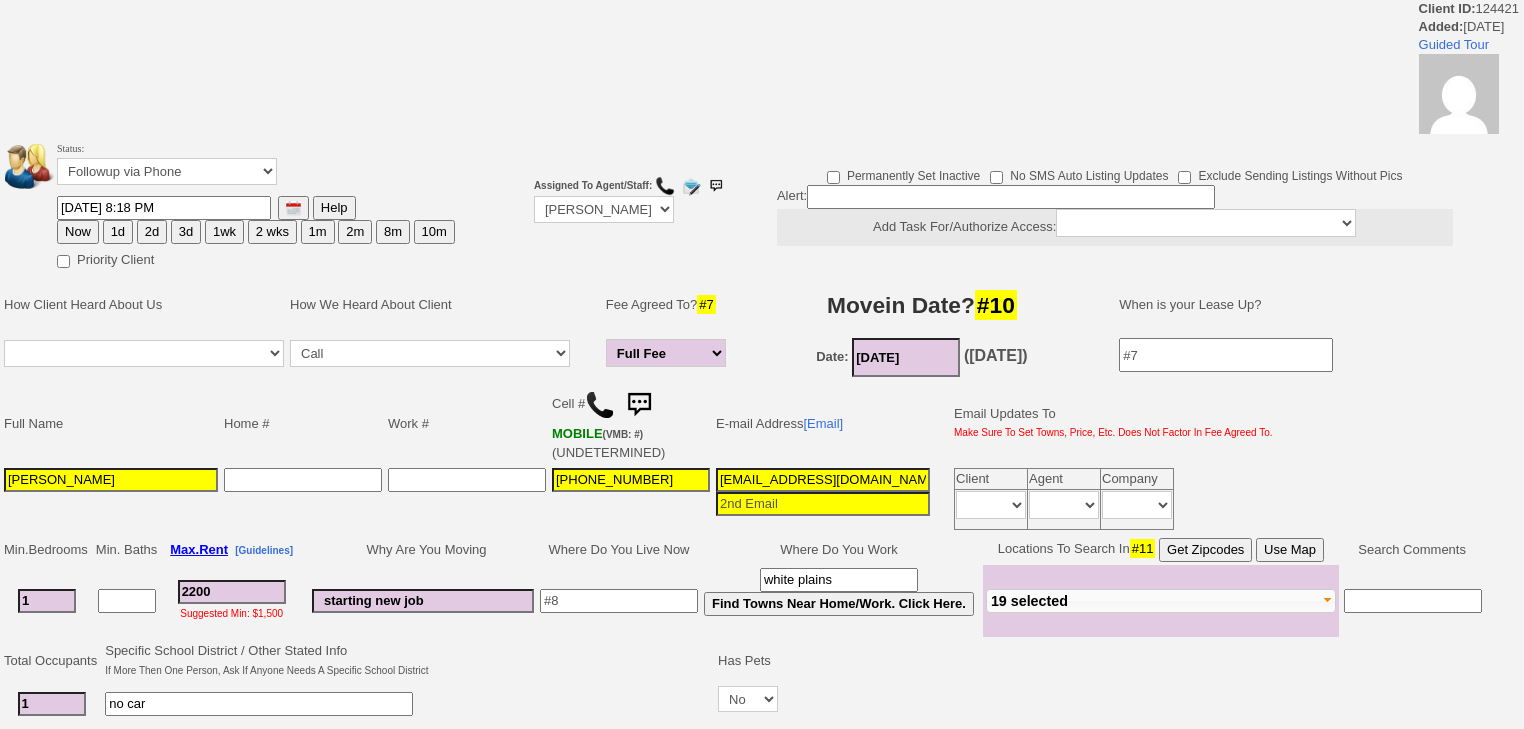 click on "1wk" at bounding box center (224, 232) 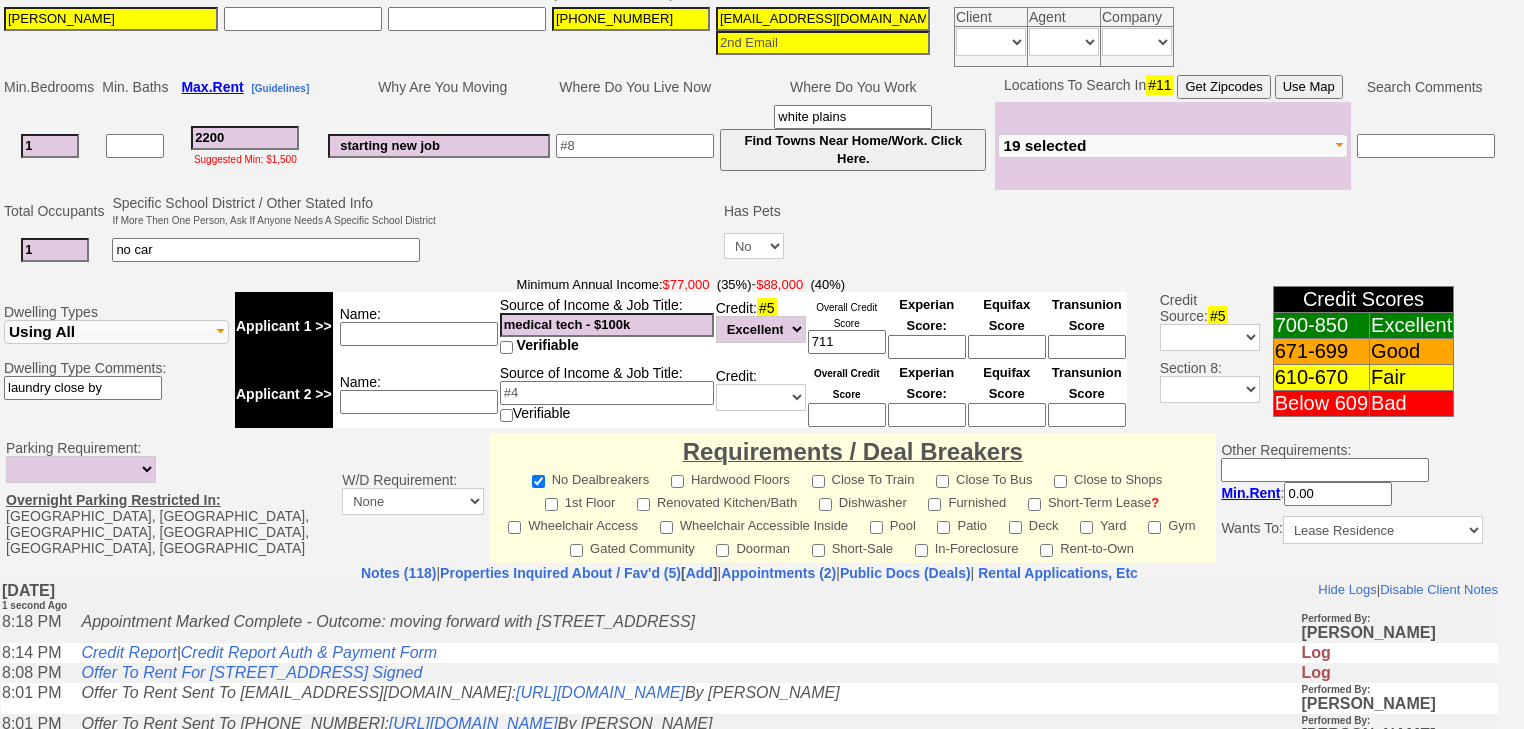 scroll, scrollTop: 868, scrollLeft: 0, axis: vertical 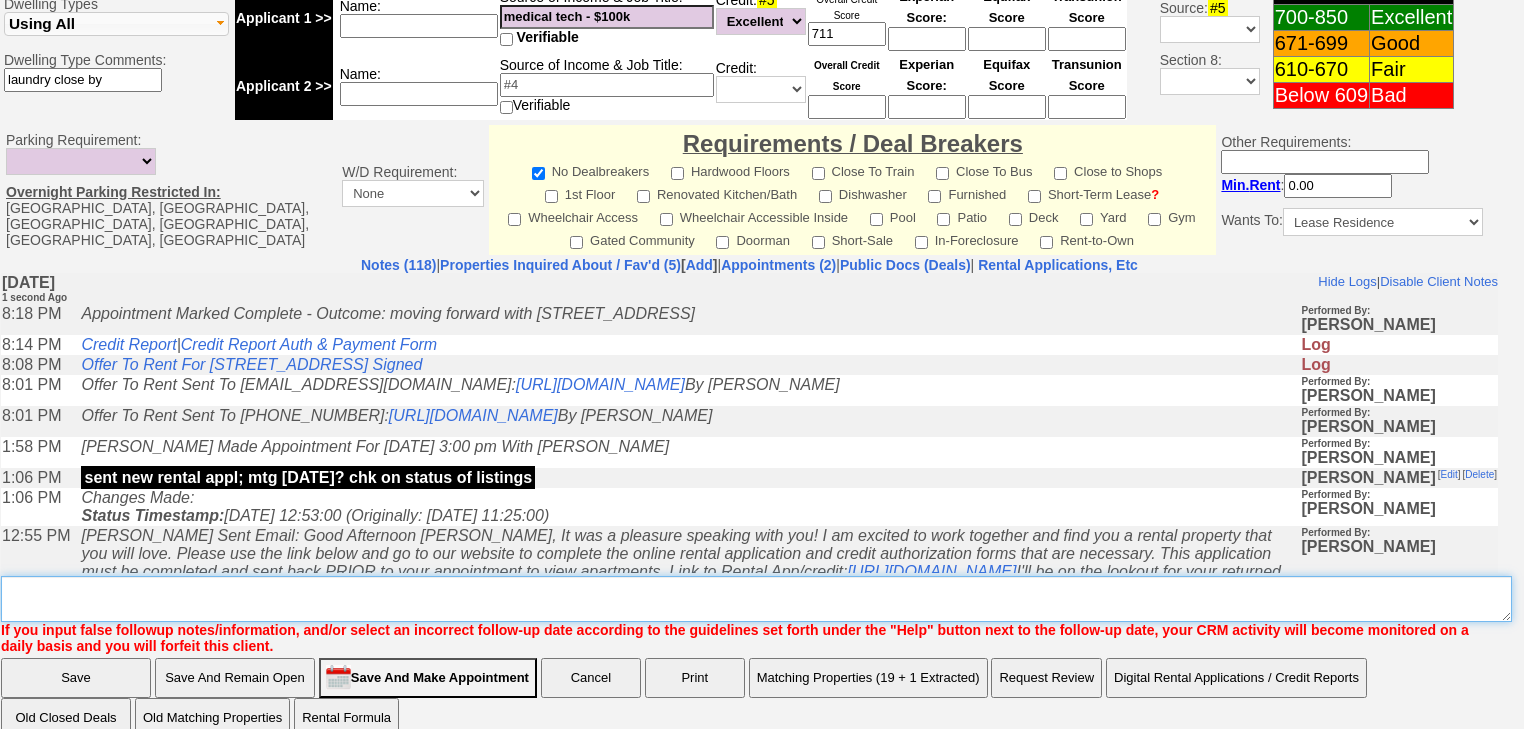 click on "Insert New Note Here" at bounding box center [756, 599] 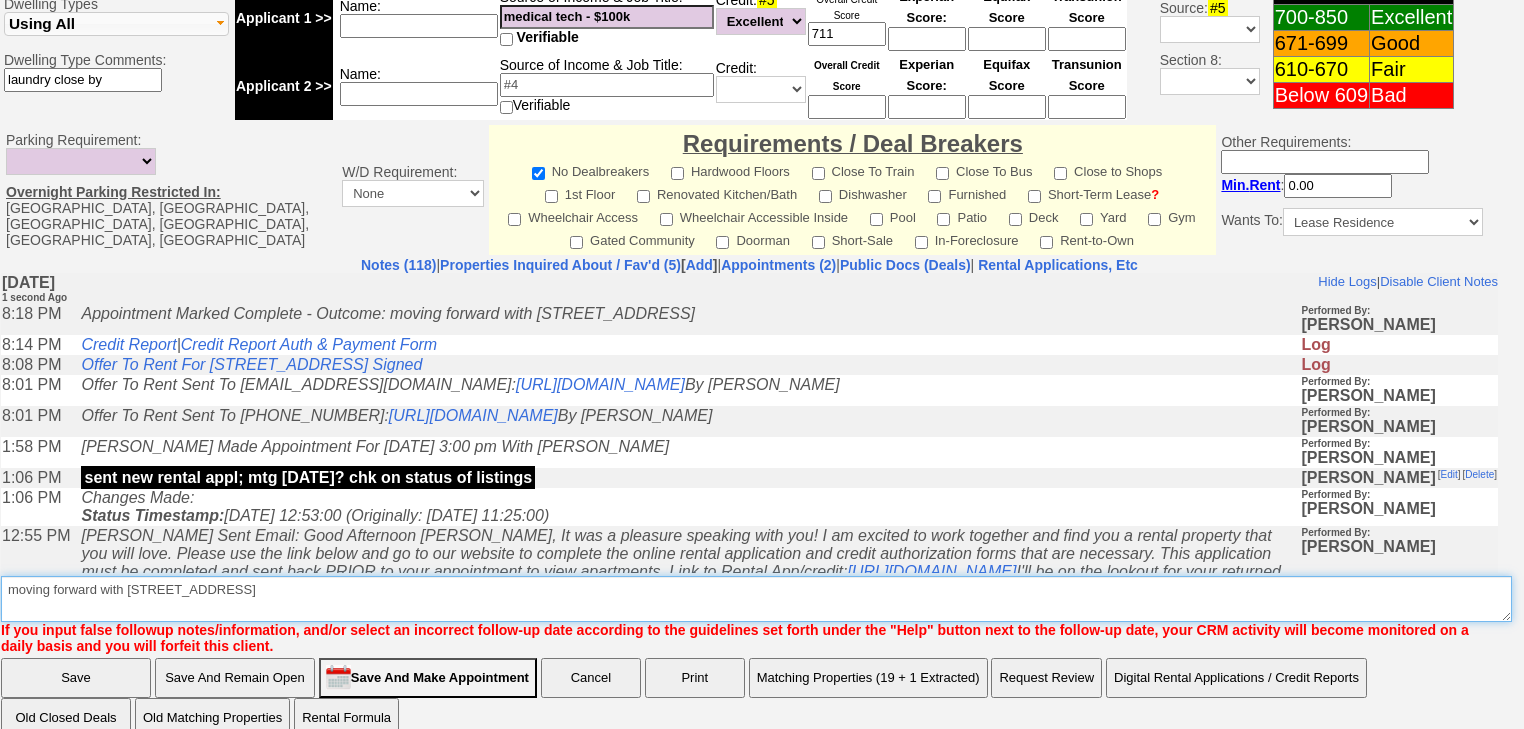 type on "moving forward with 45 E Hartsdale Avenue #2C, Hartsdale" 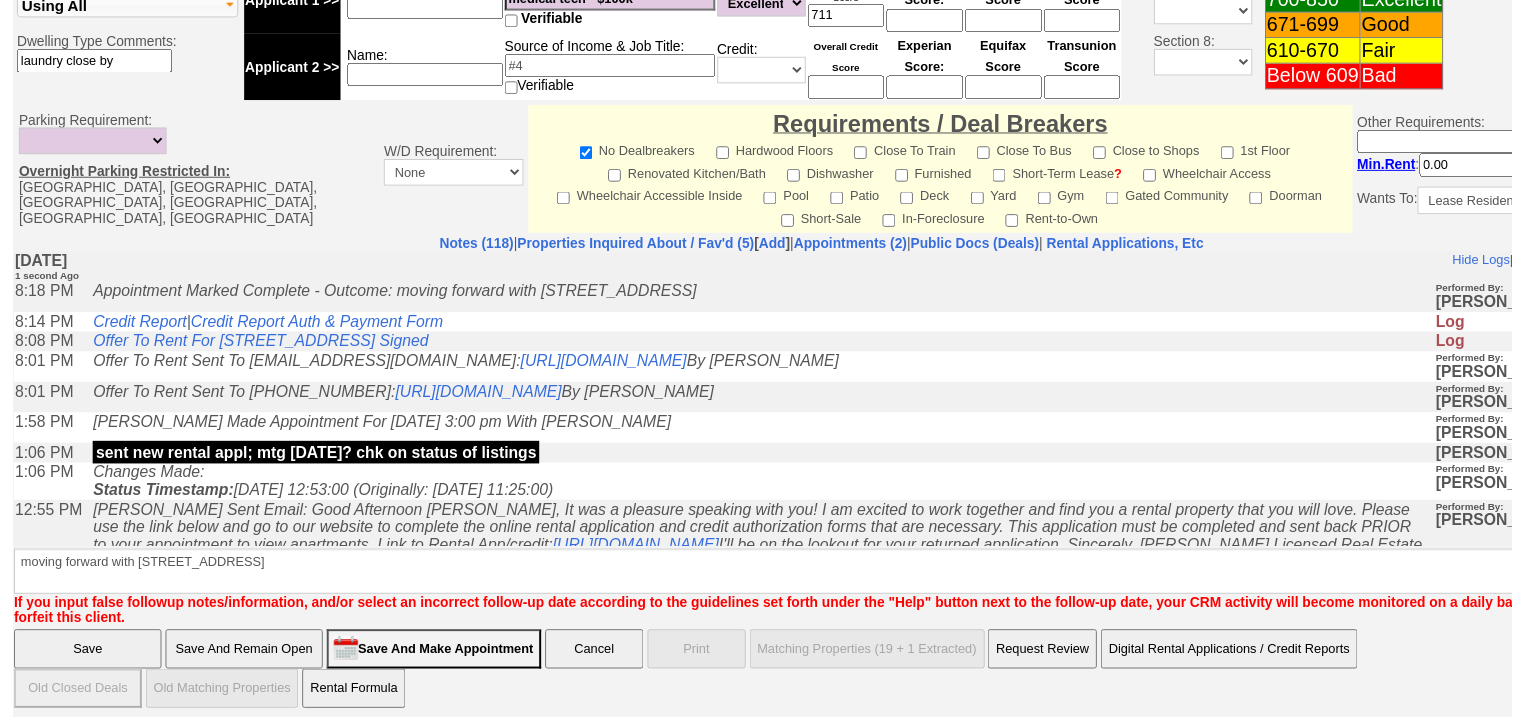 scroll, scrollTop: 780, scrollLeft: 0, axis: vertical 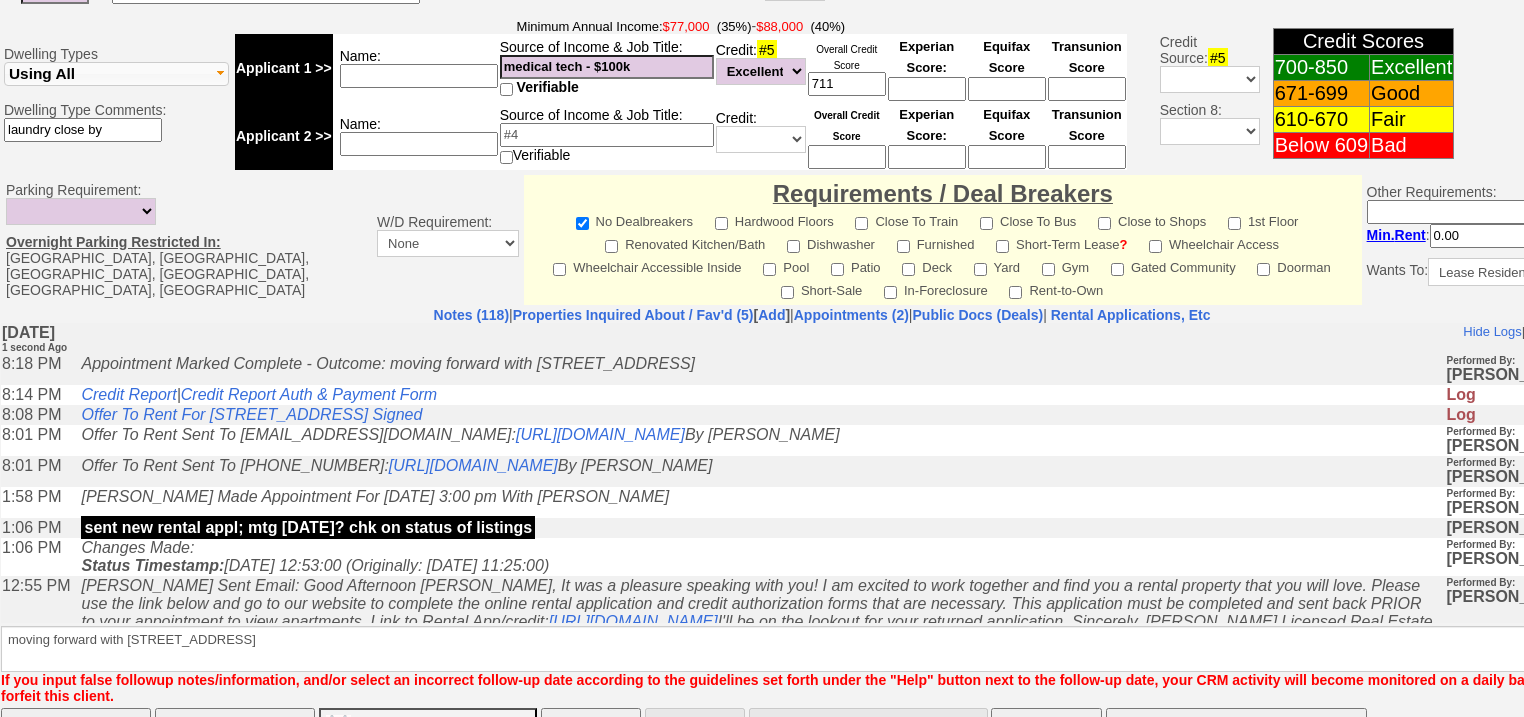 drag, startPoint x: 113, startPoint y: 647, endPoint x: 110, endPoint y: 622, distance: 25.179358 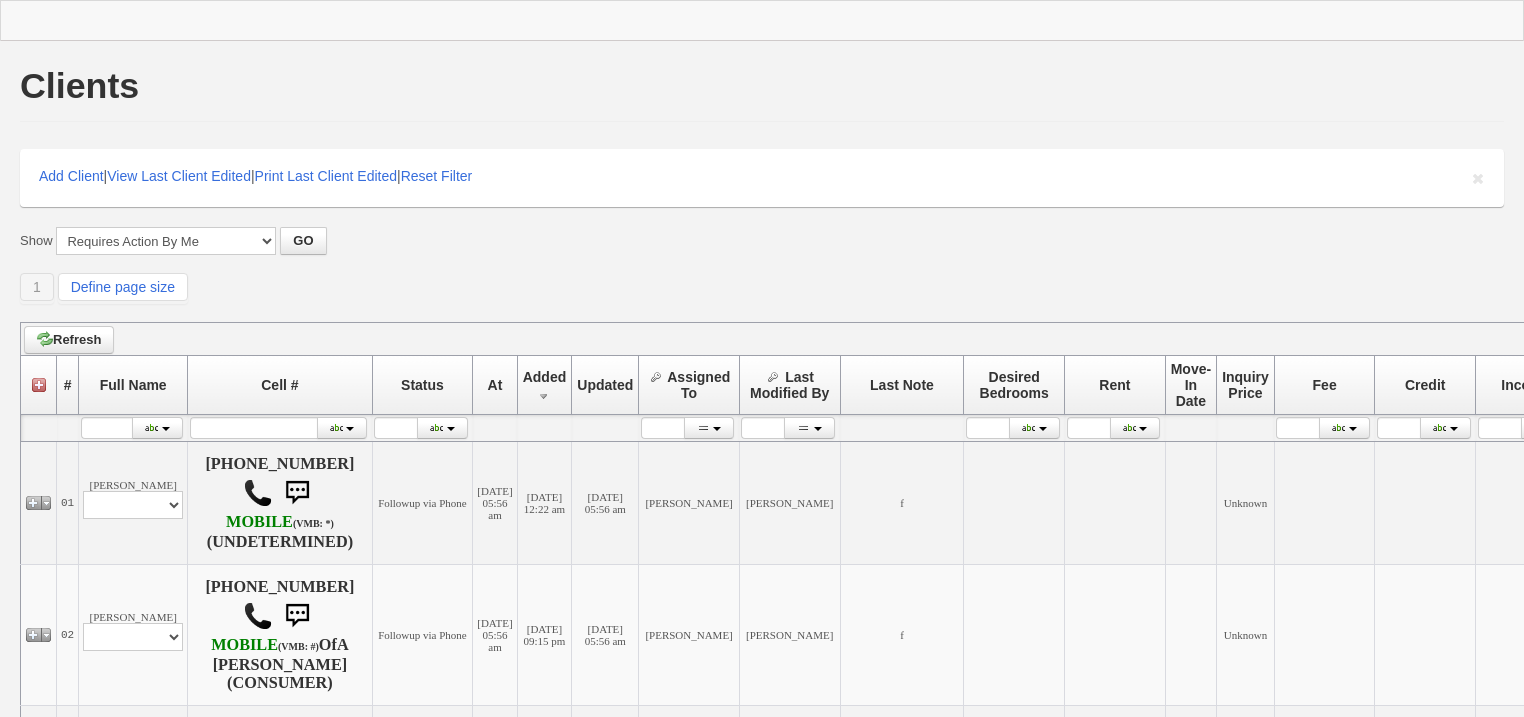 scroll, scrollTop: 0, scrollLeft: 0, axis: both 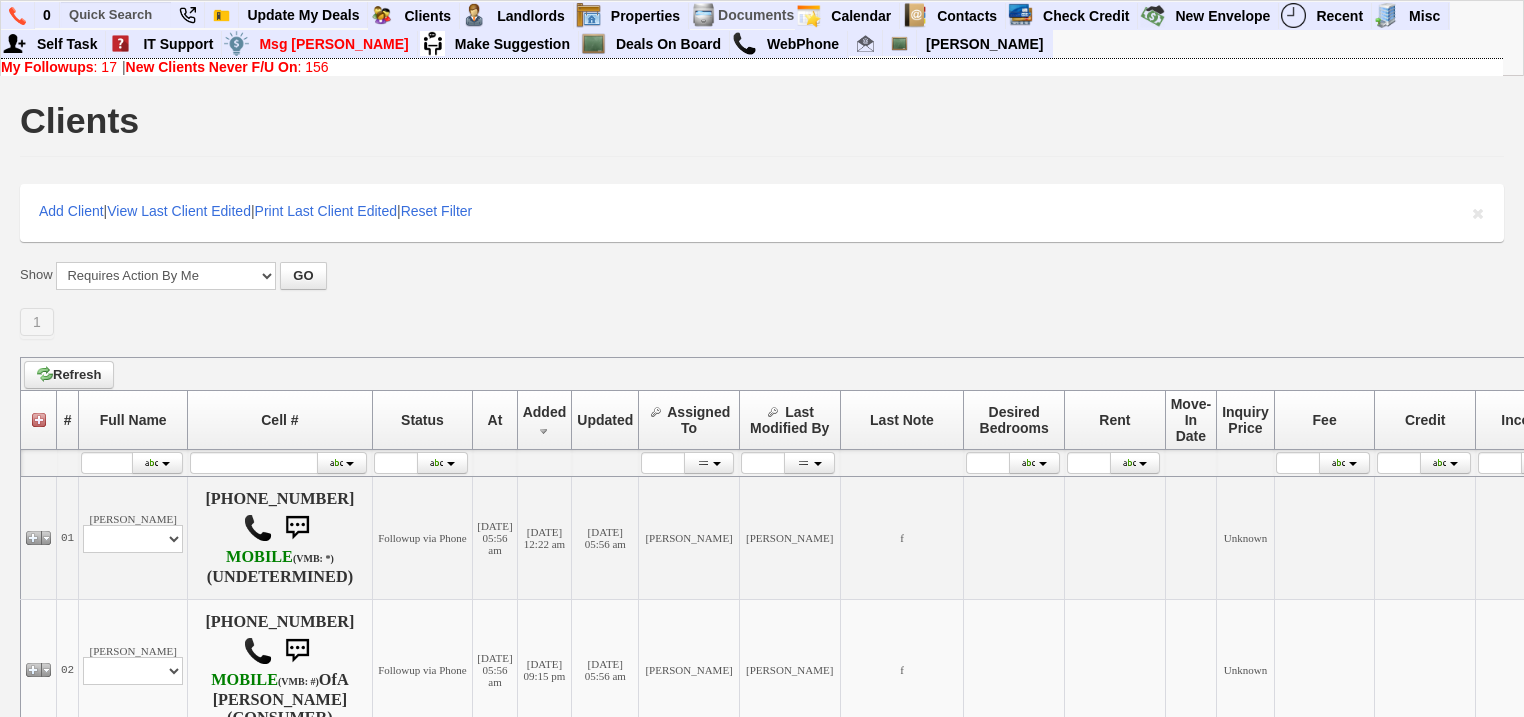 click on "New Clients Never F/U On" at bounding box center (212, 67) 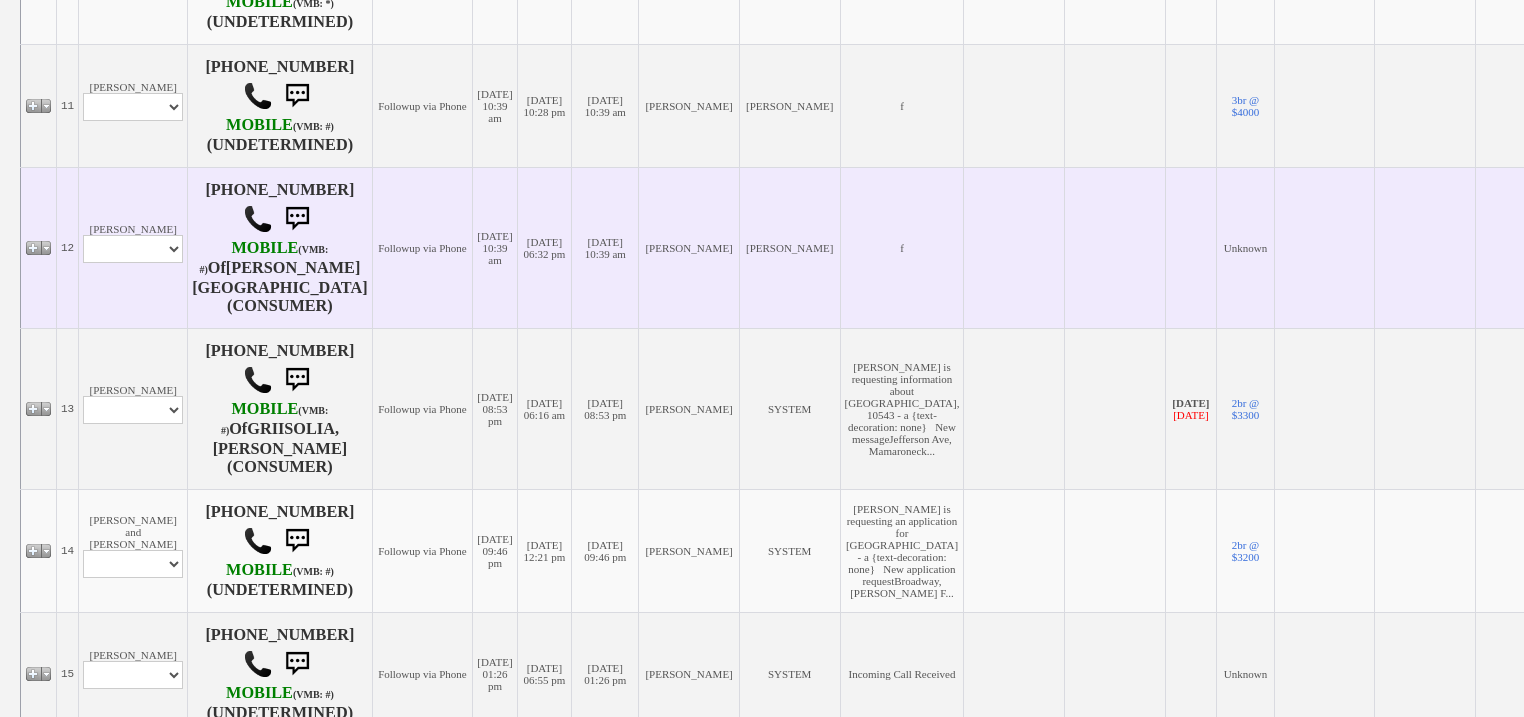 scroll, scrollTop: 2240, scrollLeft: 0, axis: vertical 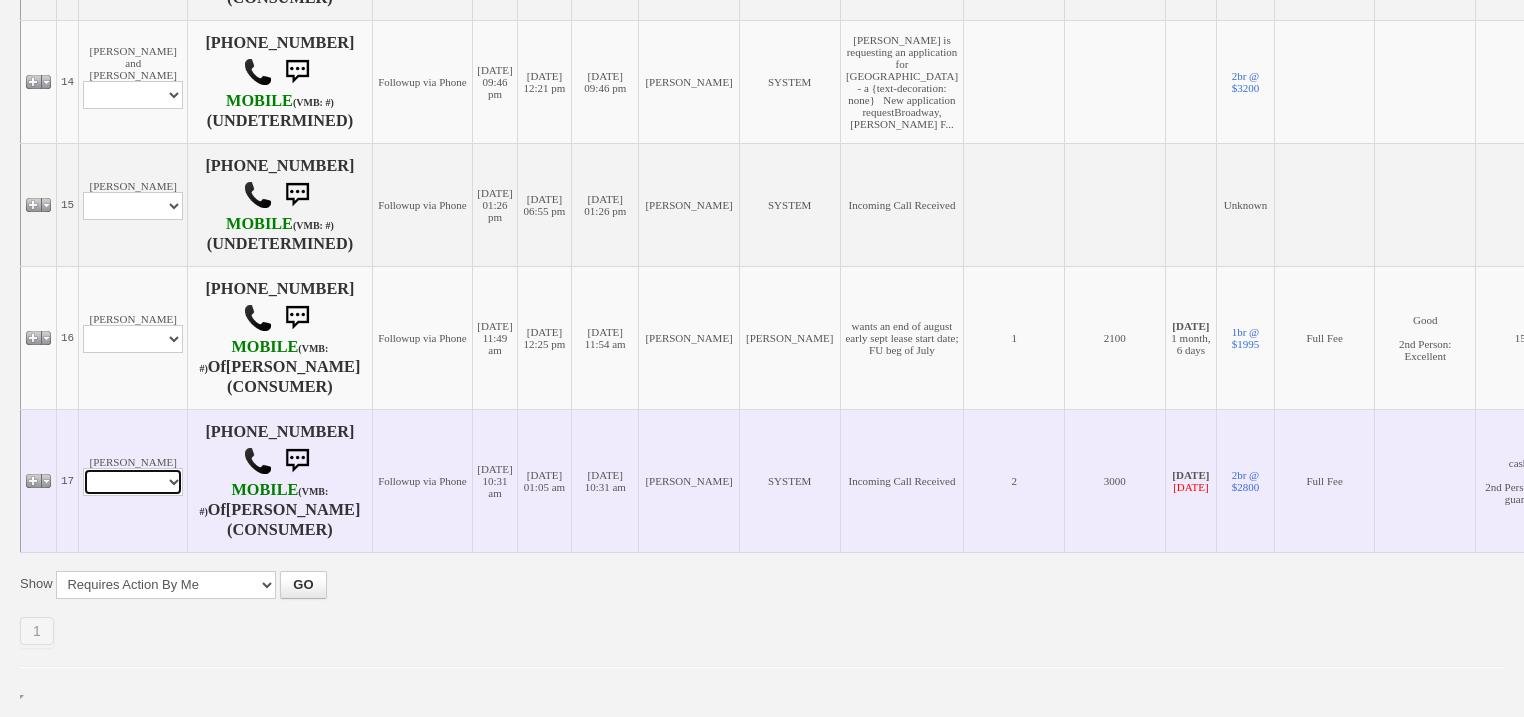 drag, startPoint x: 167, startPoint y: 492, endPoint x: 165, endPoint y: 508, distance: 16.124516 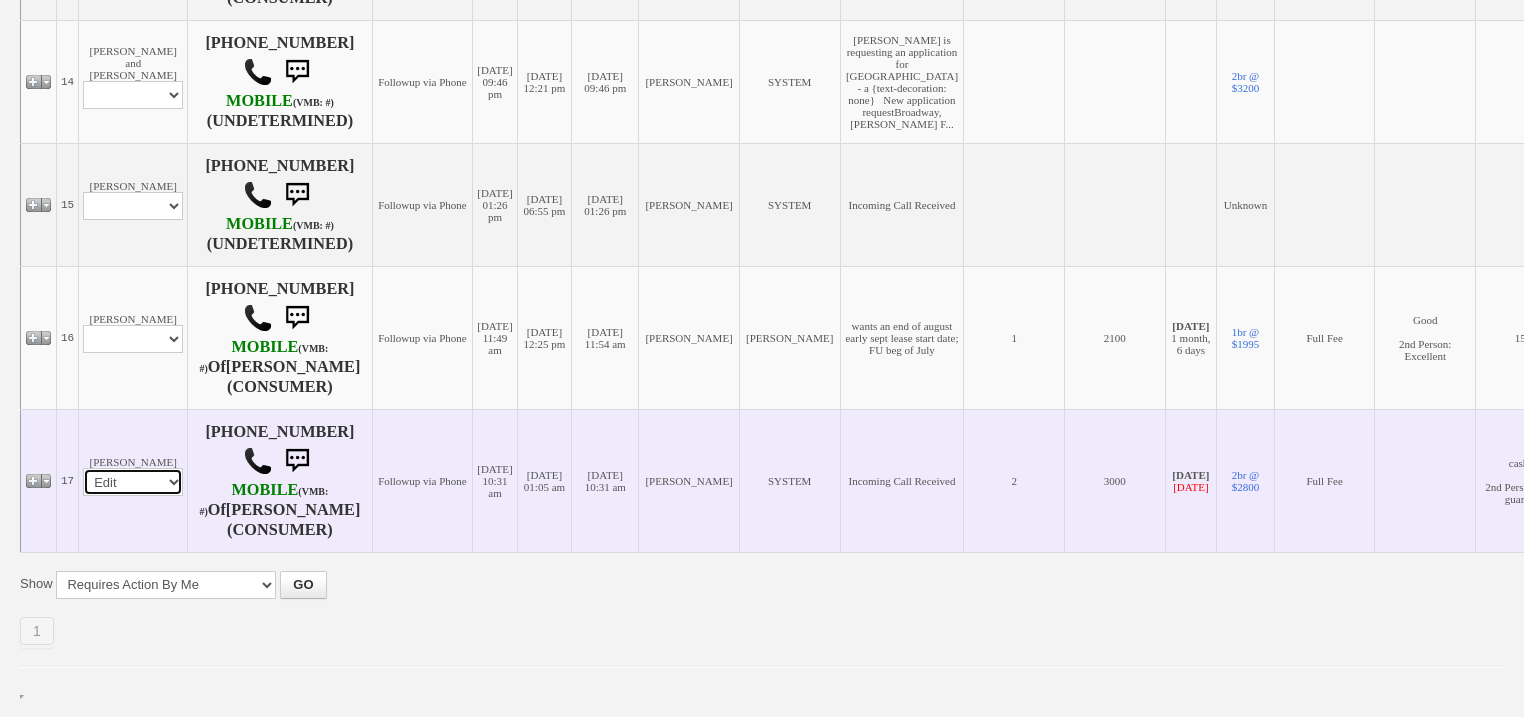 click on "Profile
Edit
Print
Email Externally (Will Not Be Tracked In CRM)
Closed Deals" at bounding box center [133, 482] 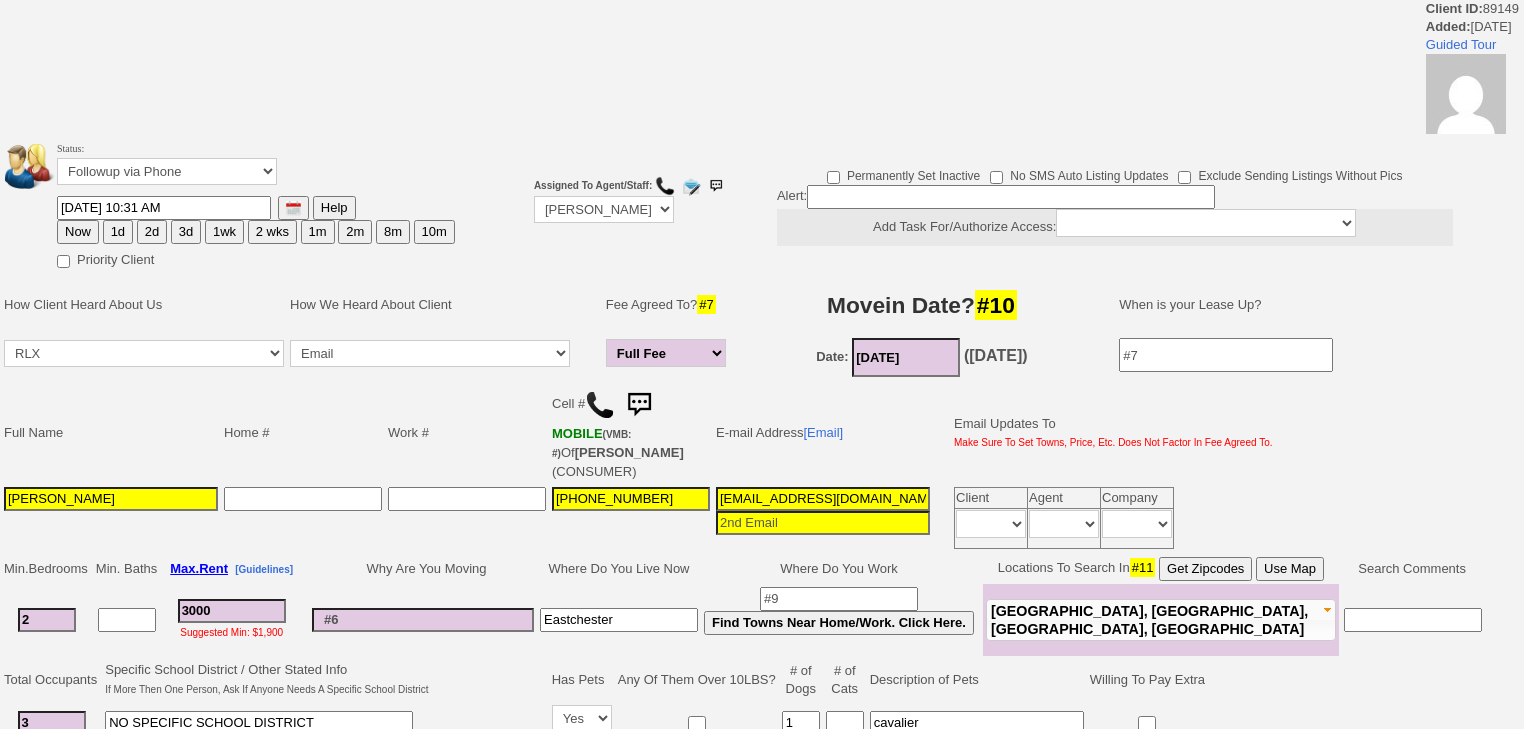 scroll, scrollTop: 0, scrollLeft: 0, axis: both 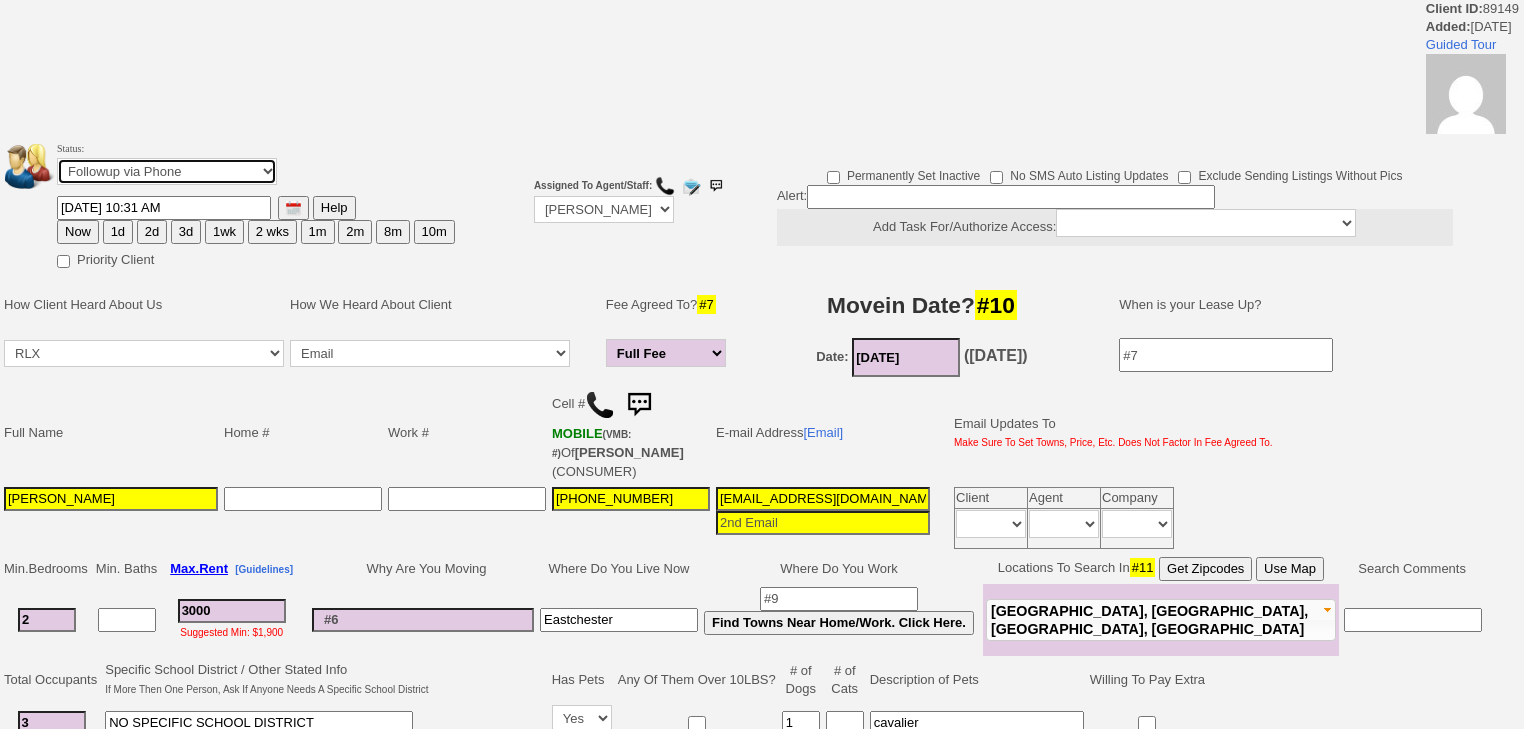 click on "Followup via Phone Followup via Email Followup When Section 8 Property Found Deal Closed - Followup Before Lease Expires Needs Email Address Needs Phone Number From Lead Source HSH is Awaiting Response To Automatic Email Form Incomplete Inactive" at bounding box center [167, 171] 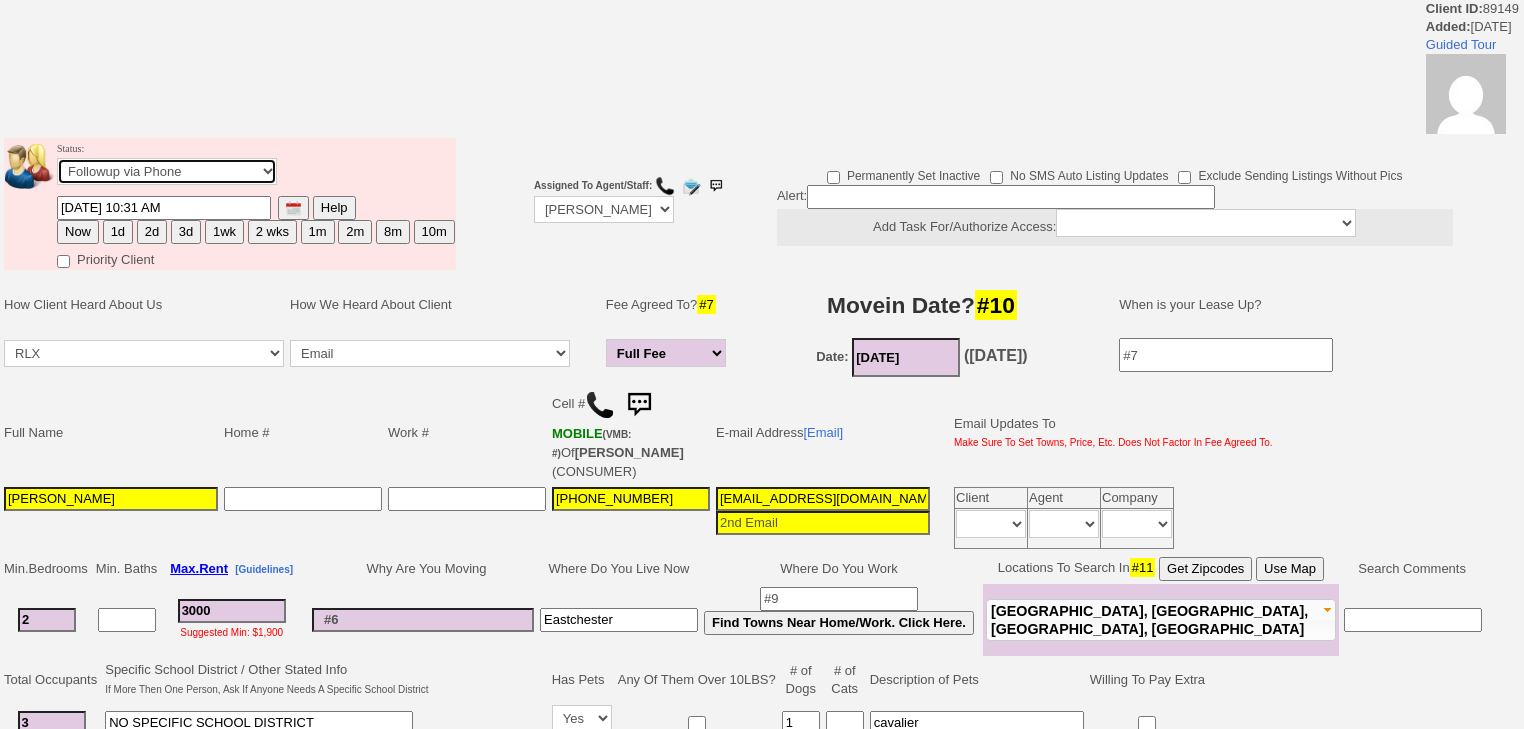 select on "Inactive" 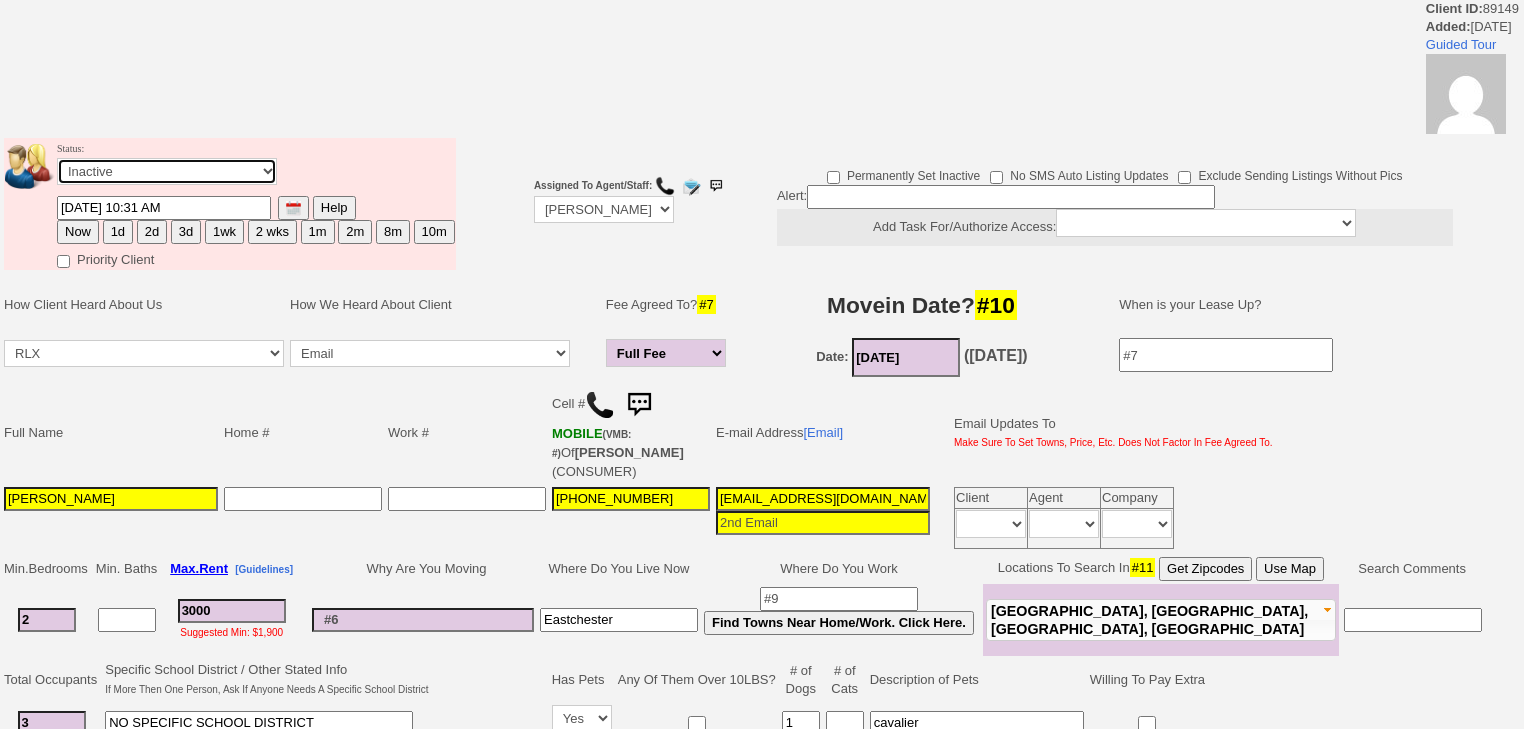 click on "Followup via Phone Followup via Email Followup When Section 8 Property Found Deal Closed - Followup Before Lease Expires Needs Email Address Needs Phone Number From Lead Source HSH is Awaiting Response To Automatic Email Form Incomplete Inactive" at bounding box center (167, 171) 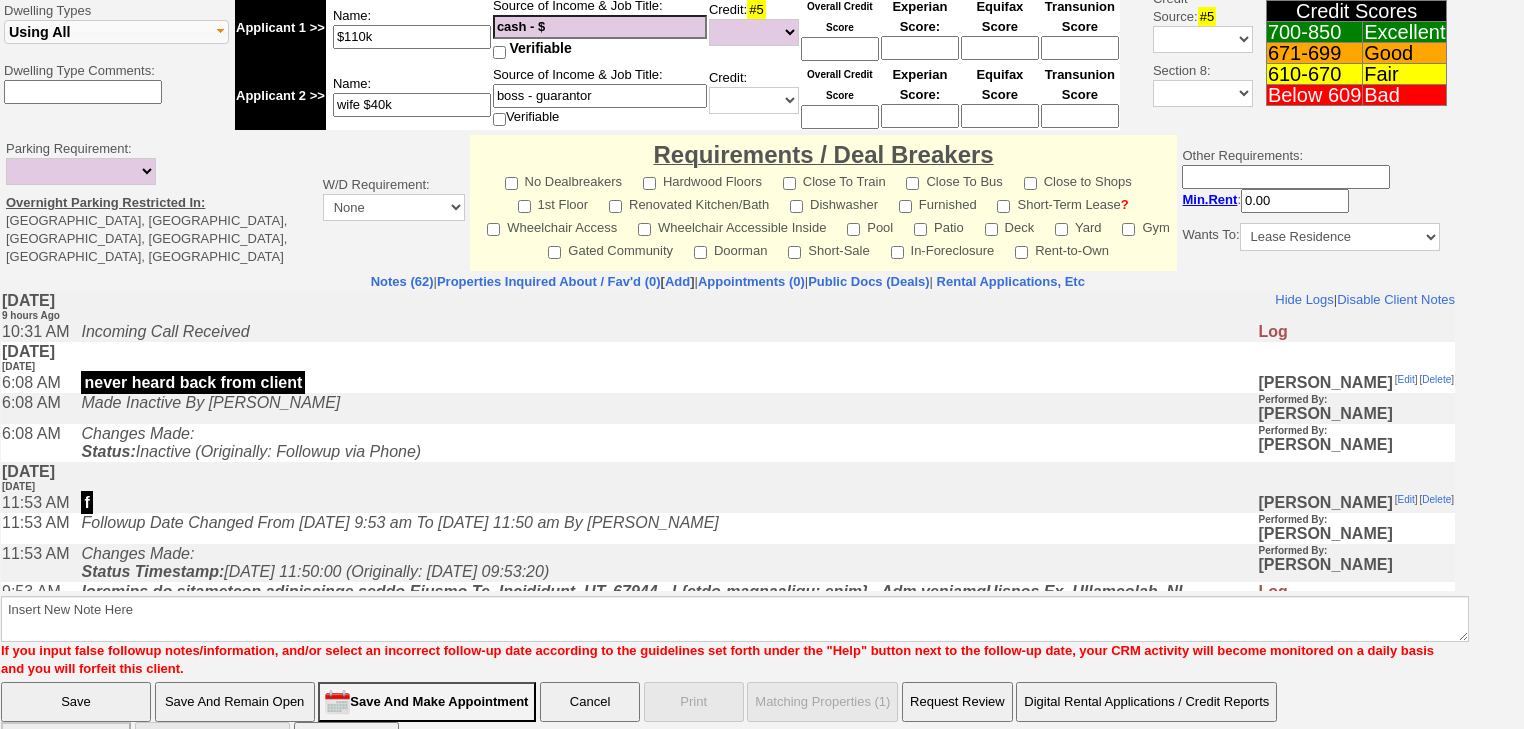 scroll, scrollTop: 782, scrollLeft: 0, axis: vertical 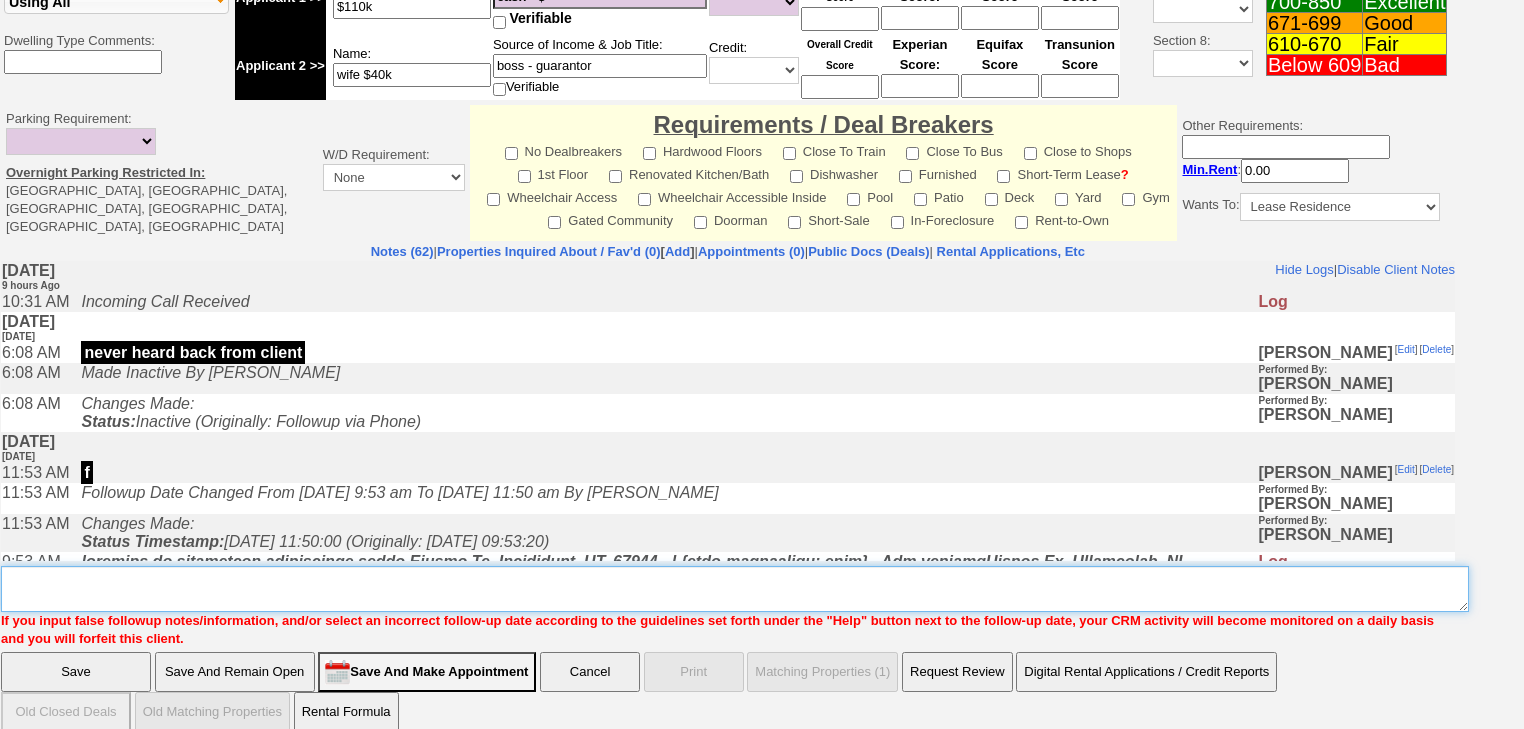 click on "Insert New Note Here" at bounding box center [735, 589] 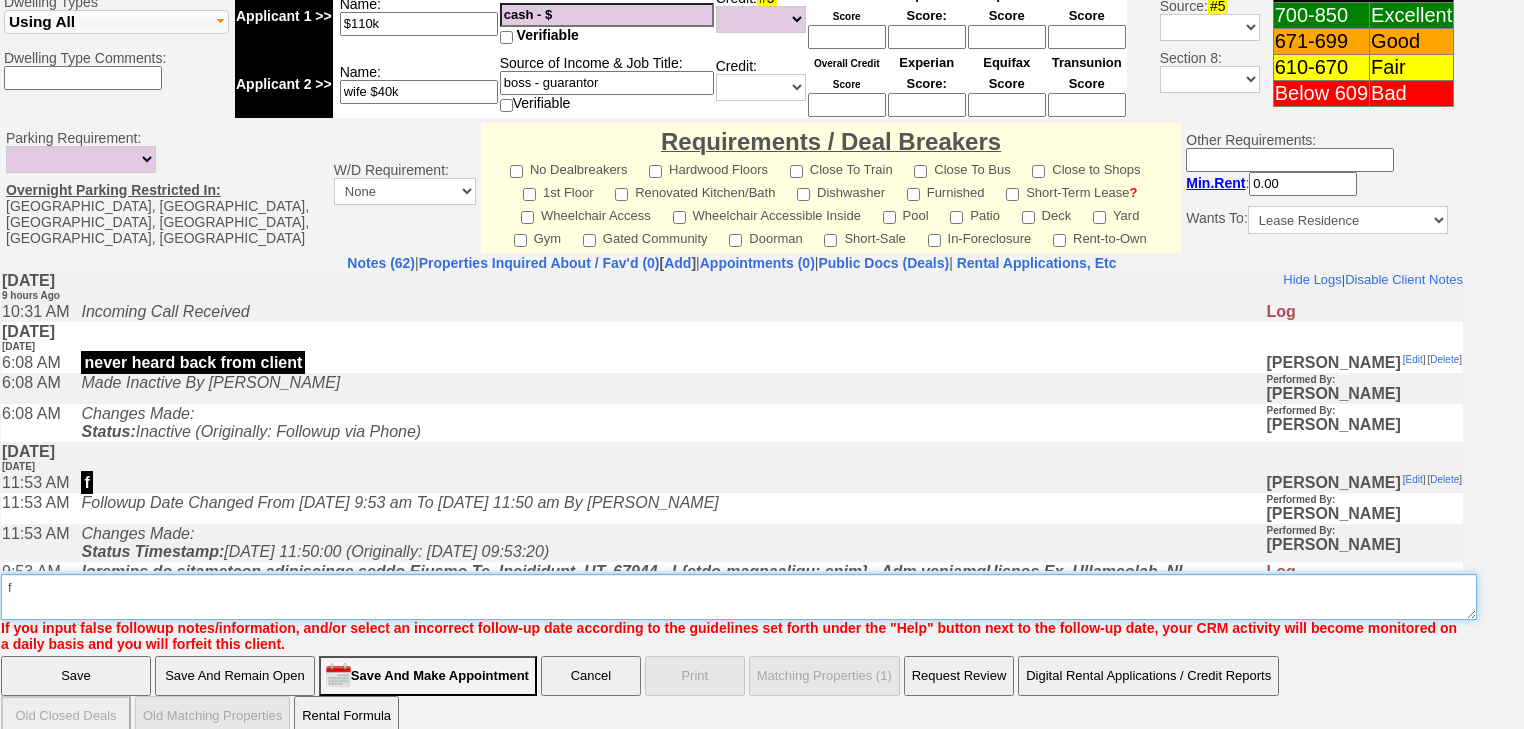 type on "f" 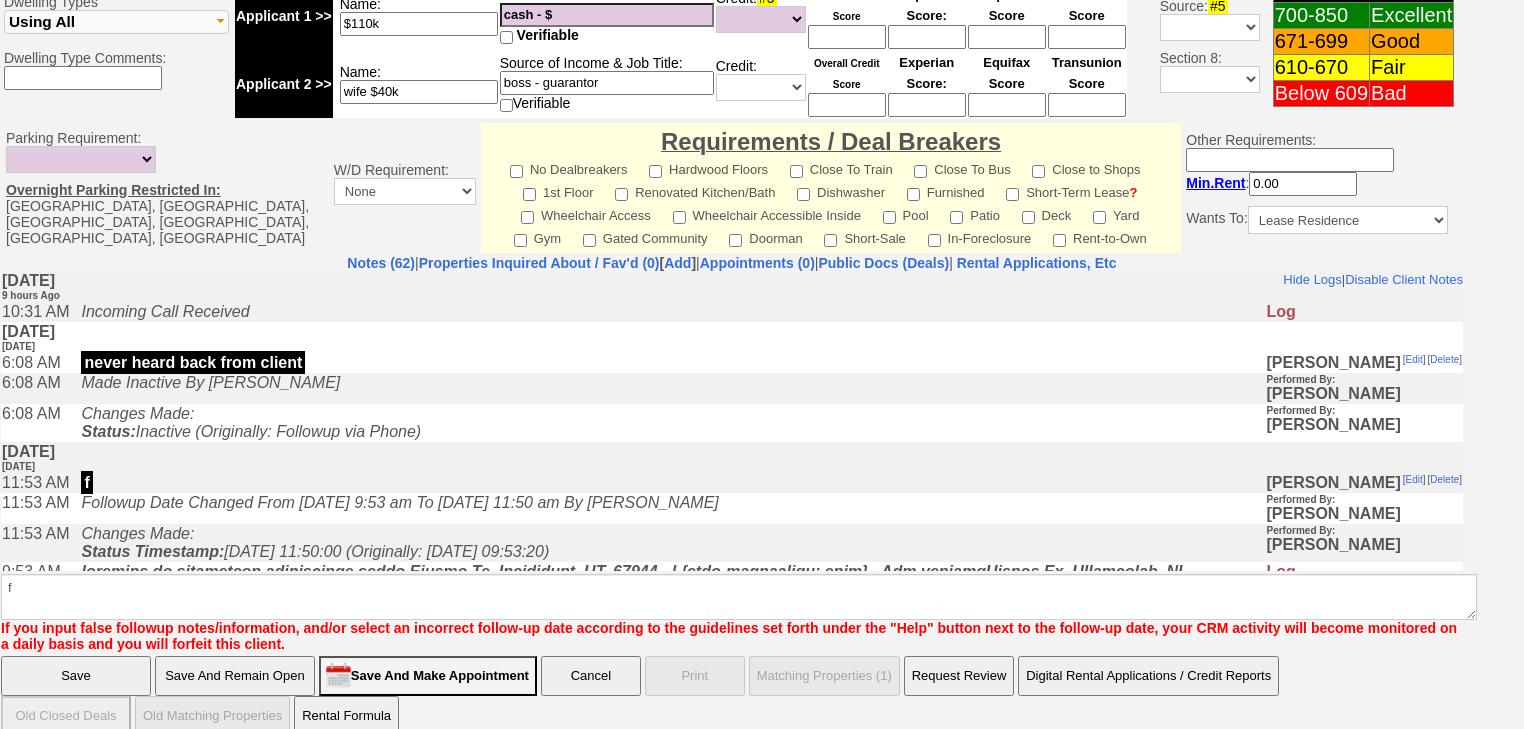 click on "Save" at bounding box center (76, 676) 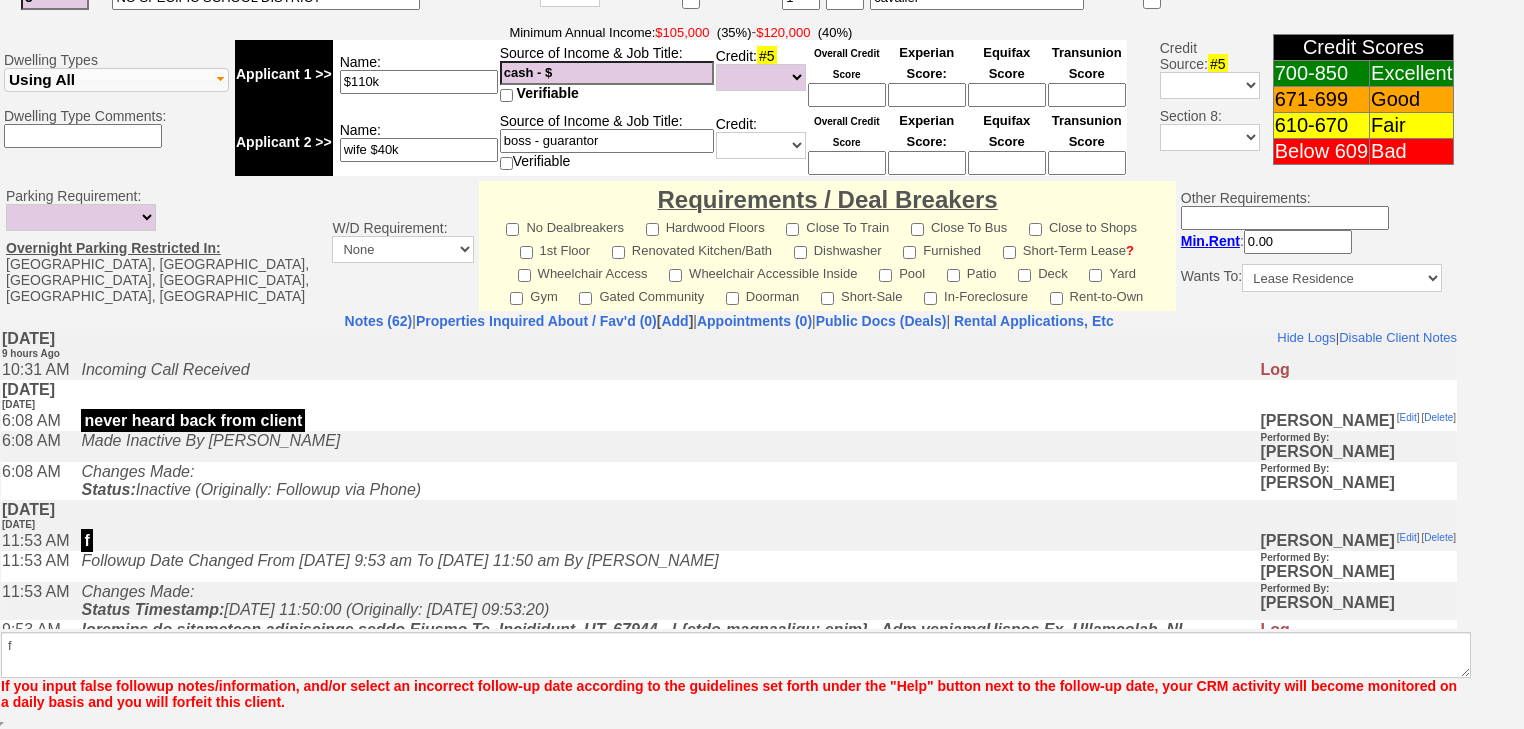 scroll, scrollTop: 769, scrollLeft: 0, axis: vertical 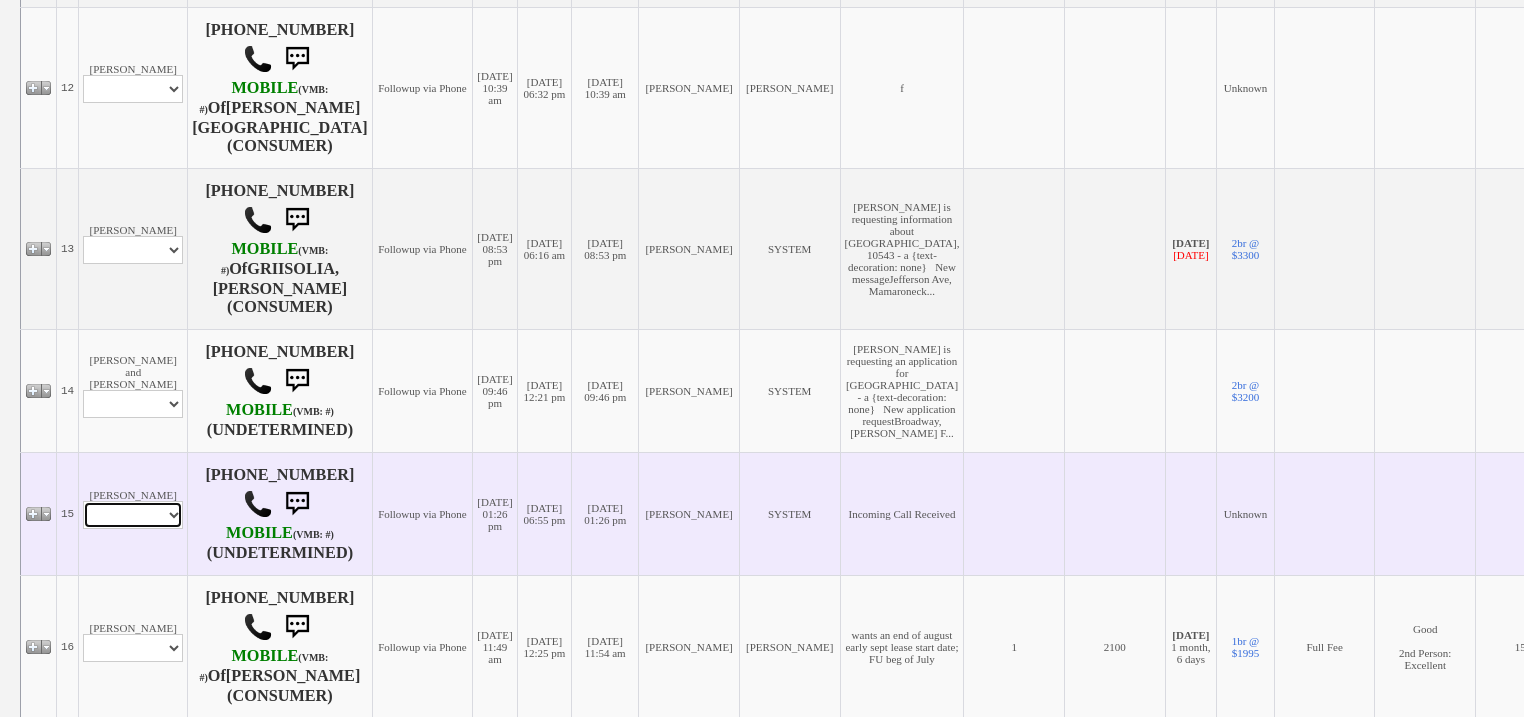 click on "Profile
Edit
Print
Email Externally (Will Not Be Tracked In CRM)
Closed Deals" at bounding box center [133, 515] 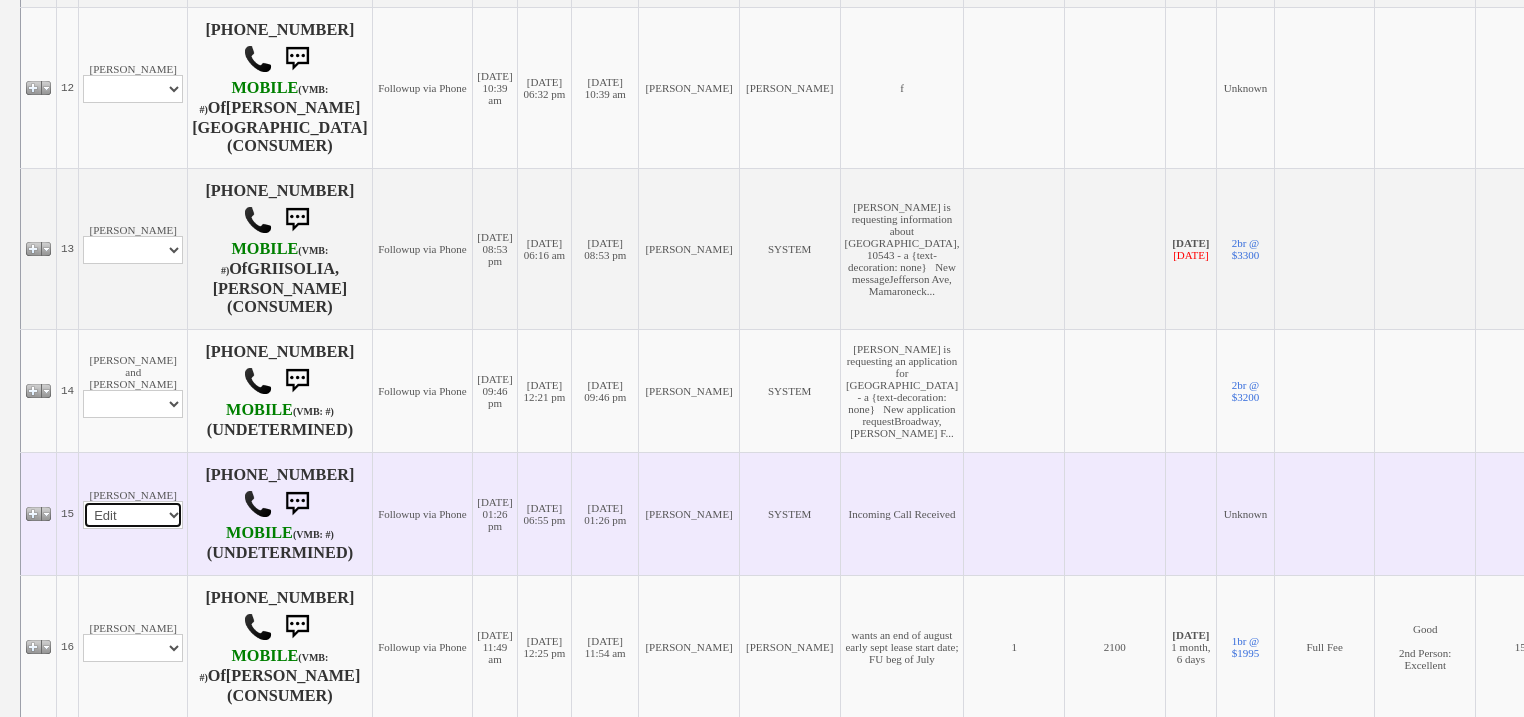 click on "Profile
Edit
Print
Email Externally (Will Not Be Tracked In CRM)
Closed Deals" at bounding box center [133, 515] 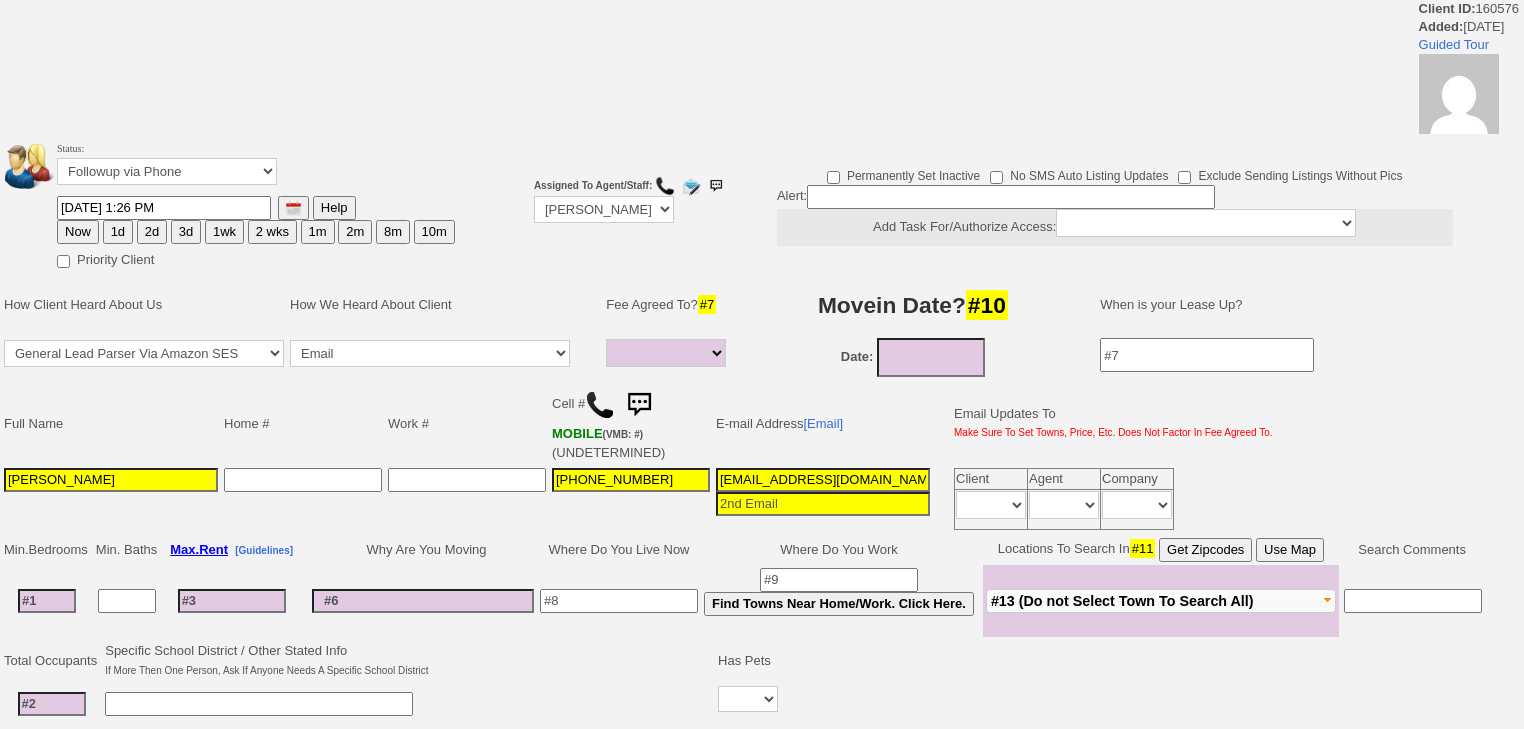 select 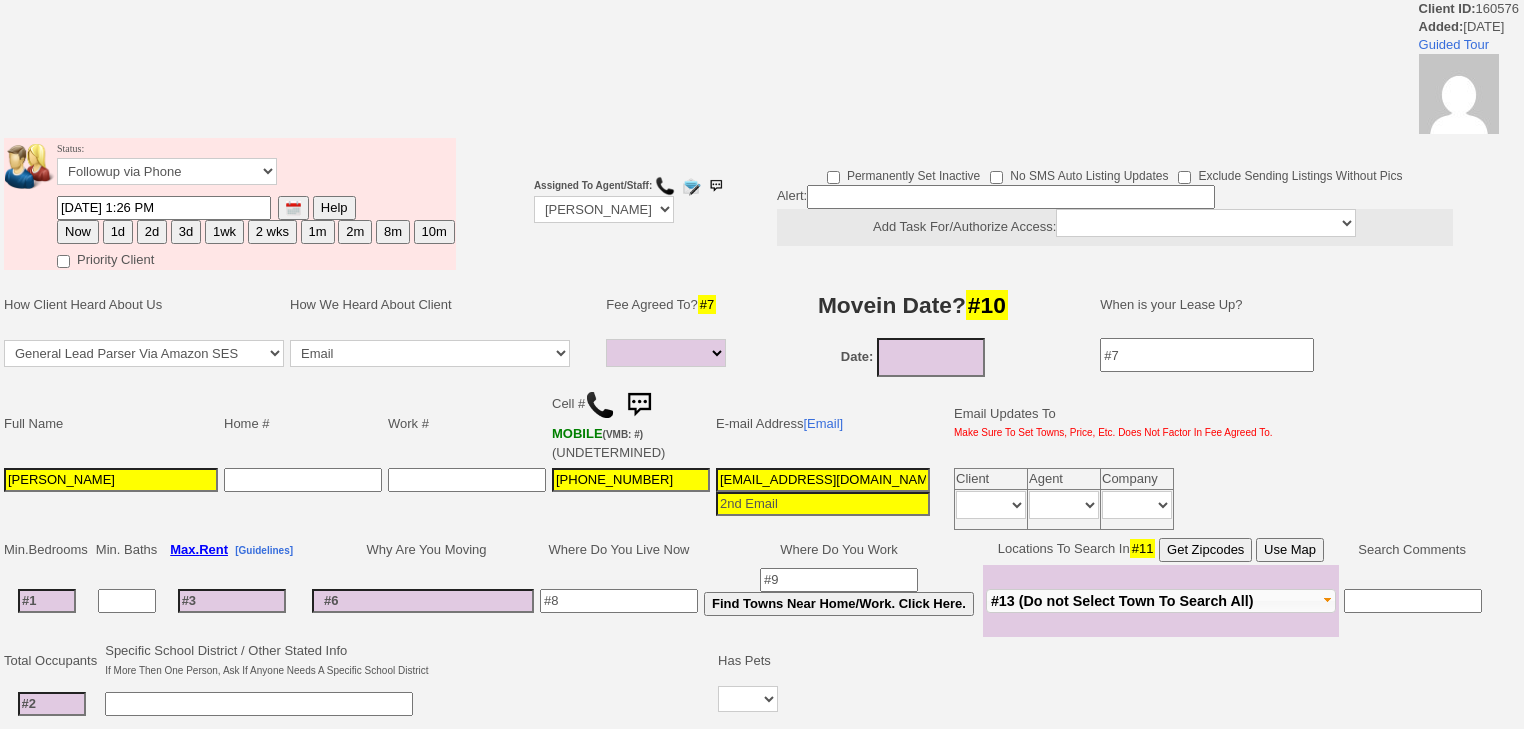 click on "2d" at bounding box center (152, 232) 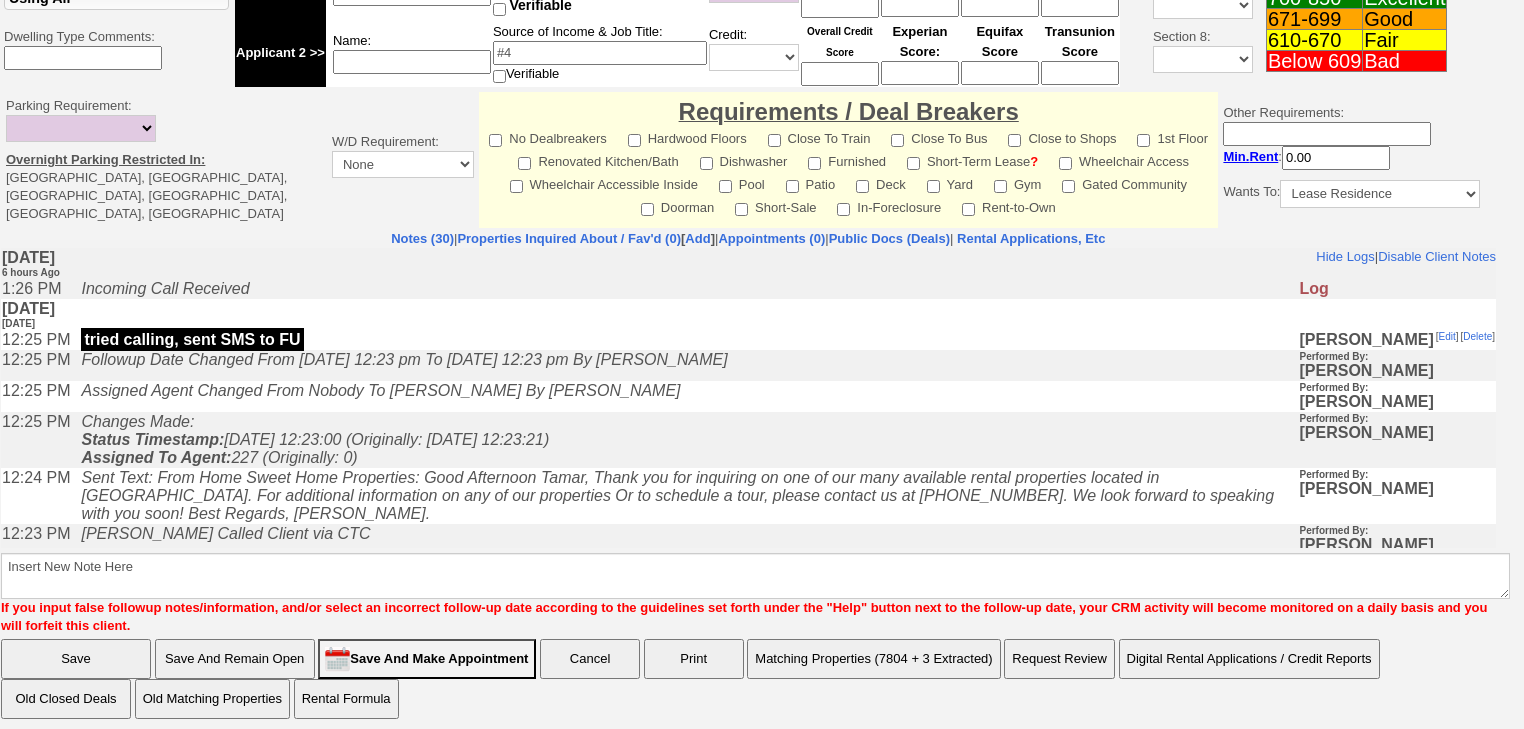 scroll, scrollTop: 783, scrollLeft: 0, axis: vertical 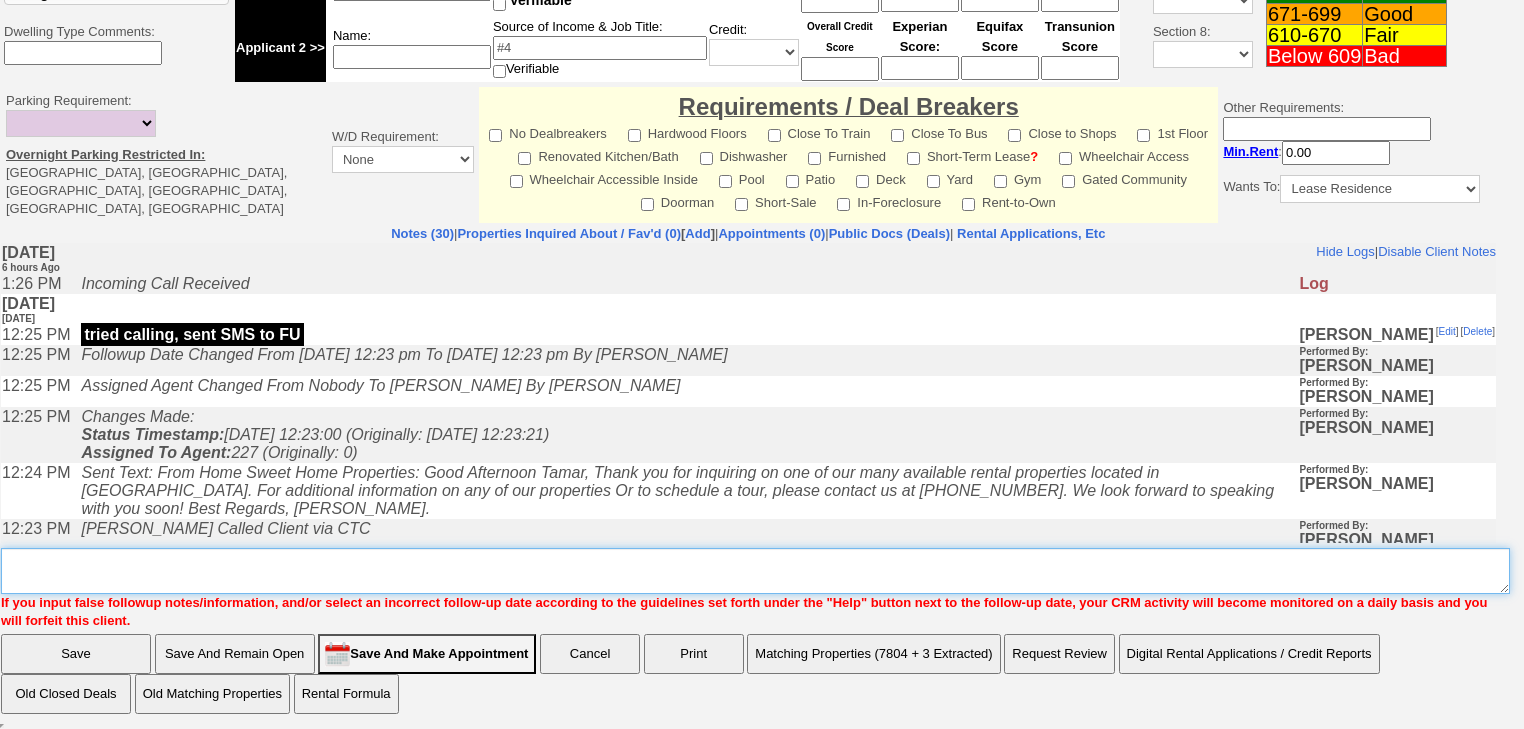 click on "Insert New Note Here" at bounding box center [755, 571] 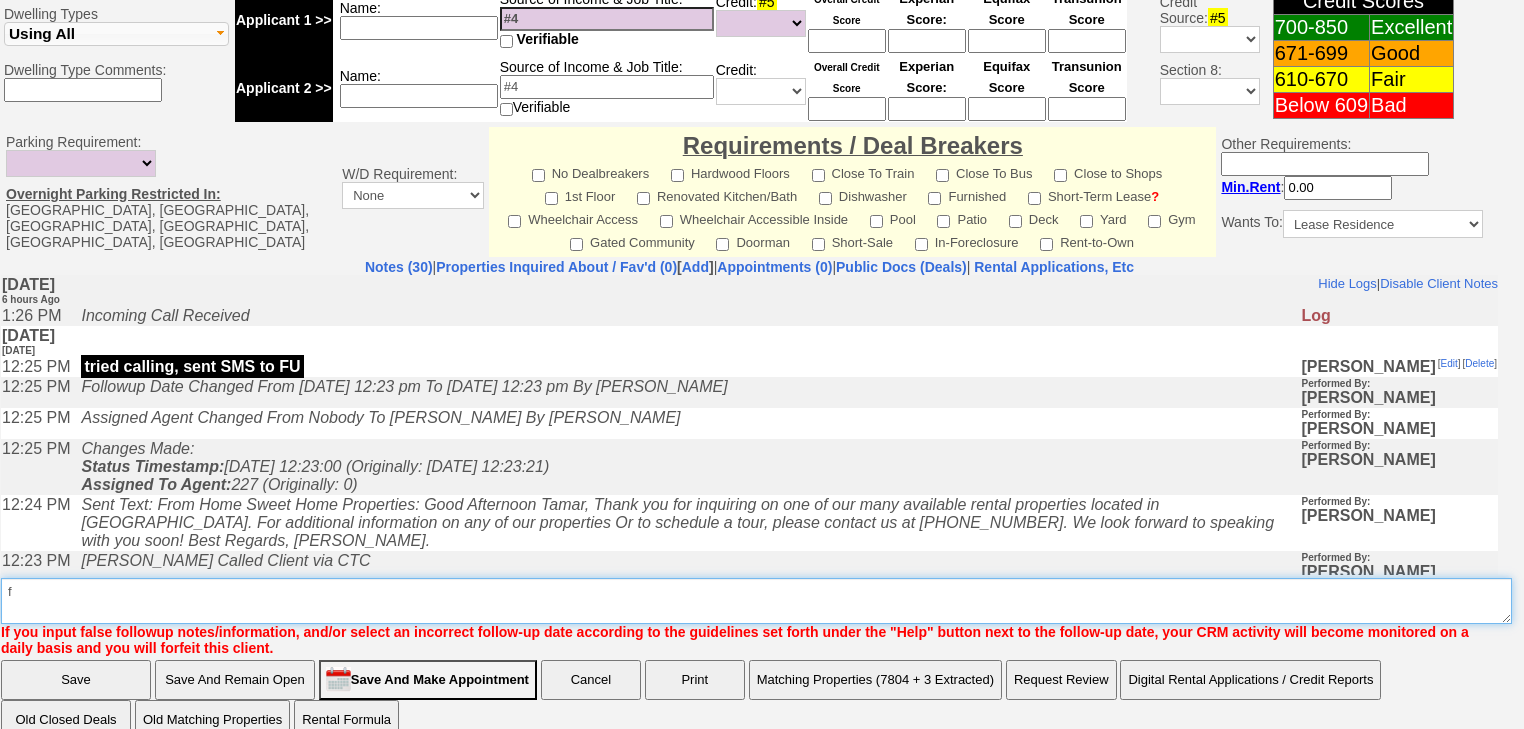 type on "f" 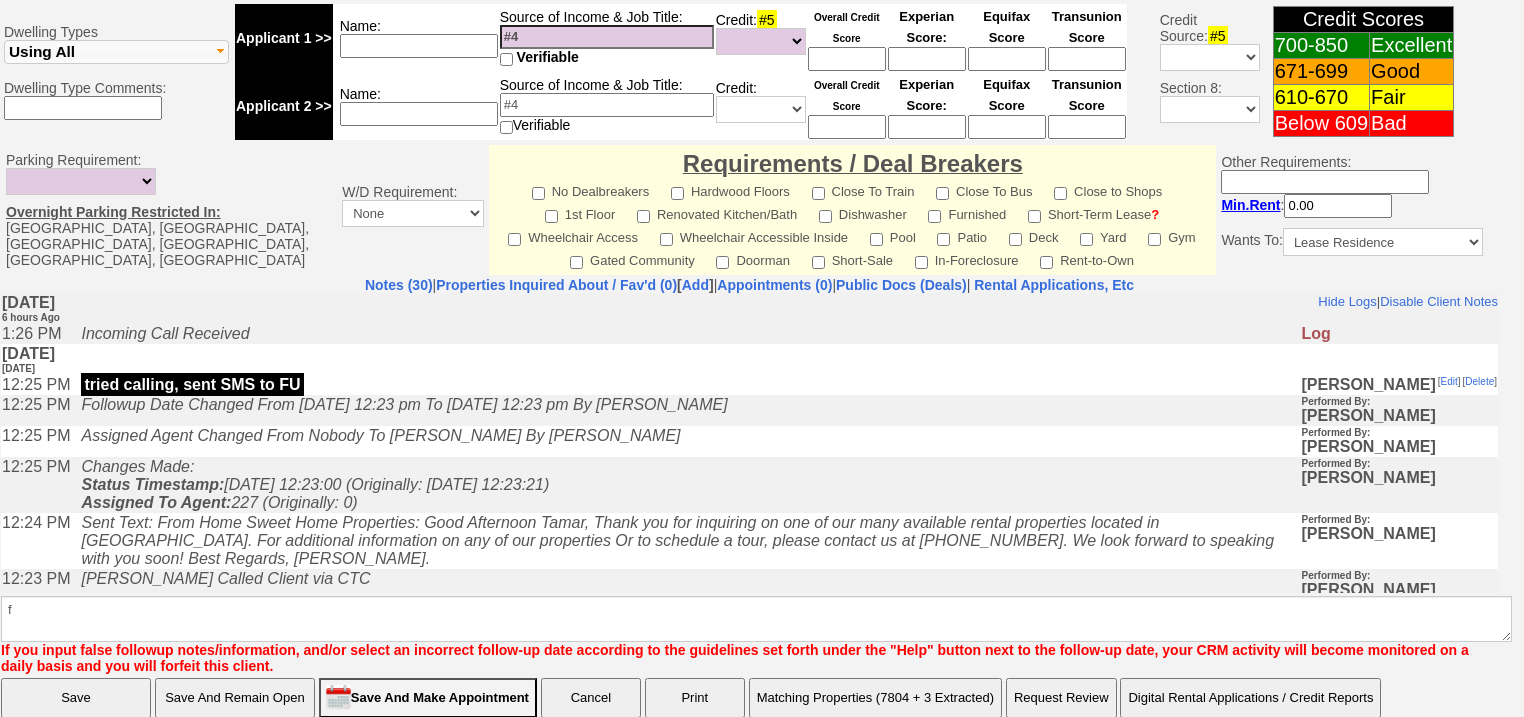 click on "Save" at bounding box center (76, 698) 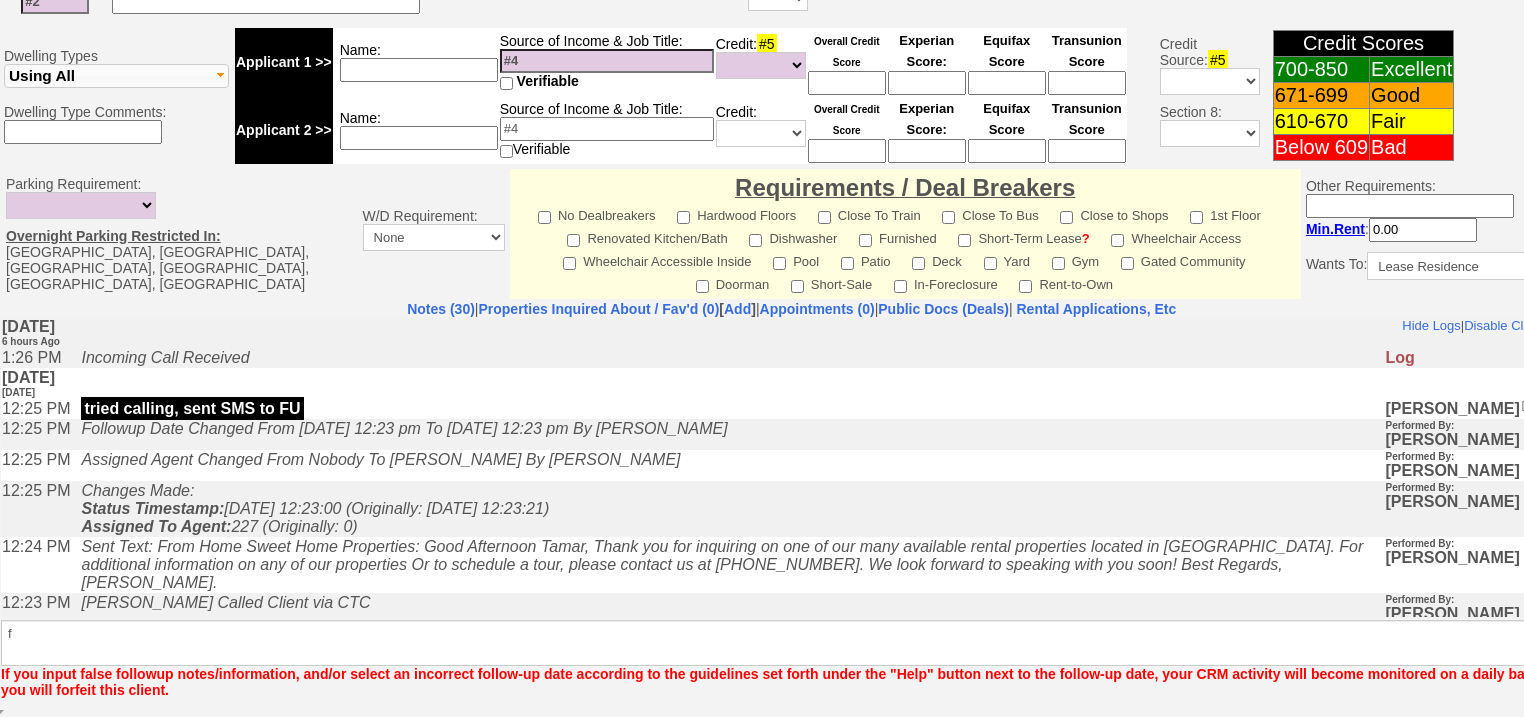 scroll, scrollTop: 764, scrollLeft: 0, axis: vertical 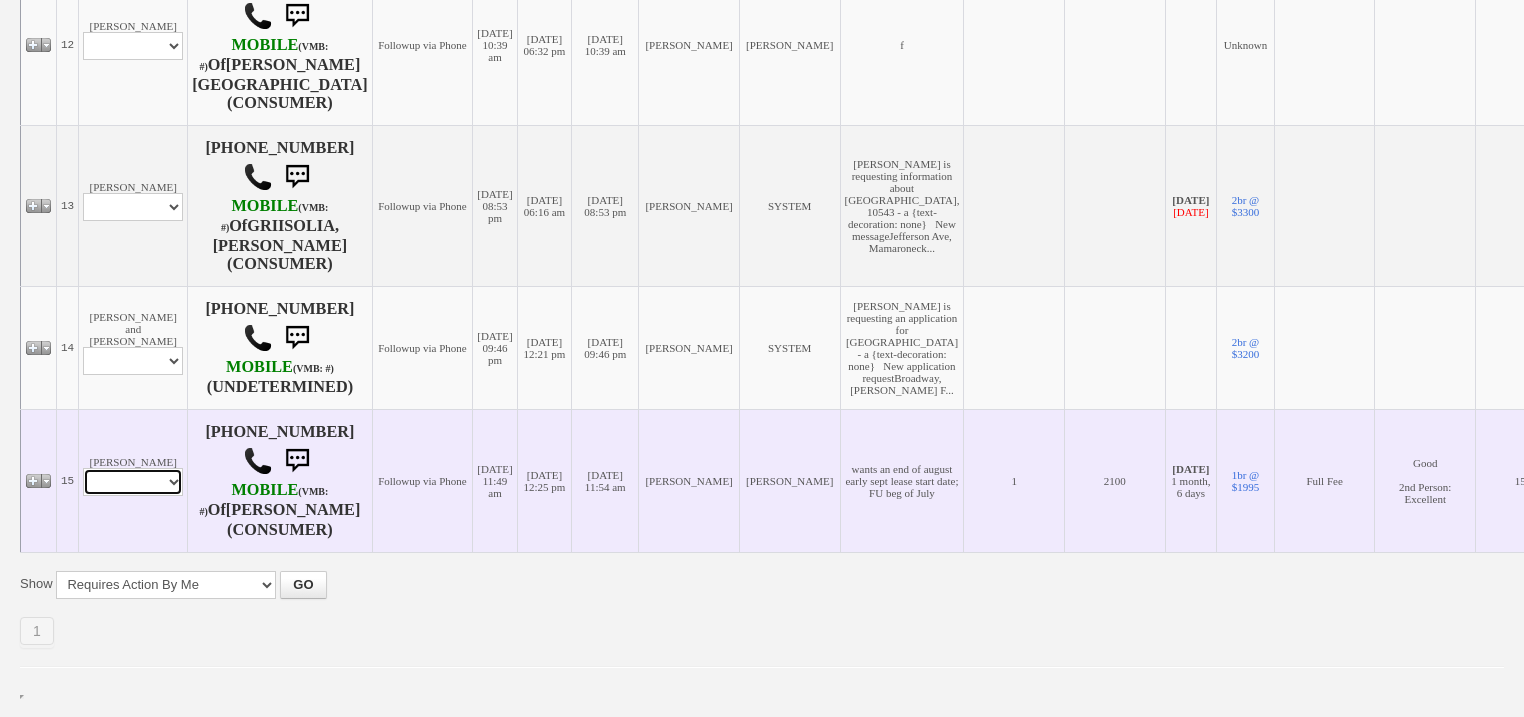click on "Profile
Edit
Print
Email Externally (Will Not Be Tracked In CRM)
Closed Deals" at bounding box center [133, 482] 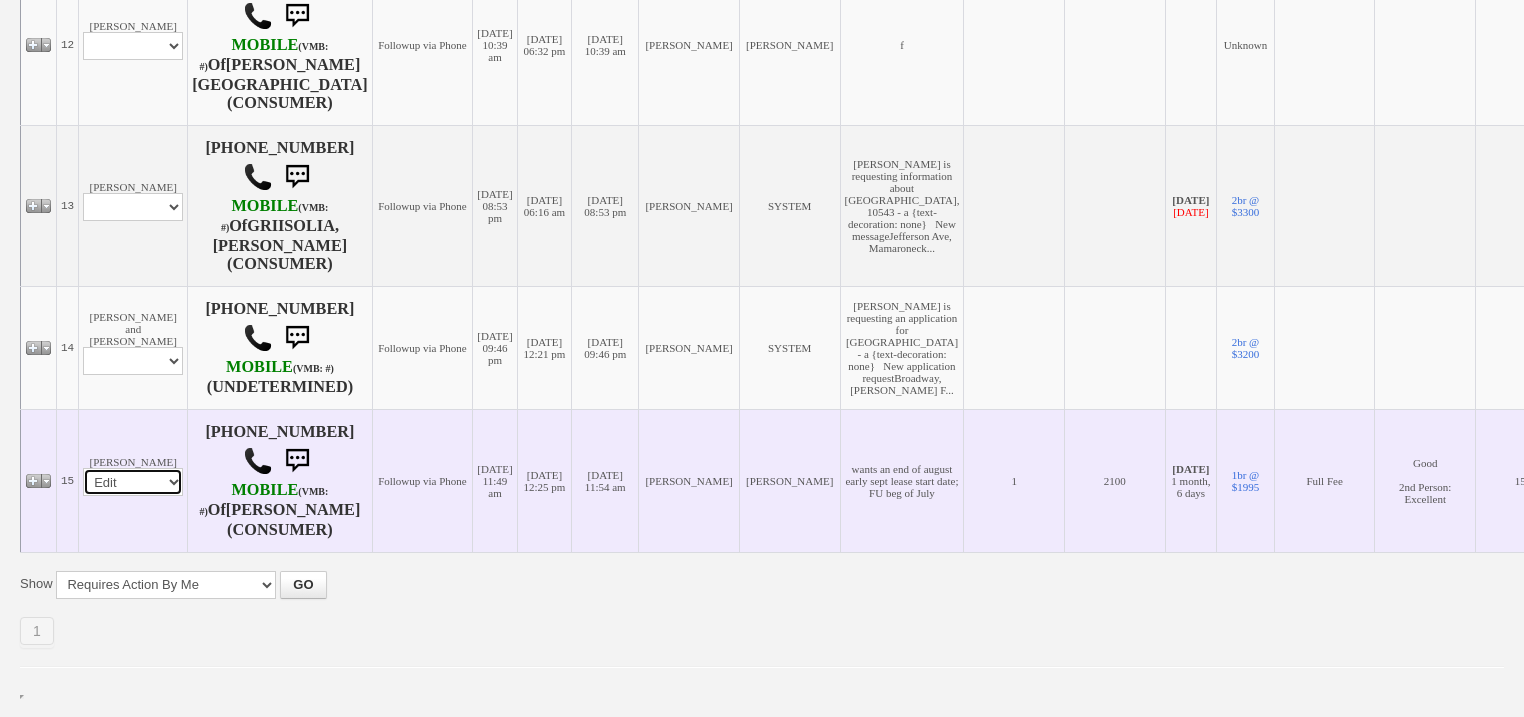 click on "Profile
Edit
Print
Email Externally (Will Not Be Tracked In CRM)
Closed Deals" at bounding box center (133, 482) 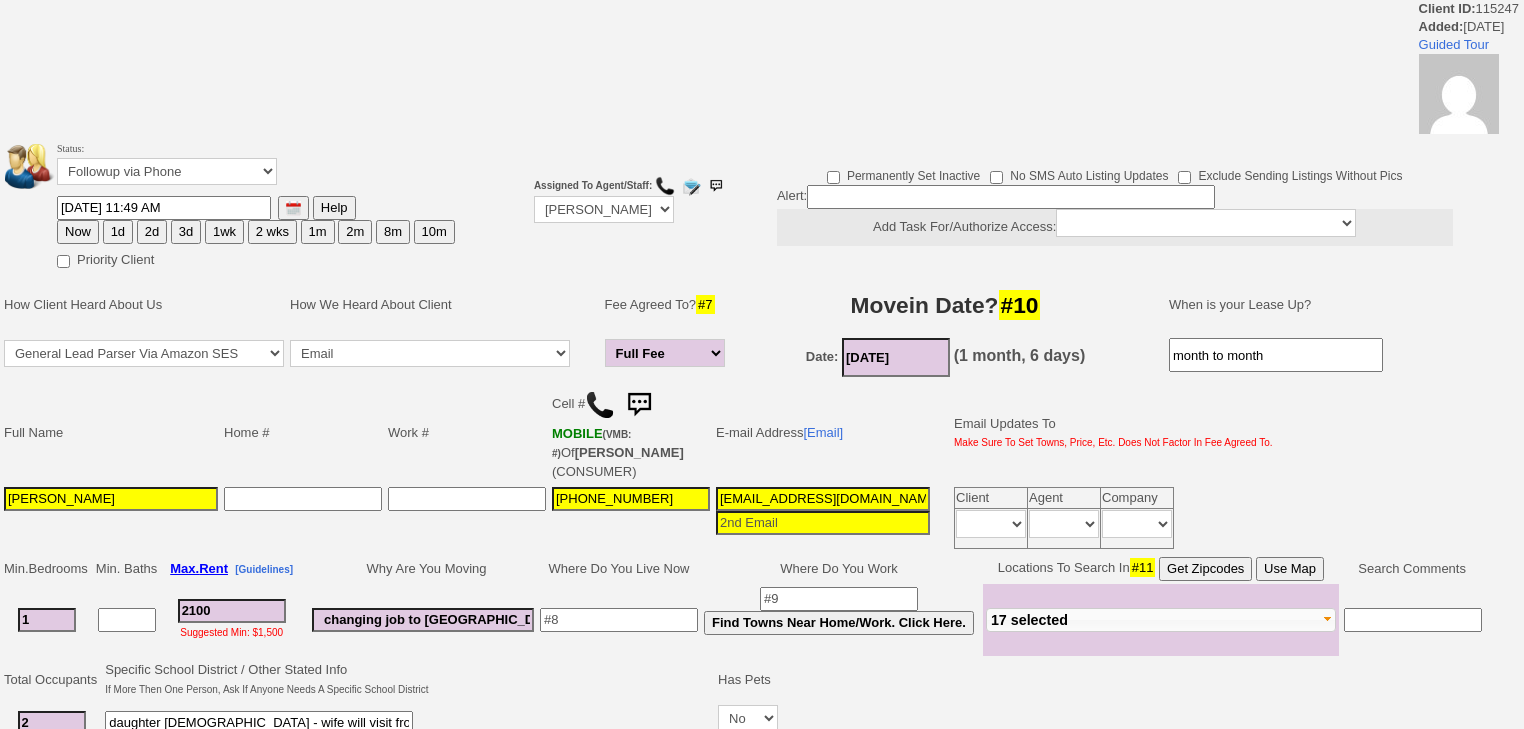 scroll, scrollTop: 0, scrollLeft: 0, axis: both 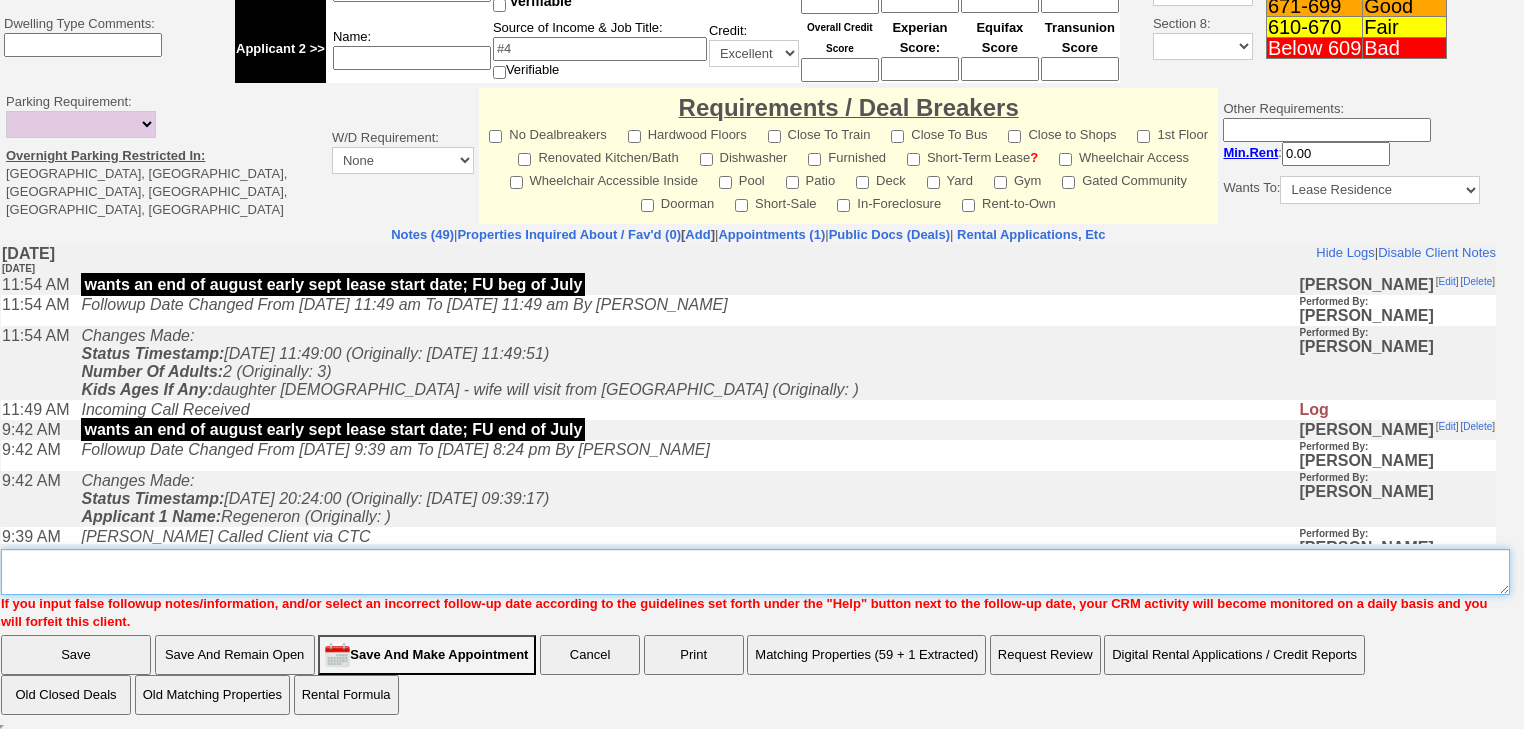 click on "Insert New Note Here" at bounding box center (755, 572) 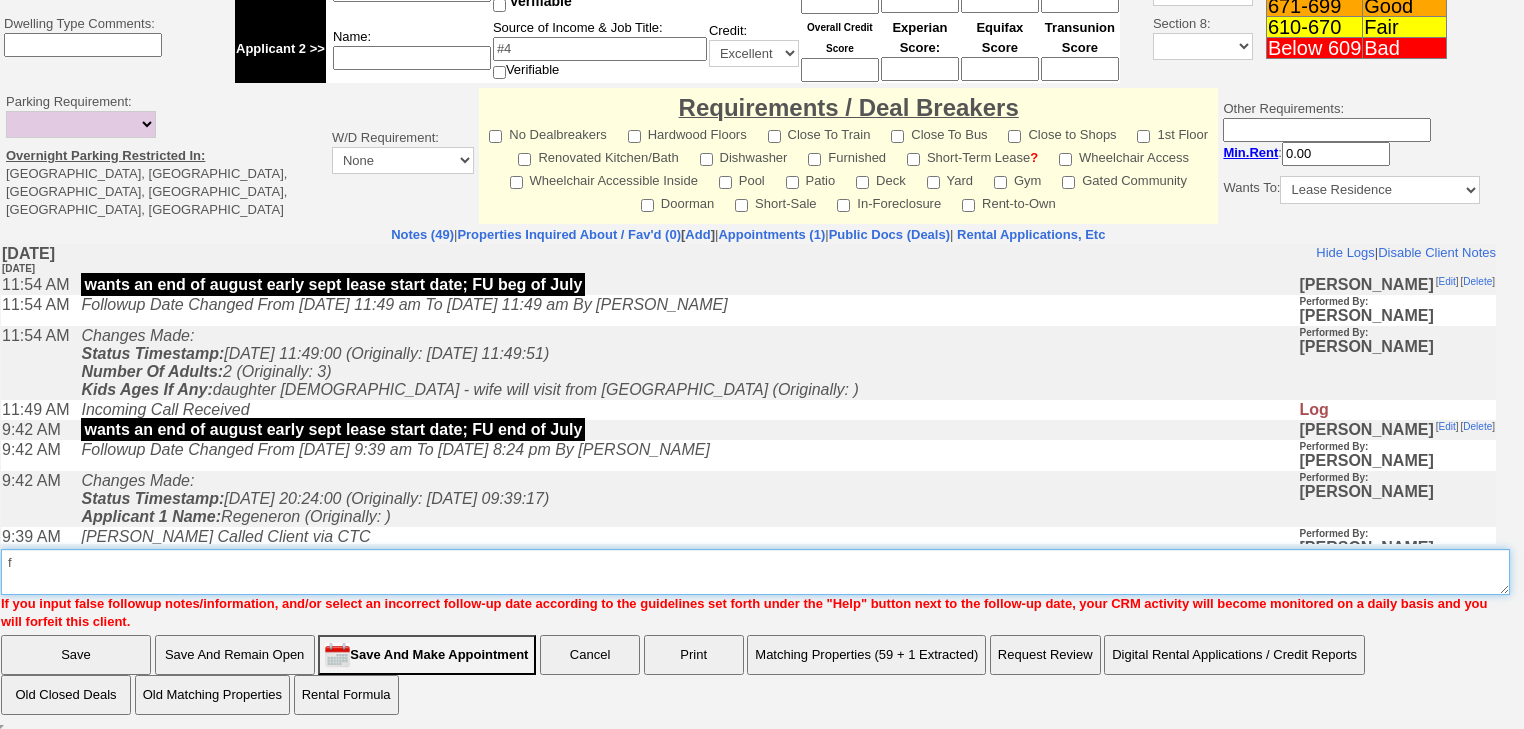type on "f" 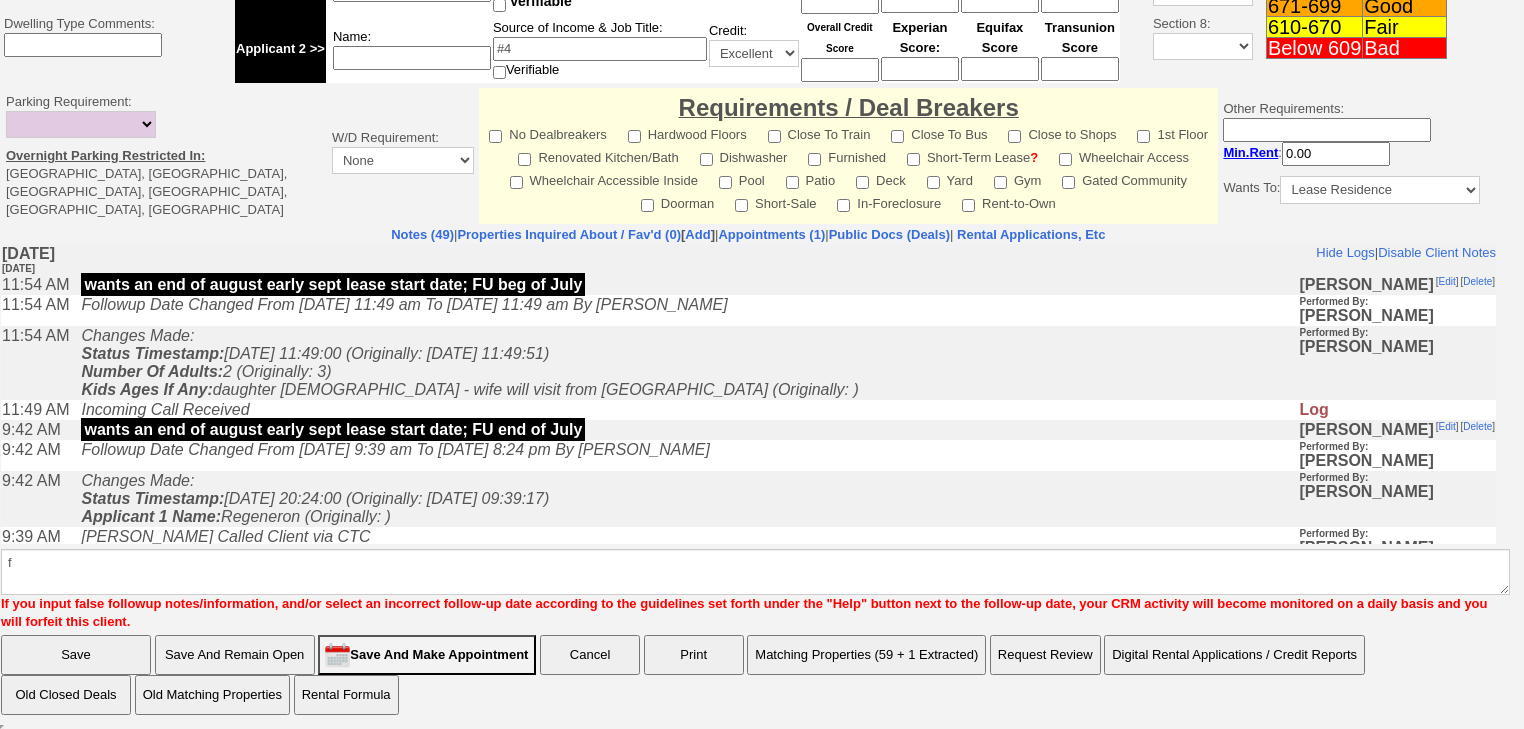 click on "Save" at bounding box center (76, 655) 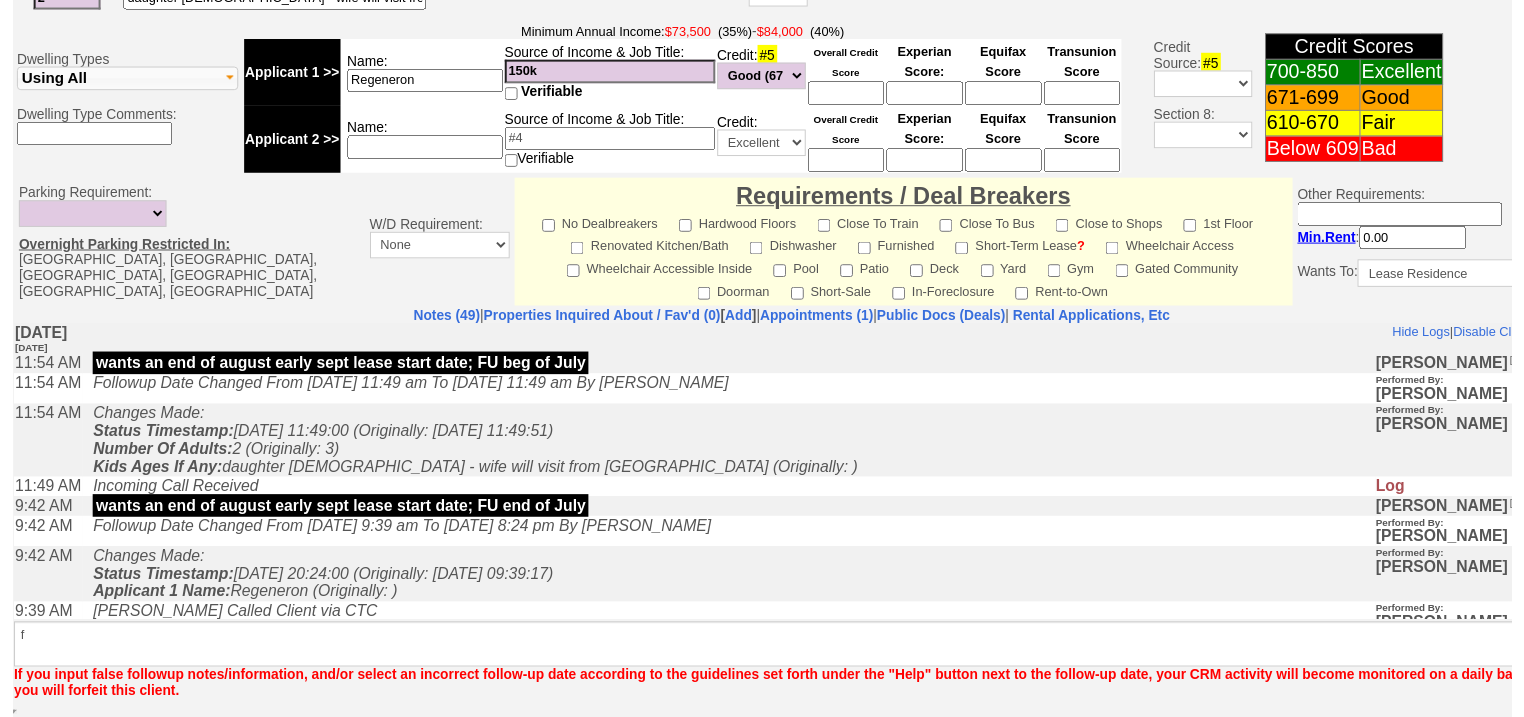 scroll, scrollTop: 797, scrollLeft: 0, axis: vertical 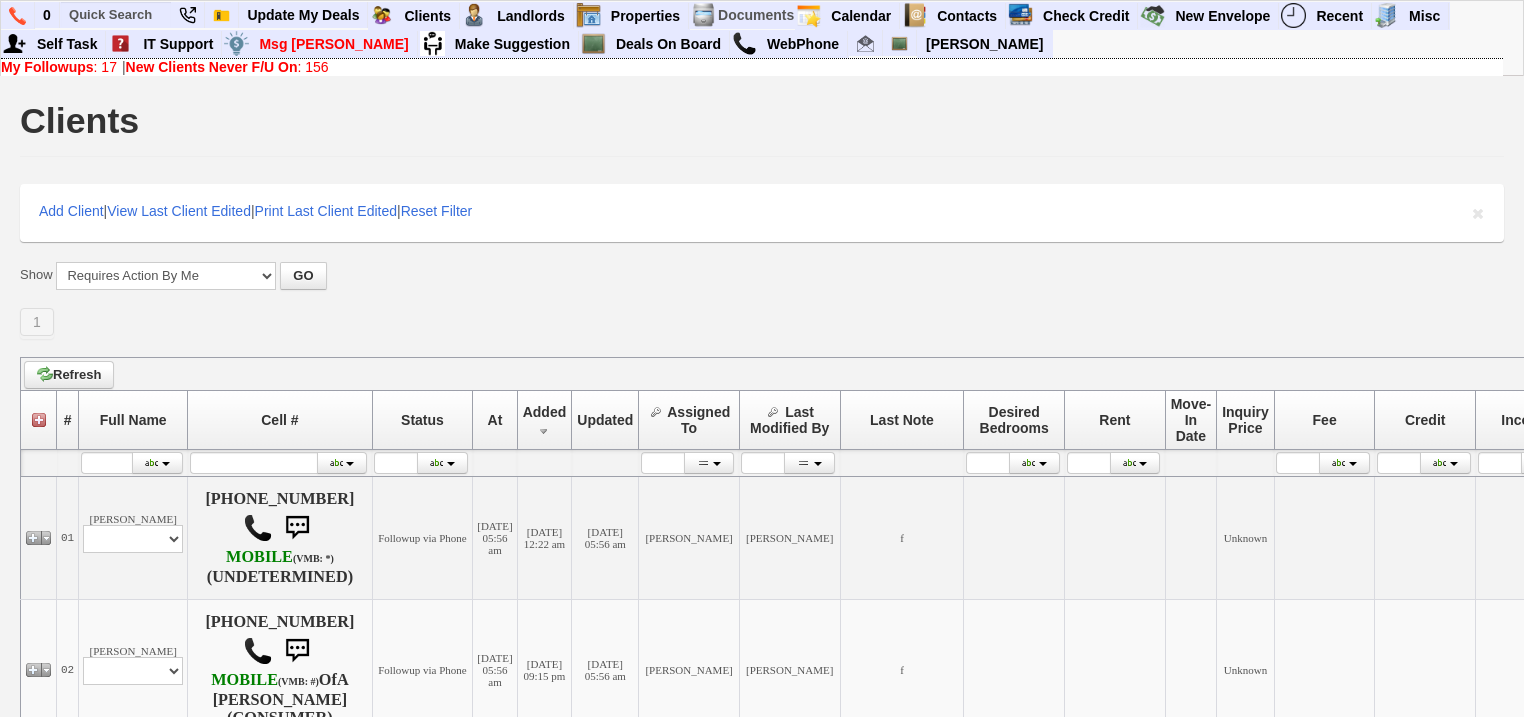 click on "New Clients Never F/U On" at bounding box center [212, 67] 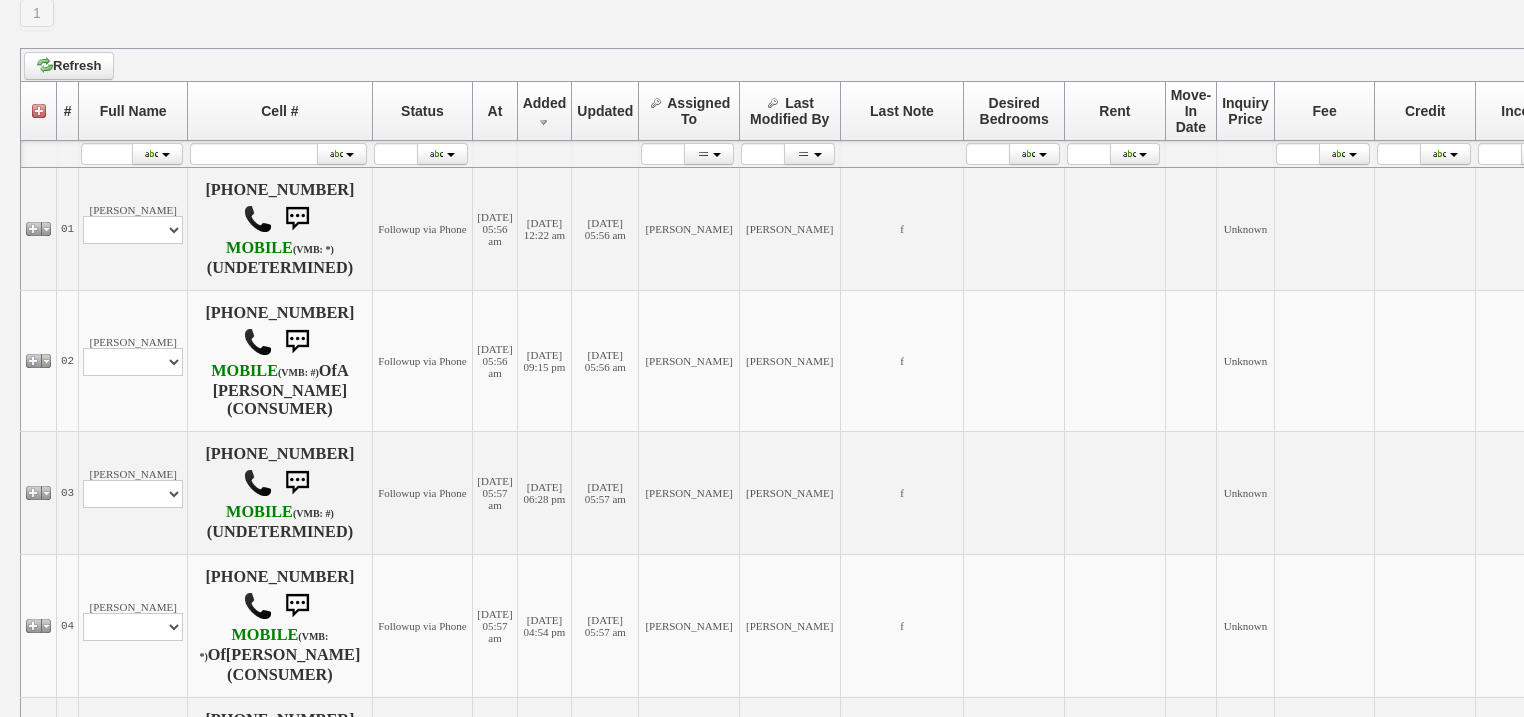 scroll, scrollTop: 0, scrollLeft: 0, axis: both 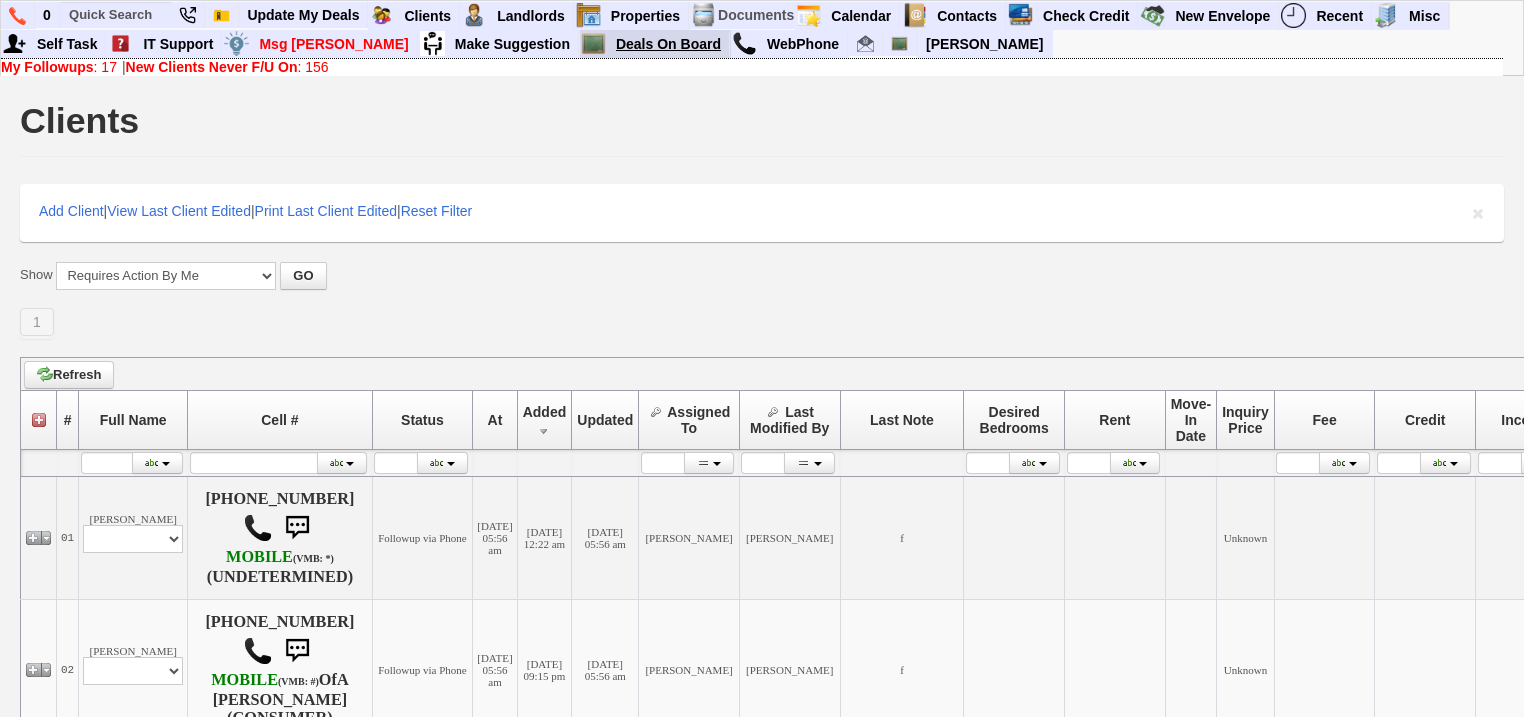 click on "Deals On Board" at bounding box center (669, 44) 